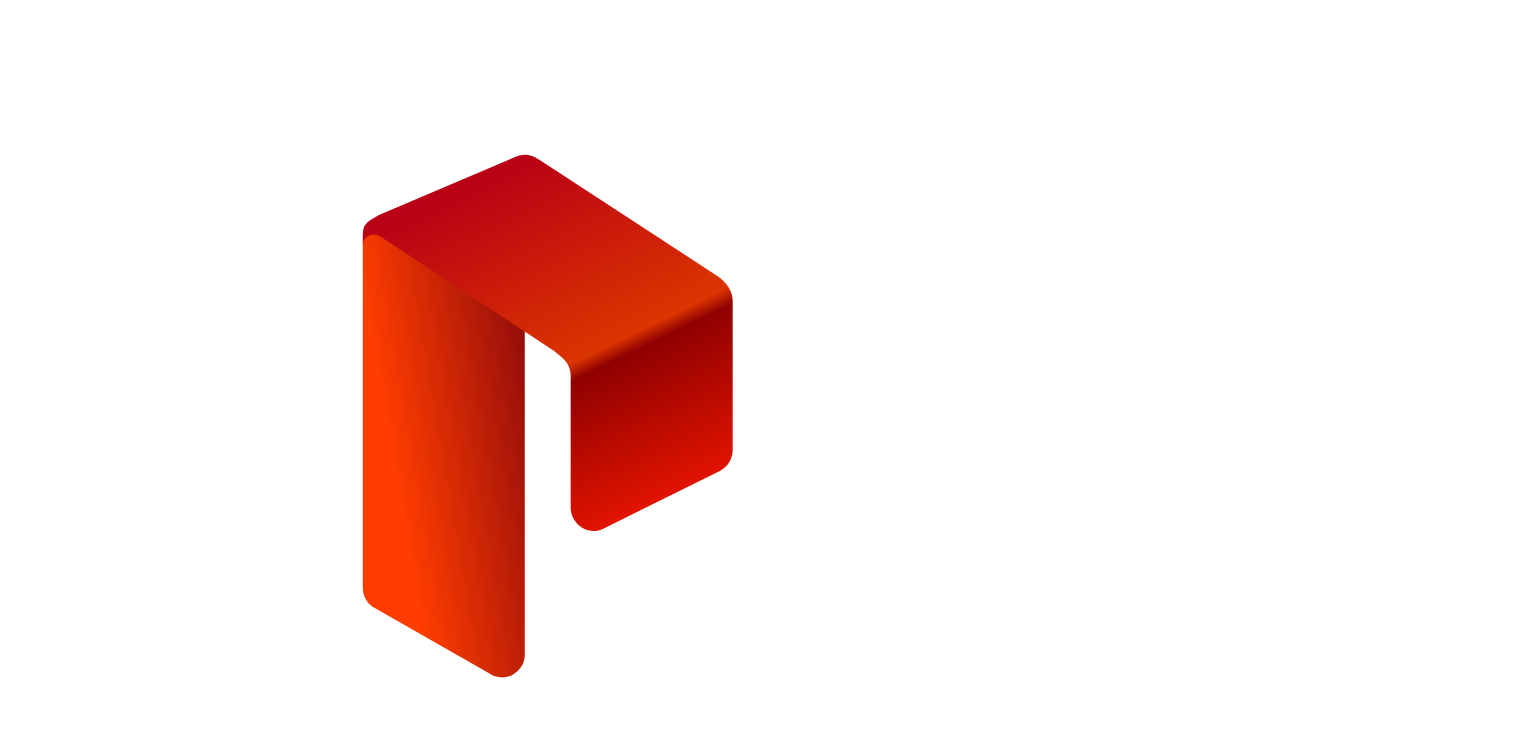 scroll, scrollTop: 0, scrollLeft: 0, axis: both 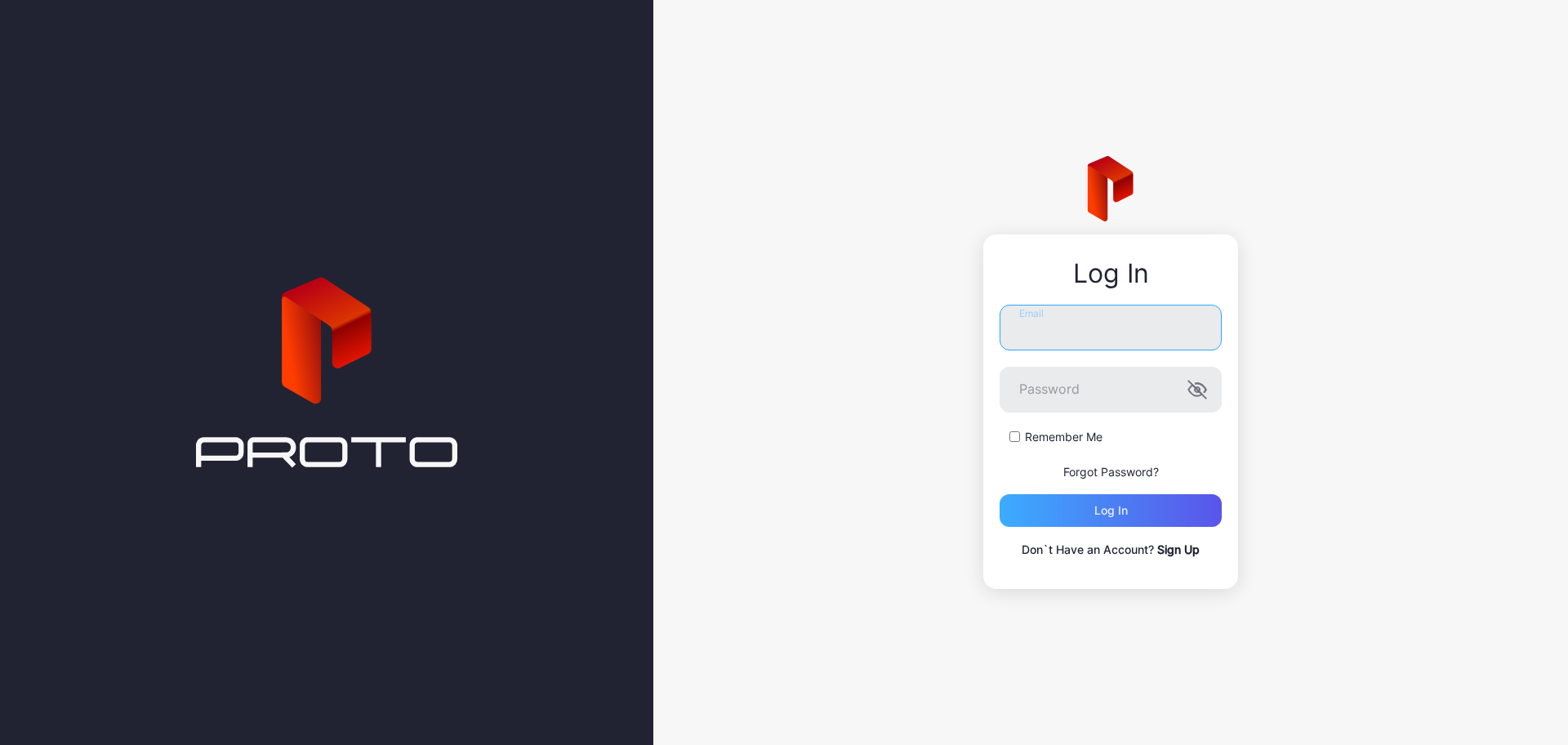 type on "**********" 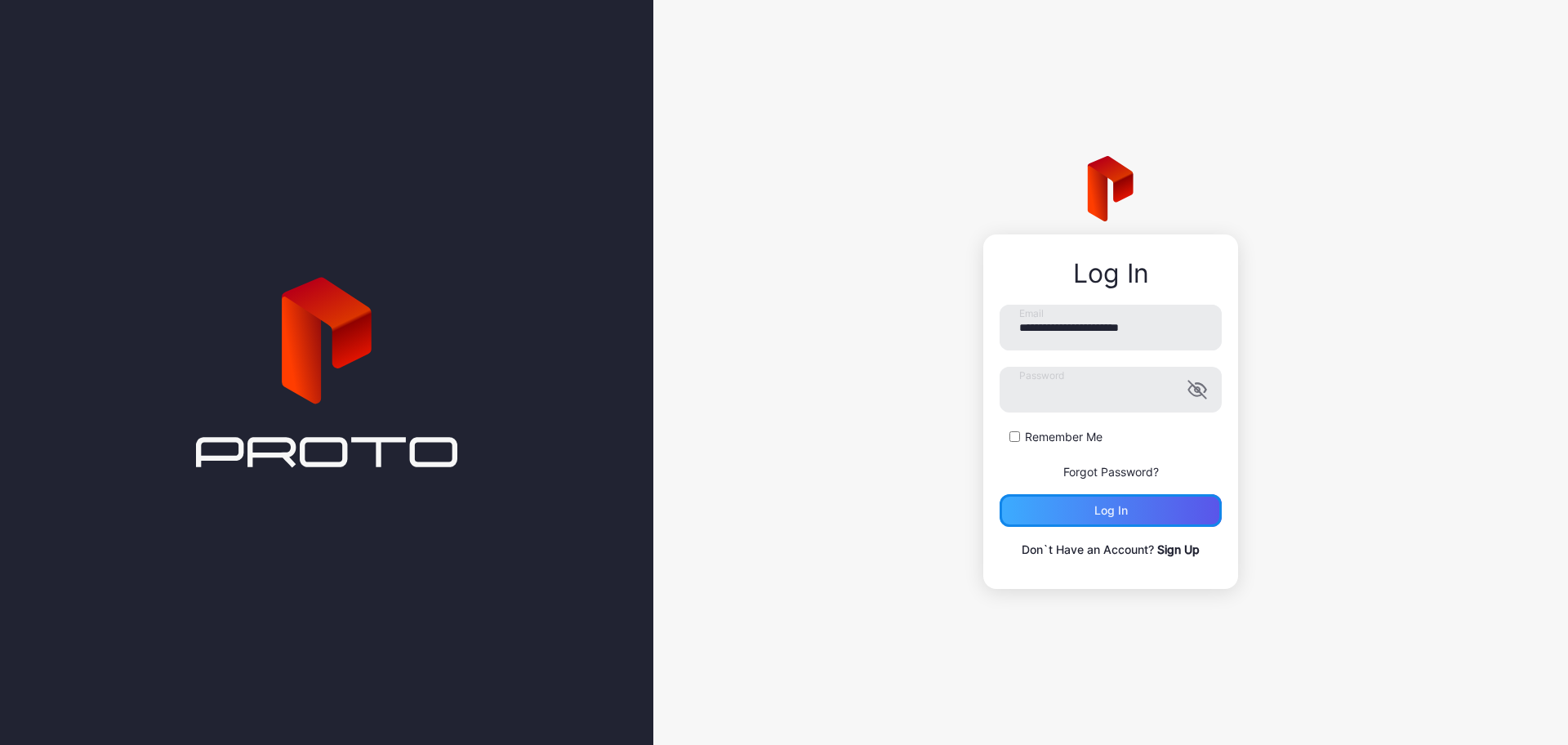 click on "Log in" at bounding box center (1111, 511) 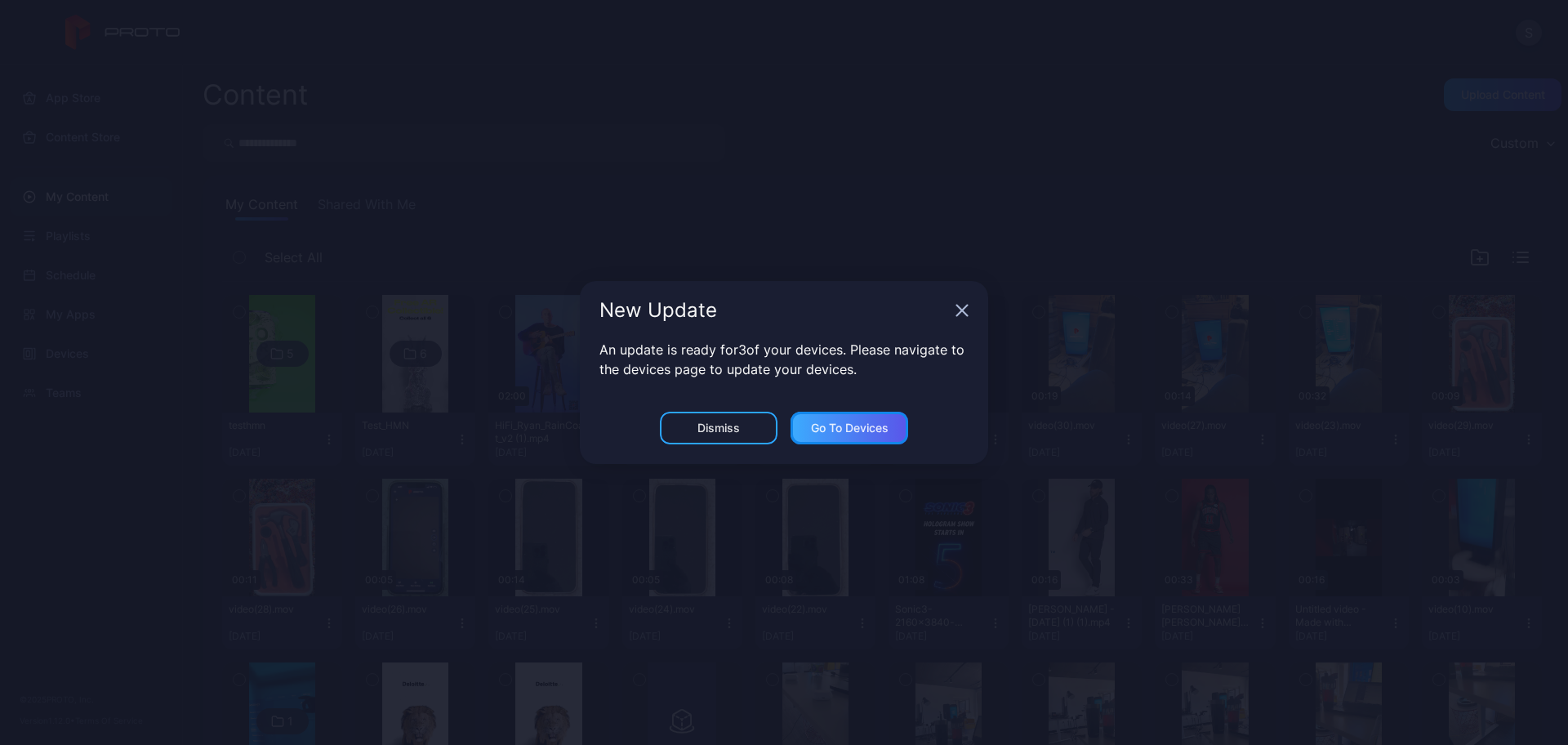 click on "Go to devices" at bounding box center [849, 428] 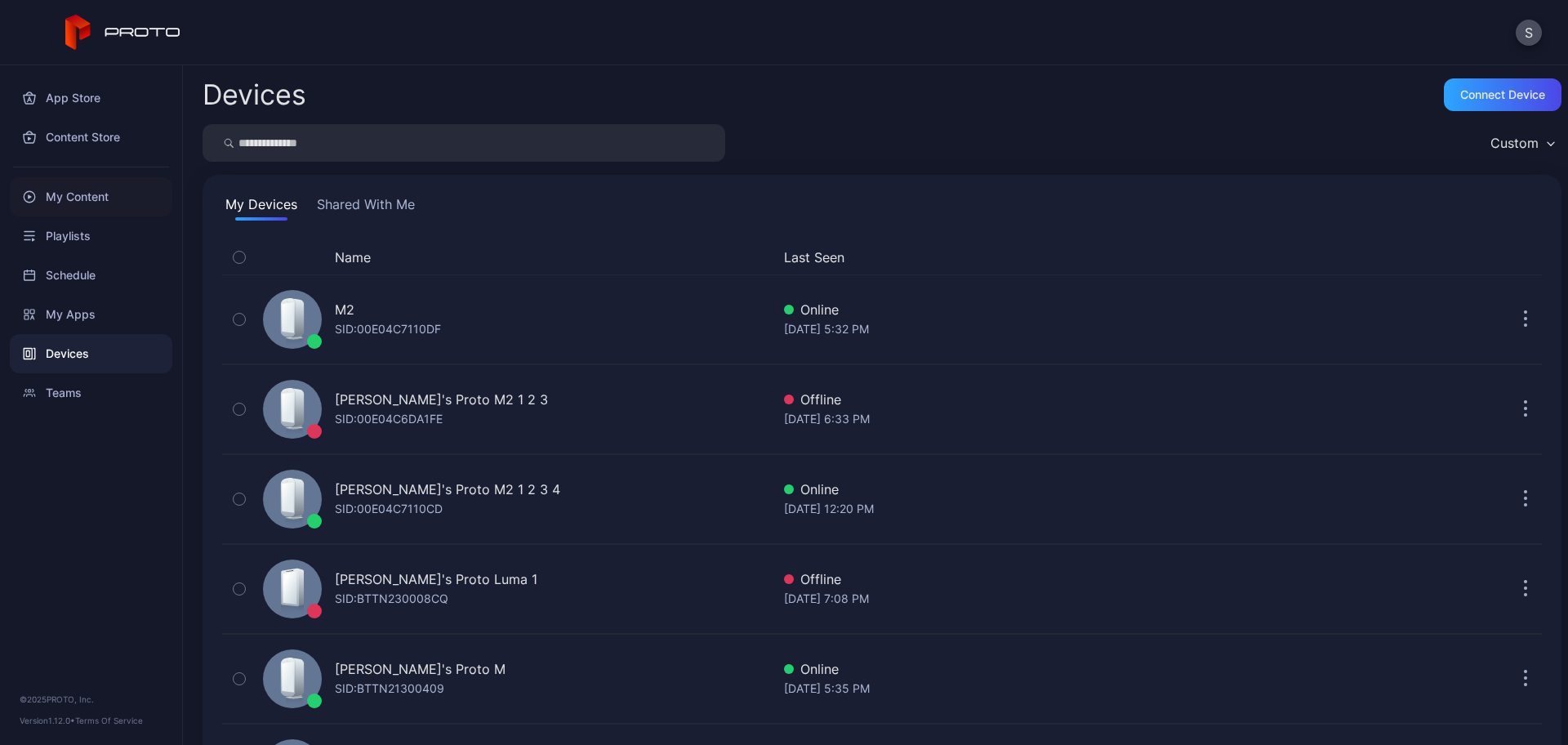 click on "My Content" at bounding box center [91, 197] 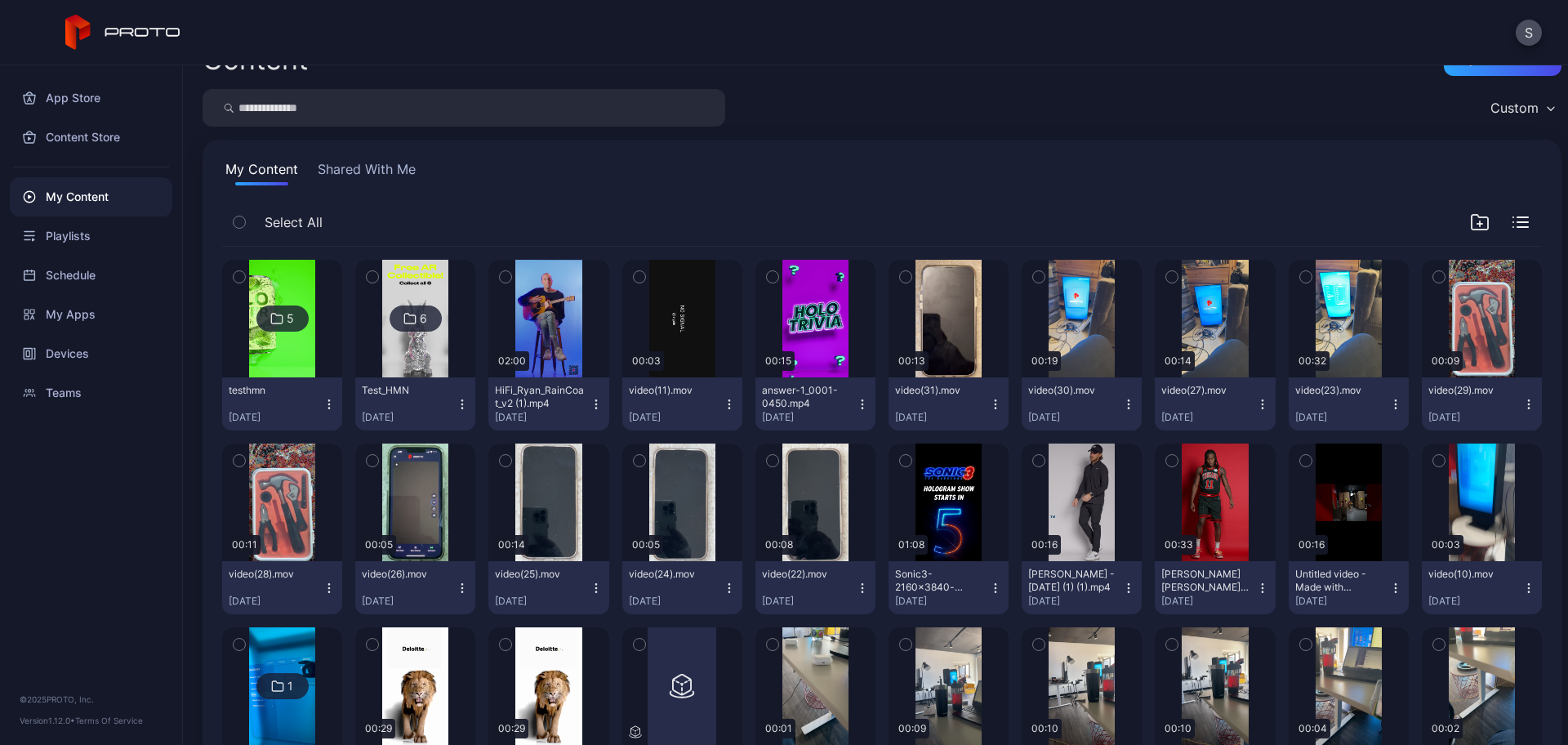 scroll, scrollTop: 36, scrollLeft: 0, axis: vertical 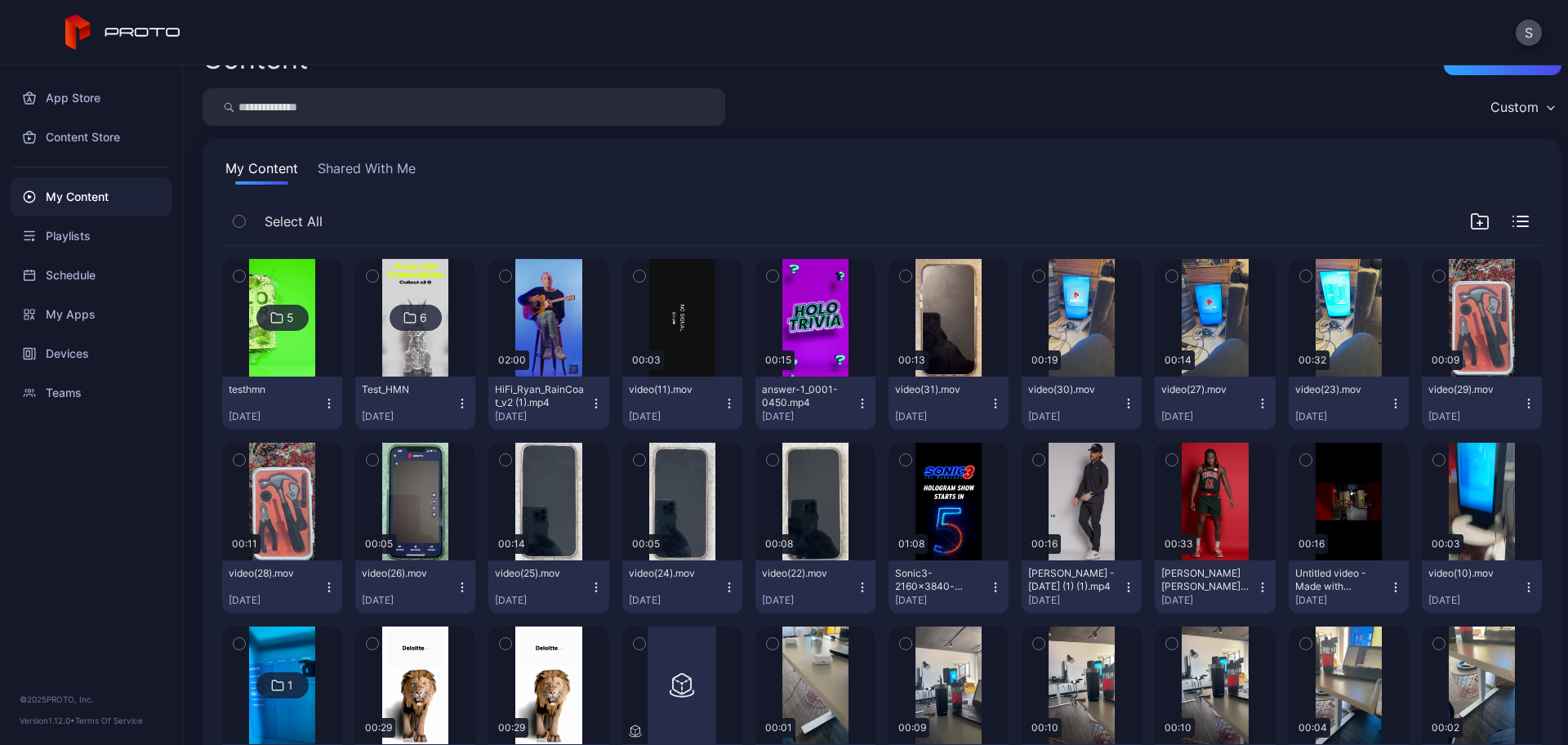 click 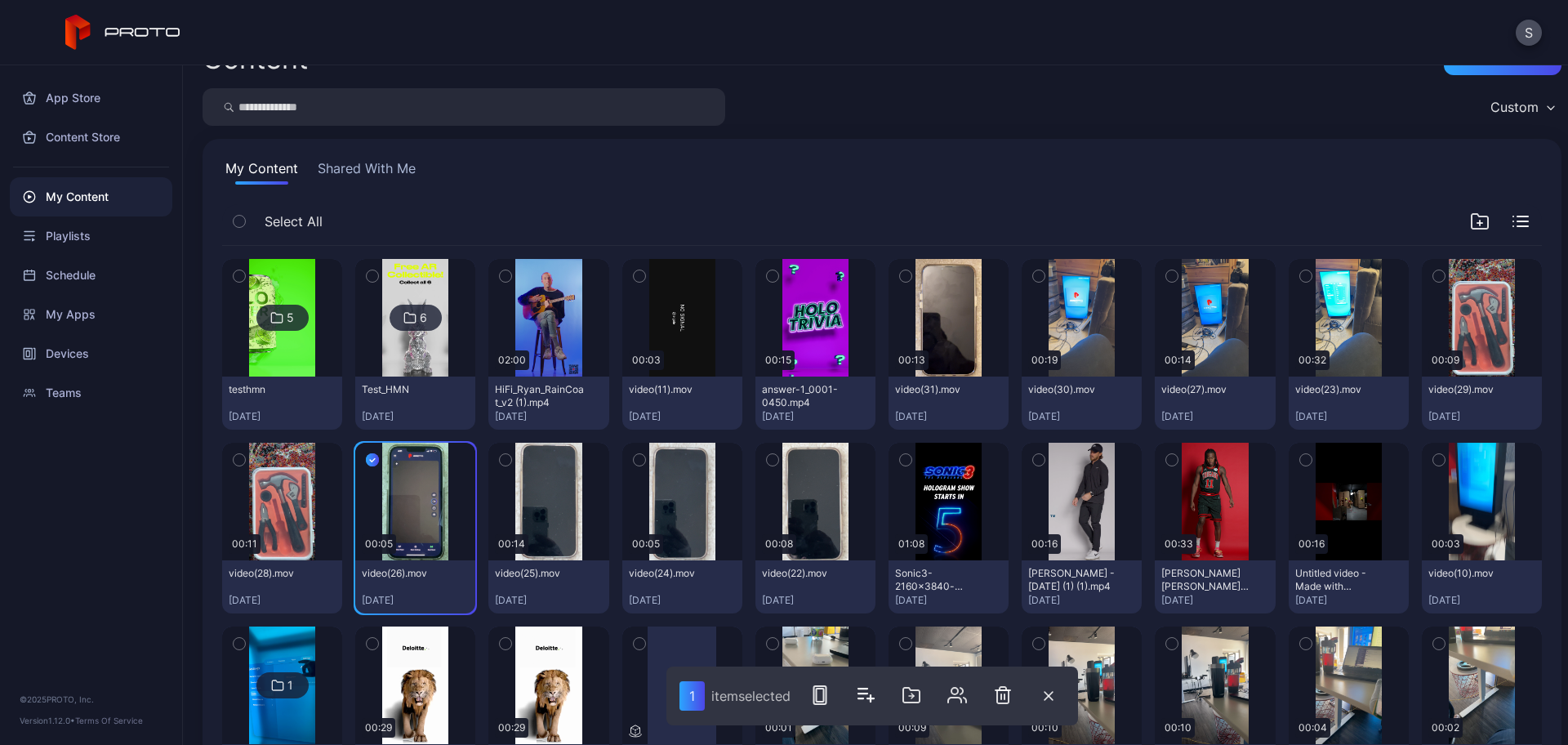 click at bounding box center [506, 460] 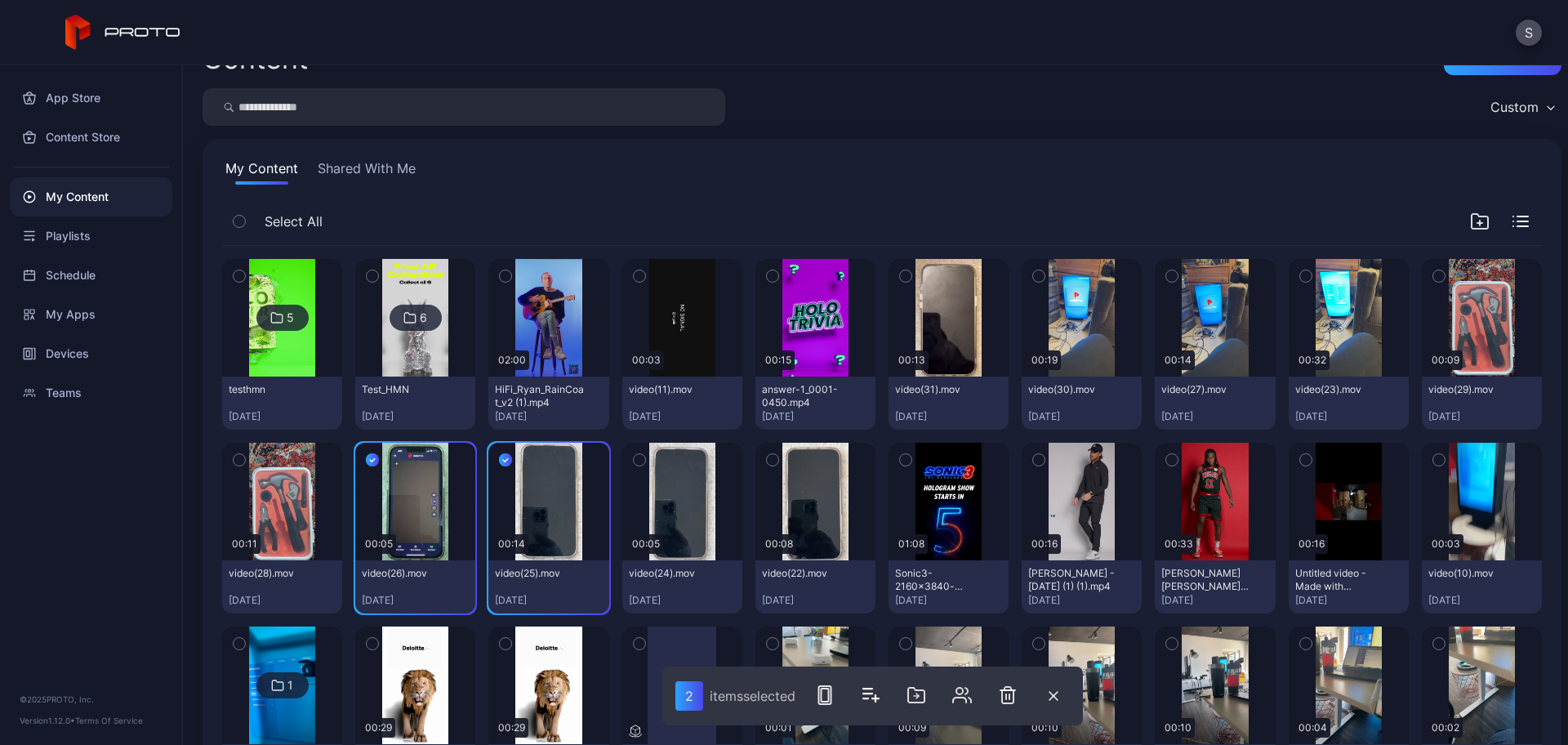click at bounding box center (639, 460) 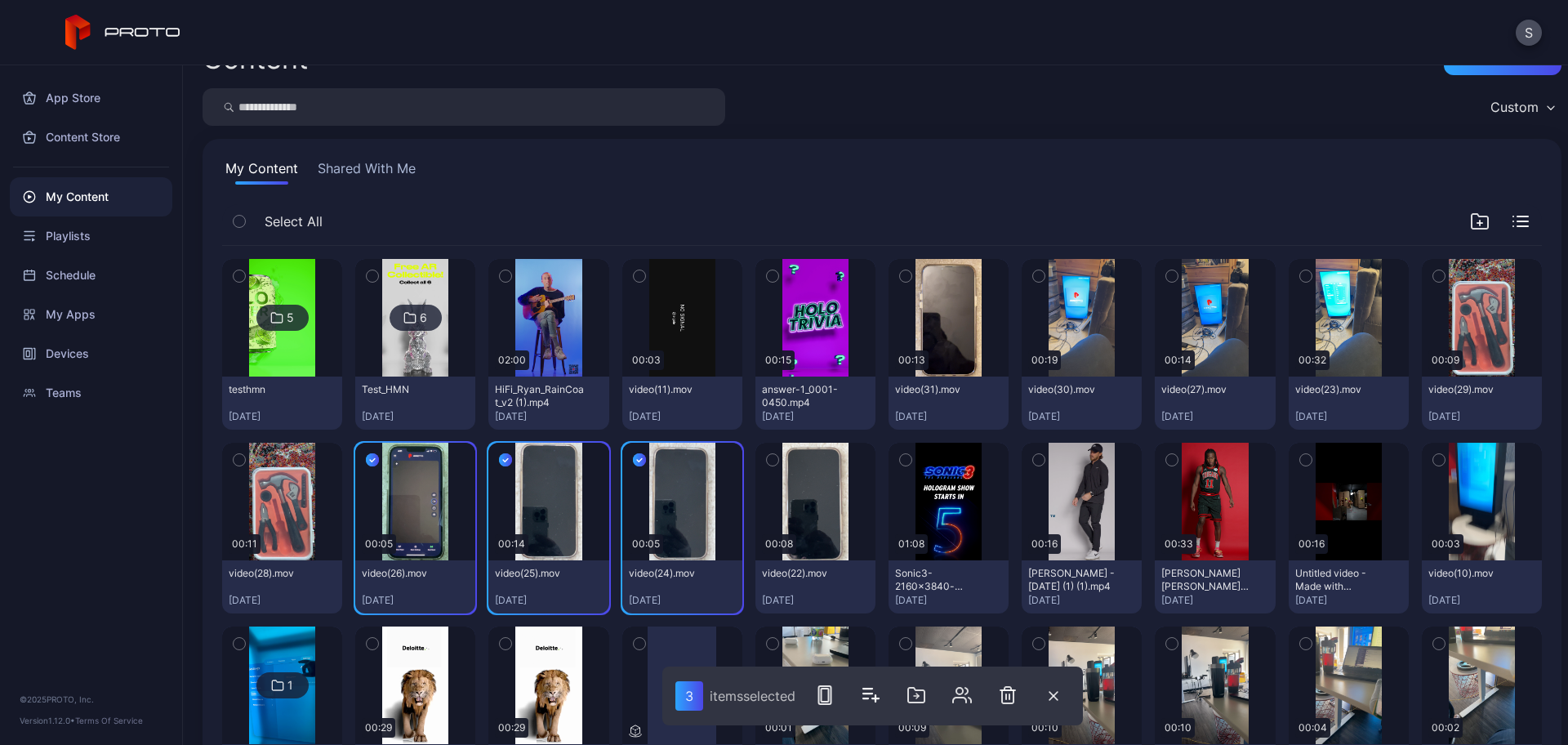 click 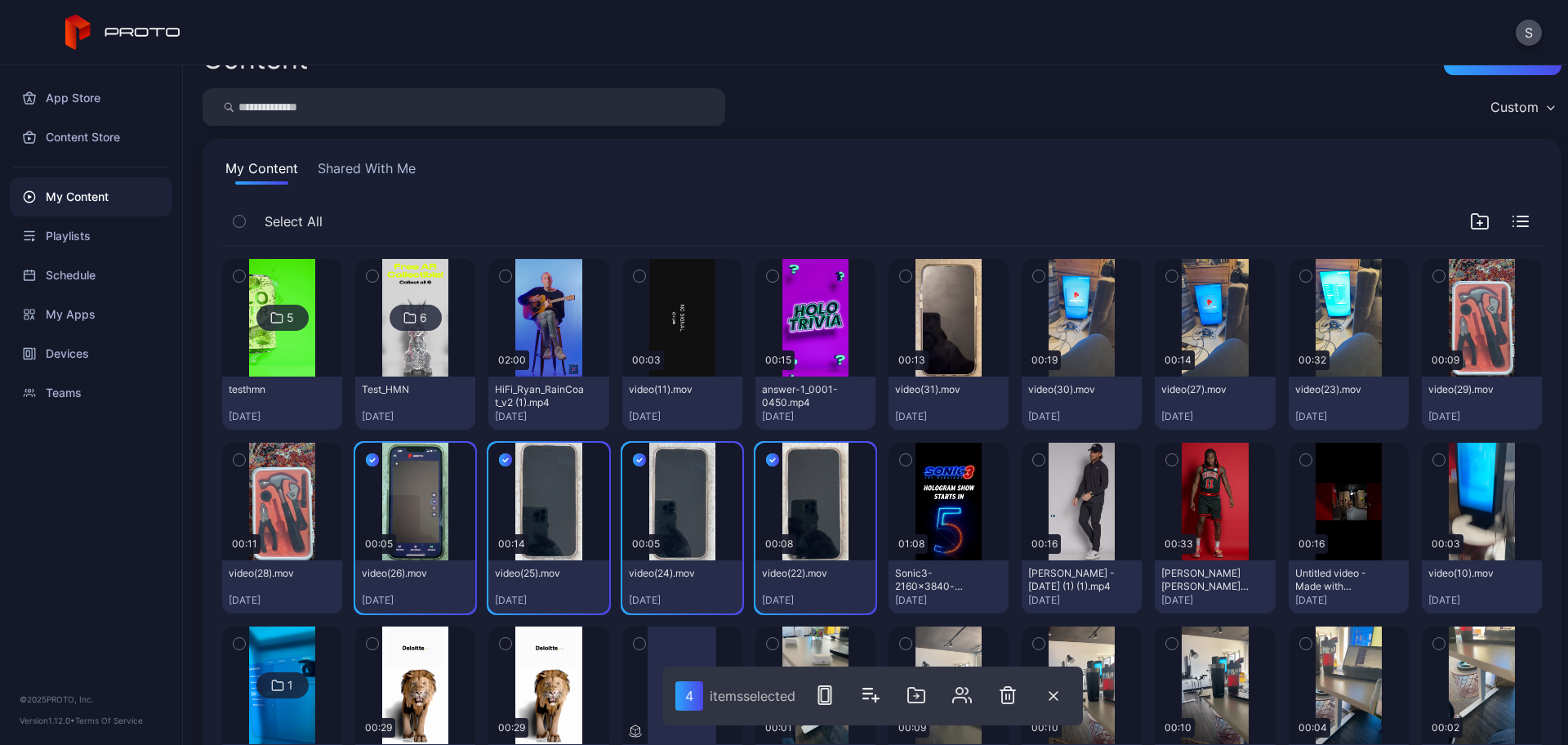 click 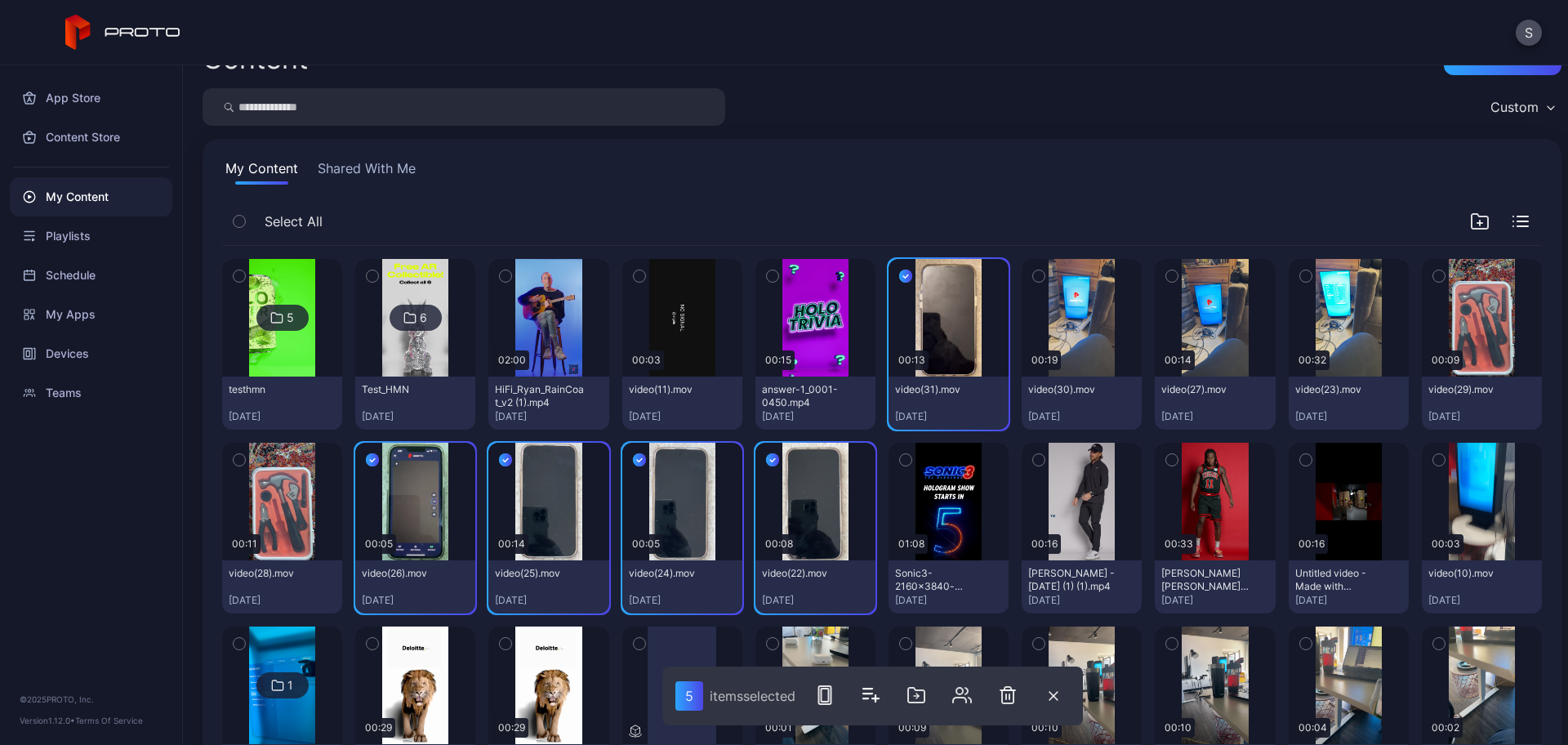 click 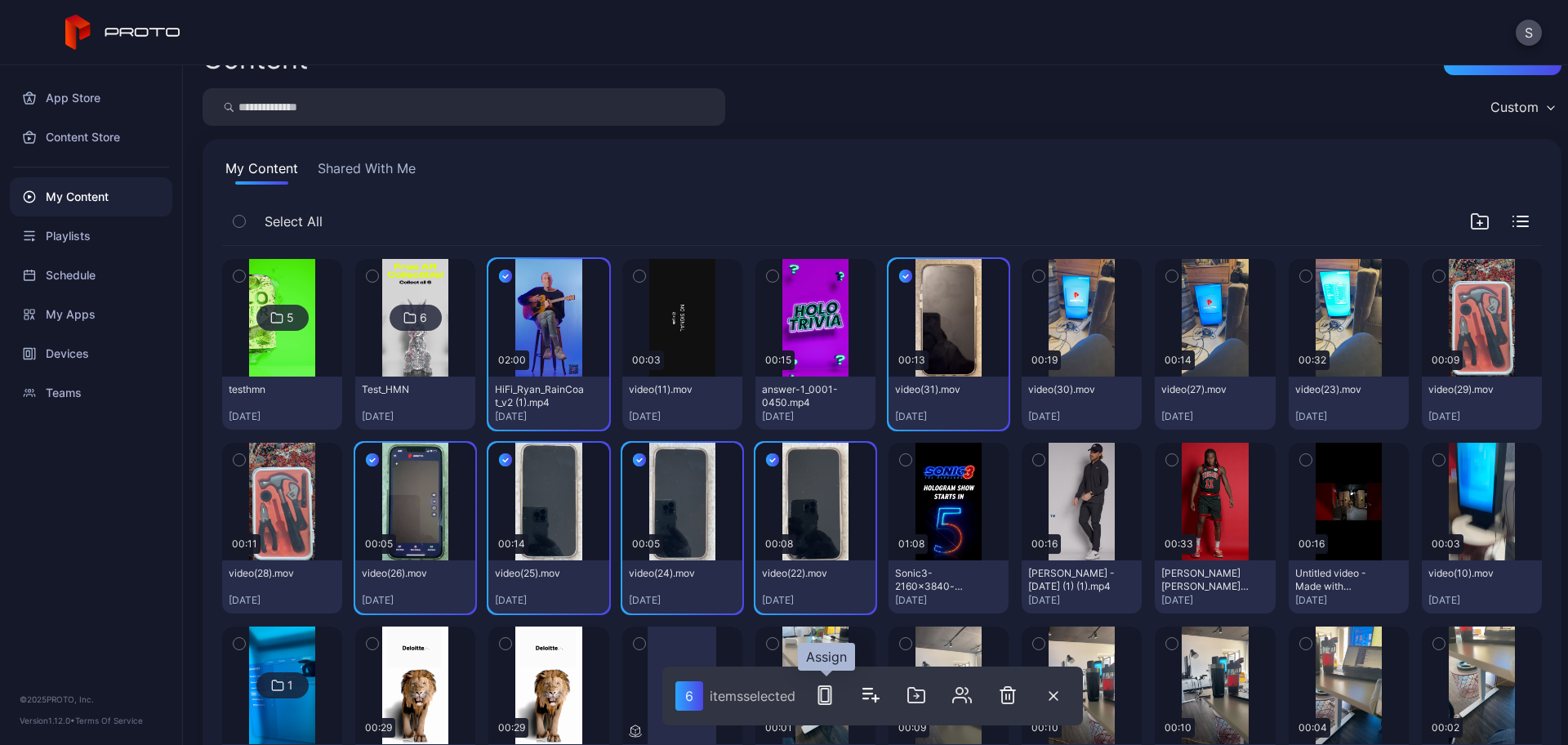 click 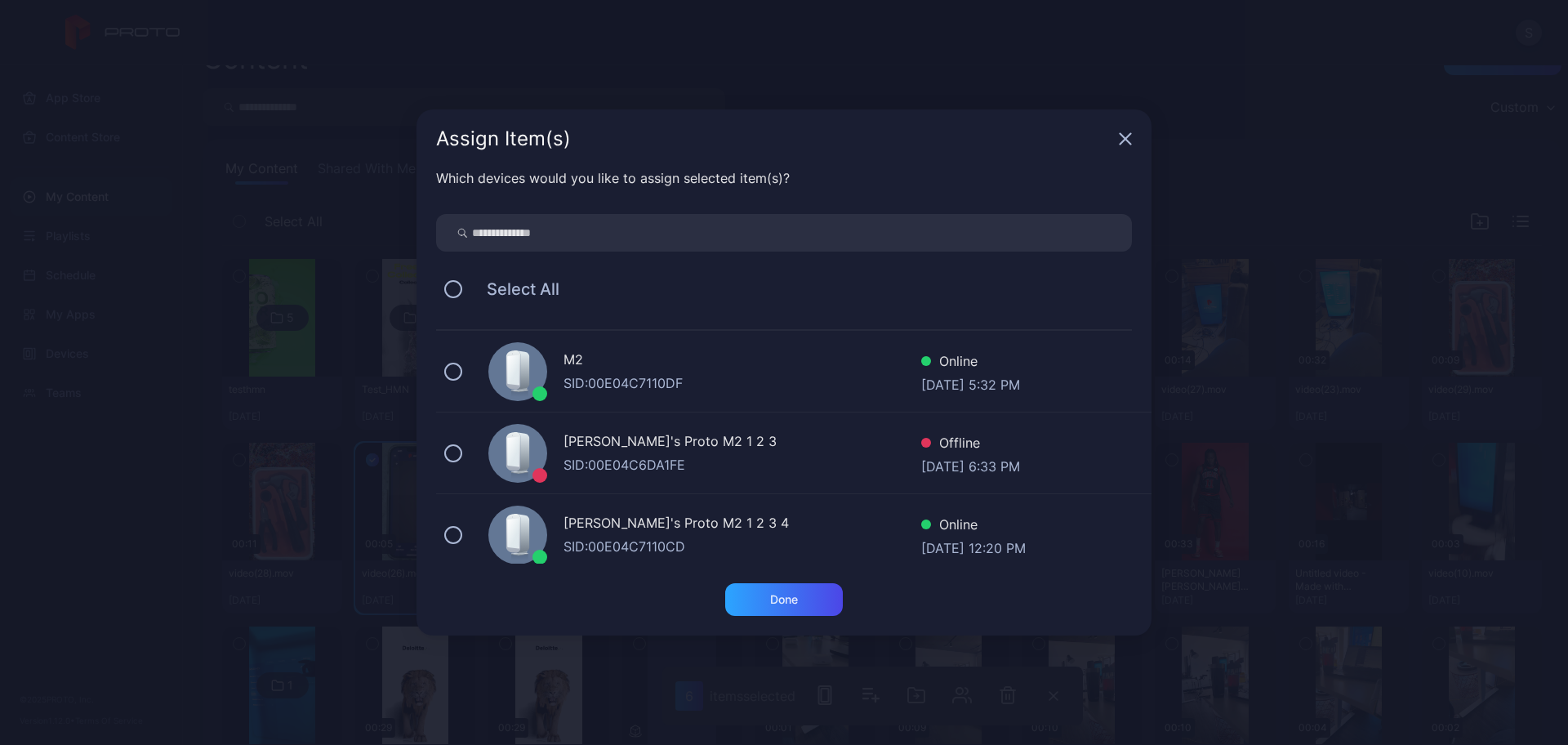 click on "[PERSON_NAME]'s Proto M2 1 2 3 4" at bounding box center [742, 524] 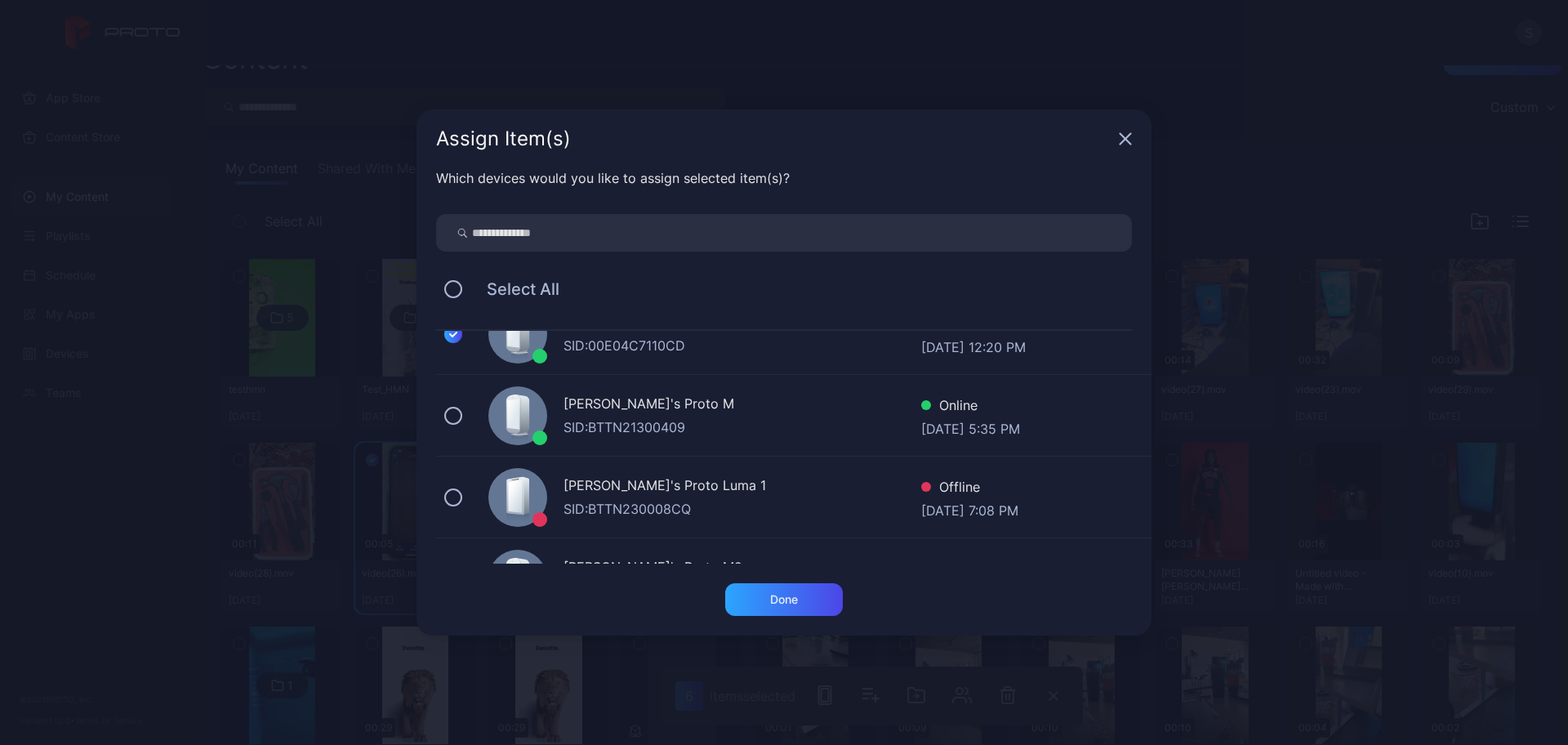 scroll, scrollTop: 225, scrollLeft: 0, axis: vertical 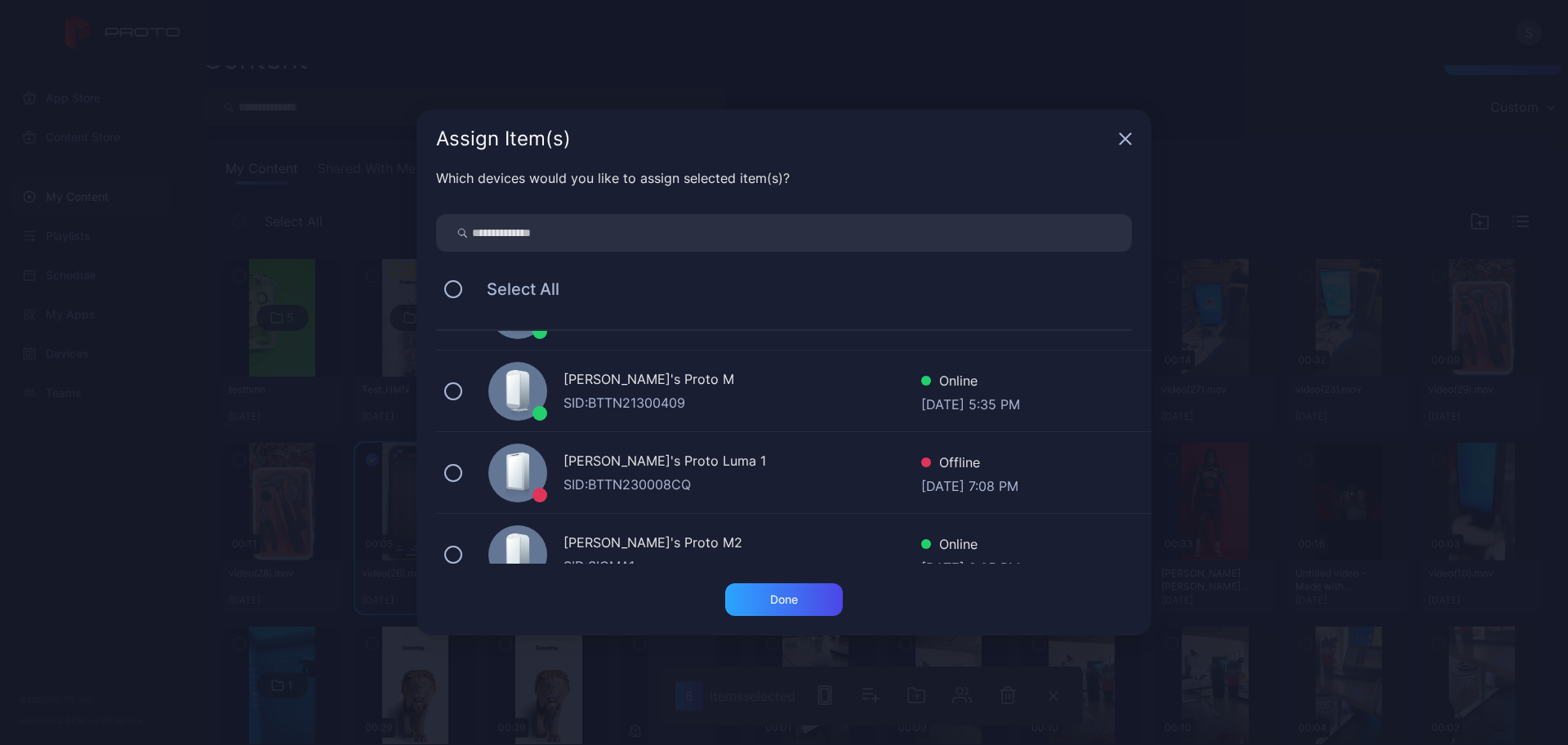 click on "SID:  BTTN21300409" at bounding box center [742, 403] 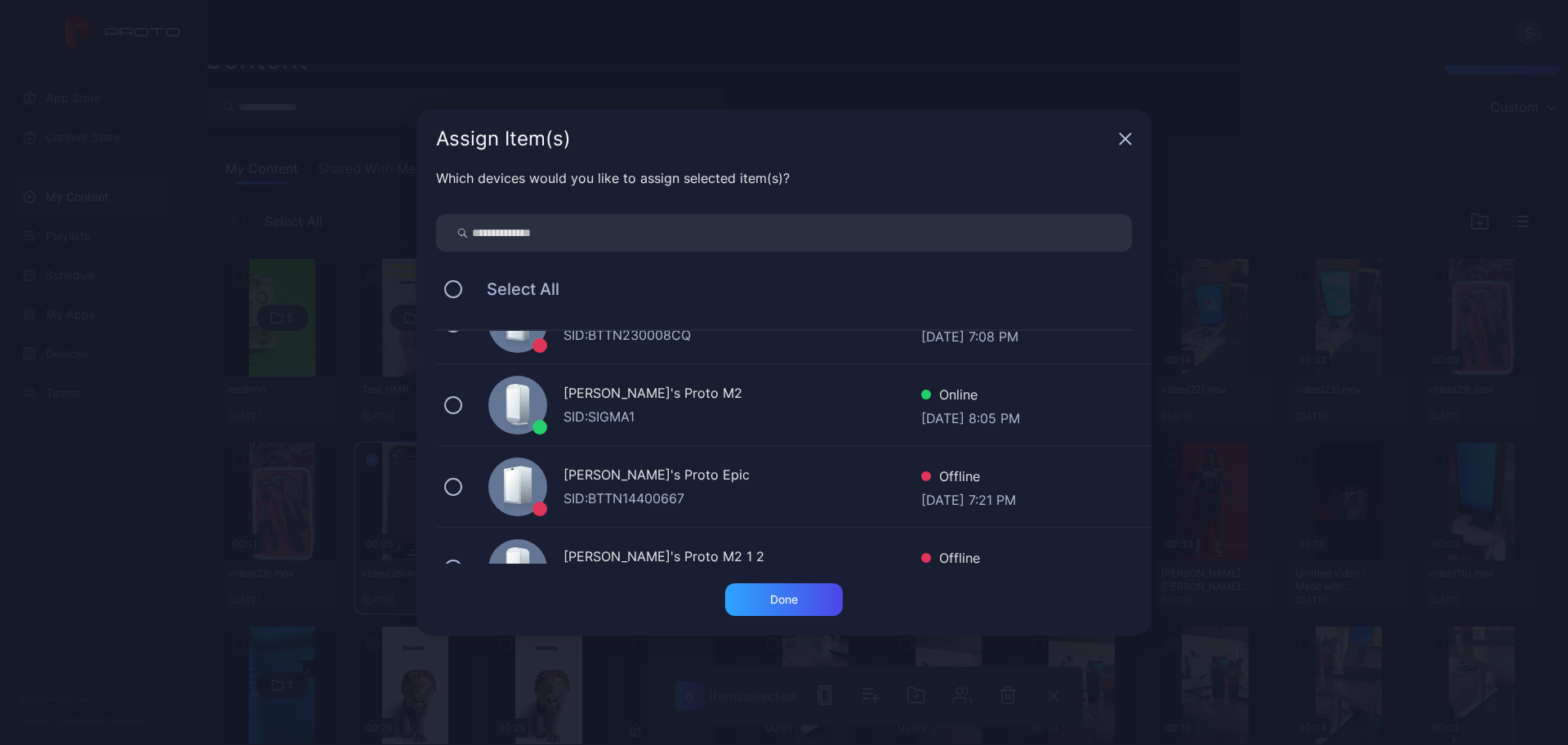 scroll, scrollTop: 374, scrollLeft: 0, axis: vertical 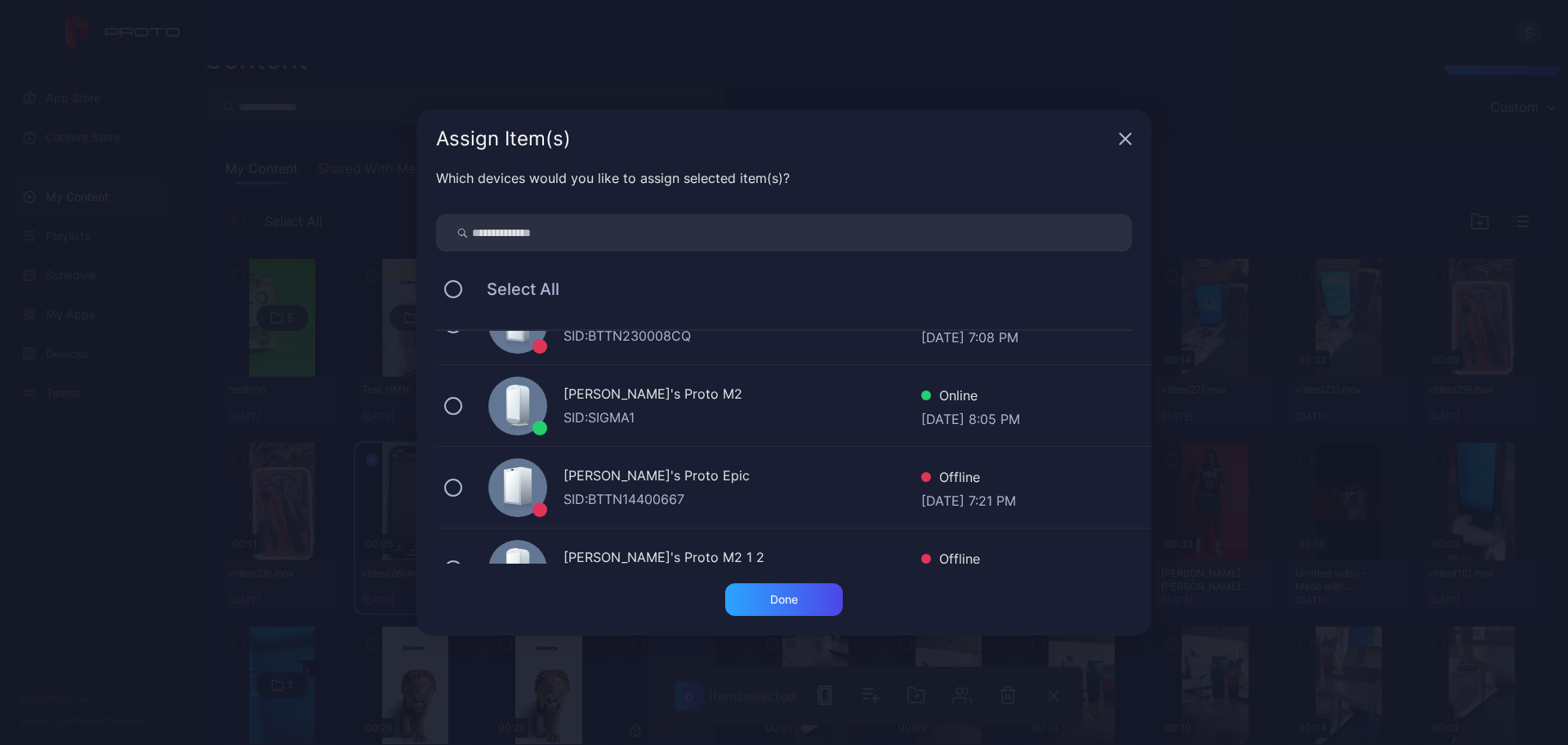 click on "[PERSON_NAME]'s Proto M2" at bounding box center [742, 395] 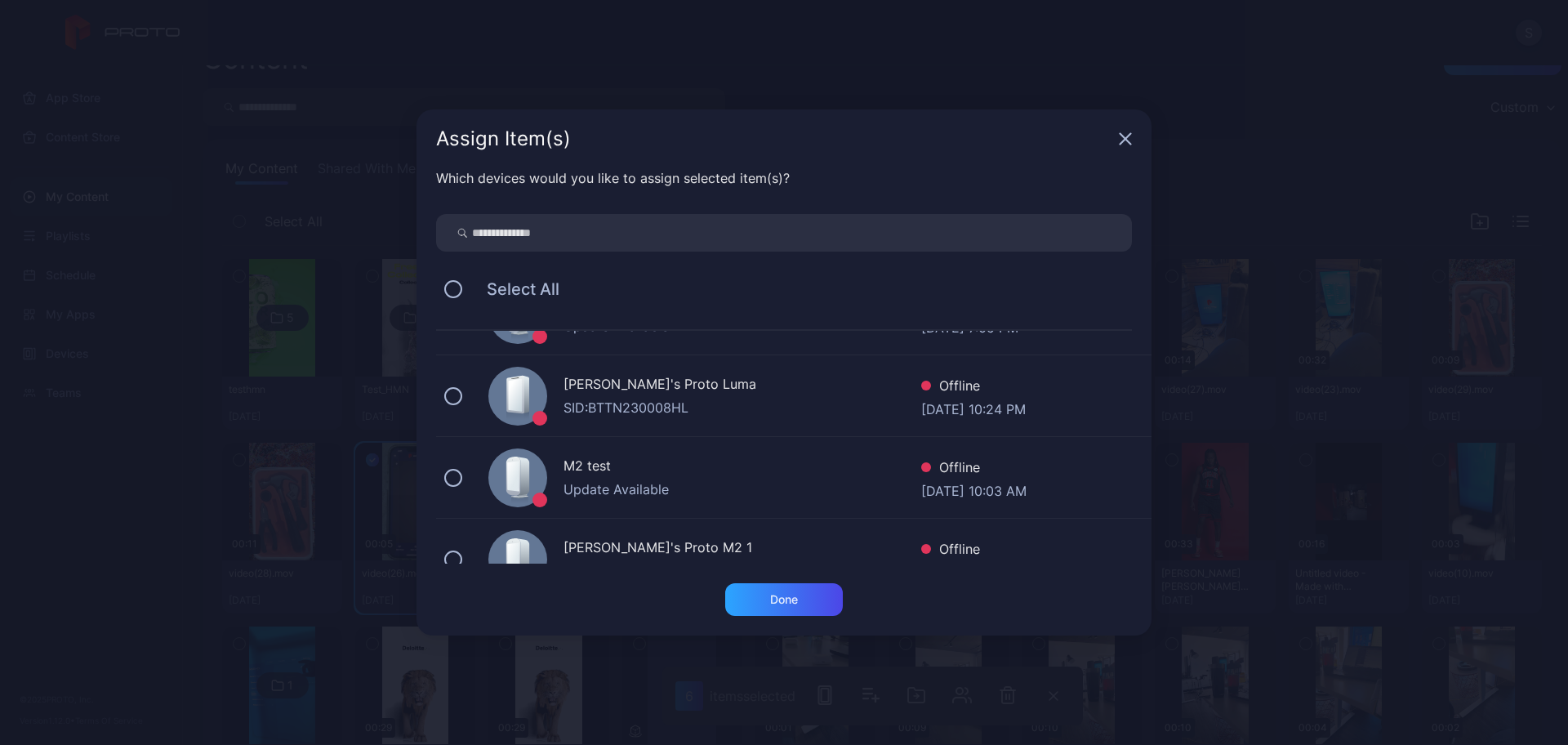 scroll, scrollTop: 829, scrollLeft: 0, axis: vertical 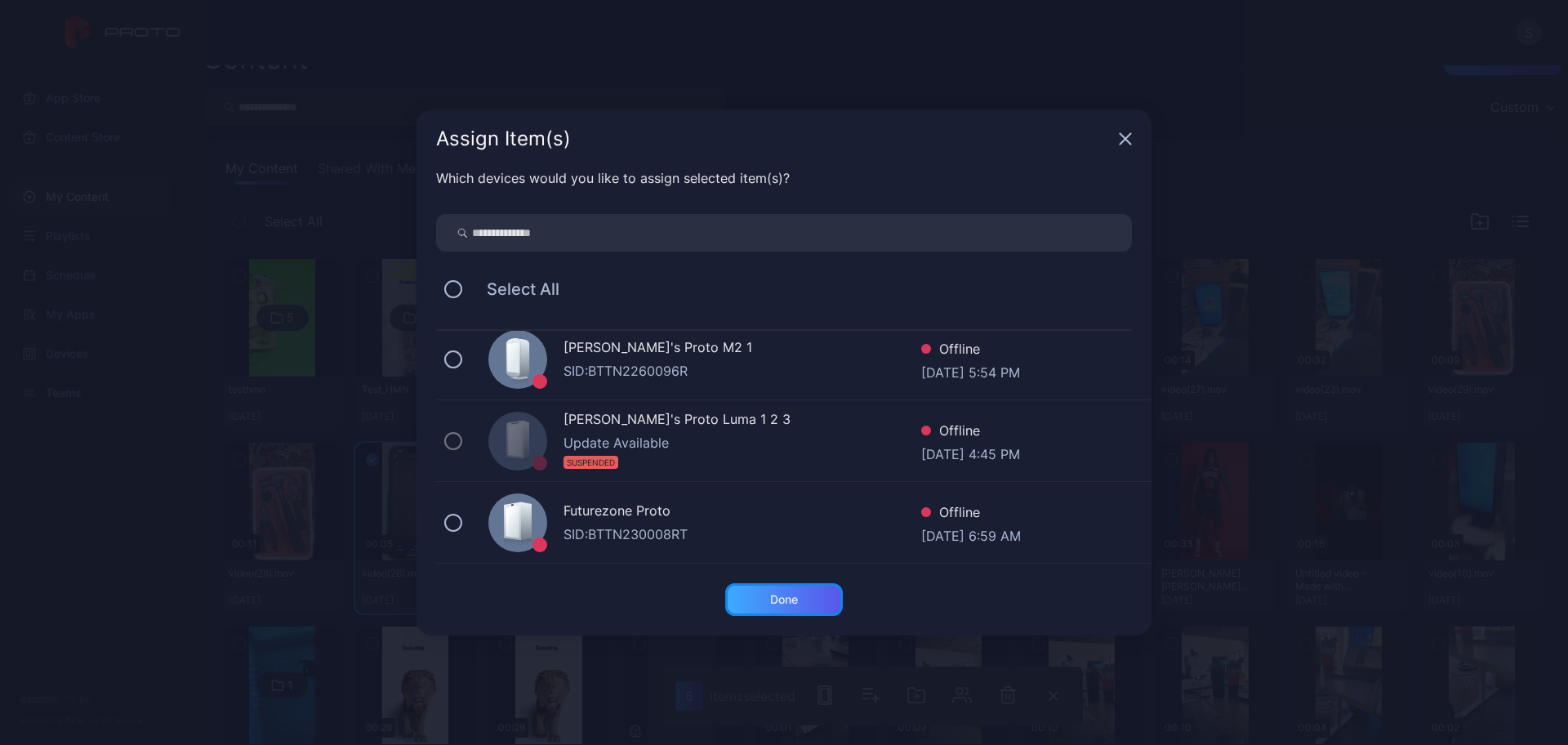 click on "Done" at bounding box center (784, 600) 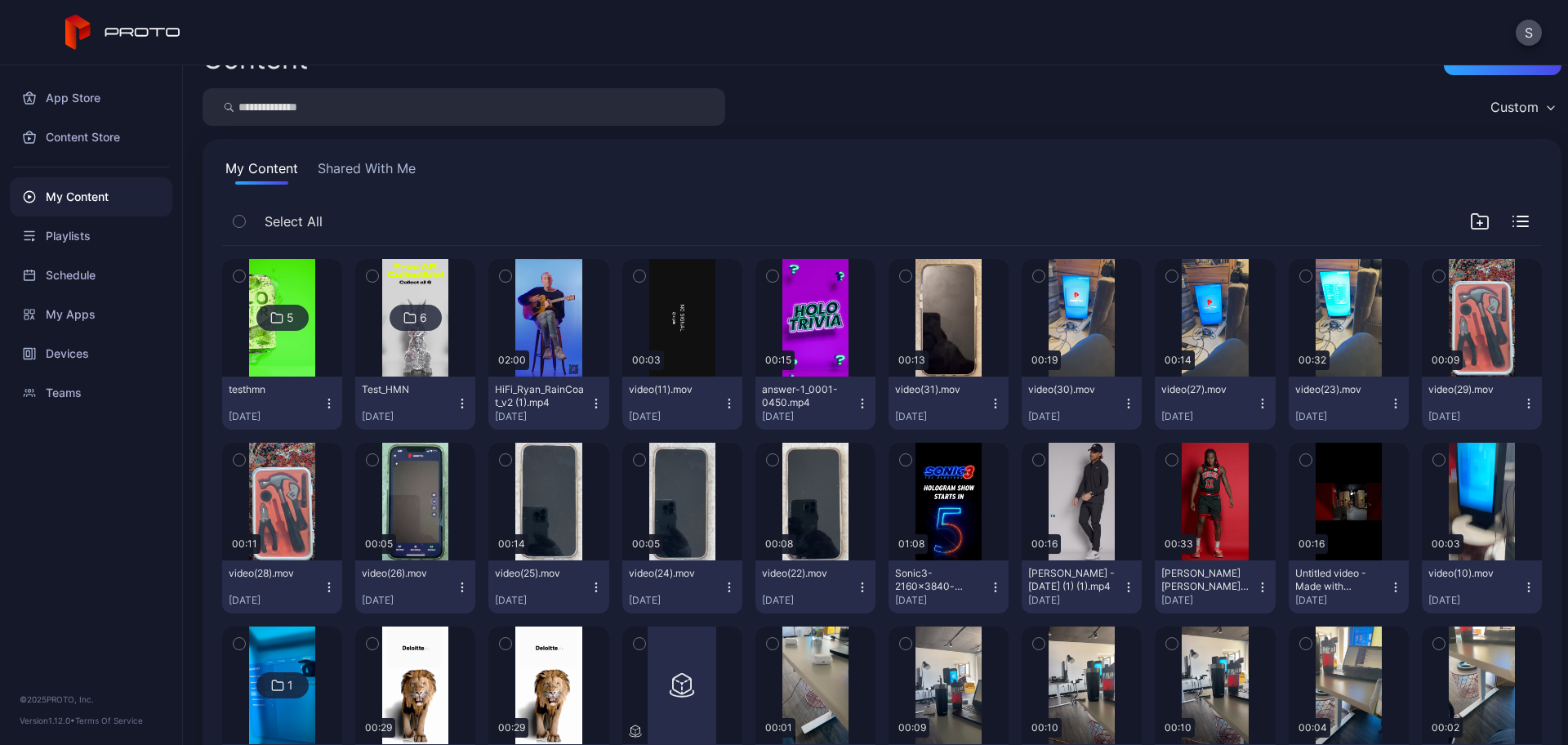 click on "video(22).mov [DATE]" at bounding box center [815, 587] 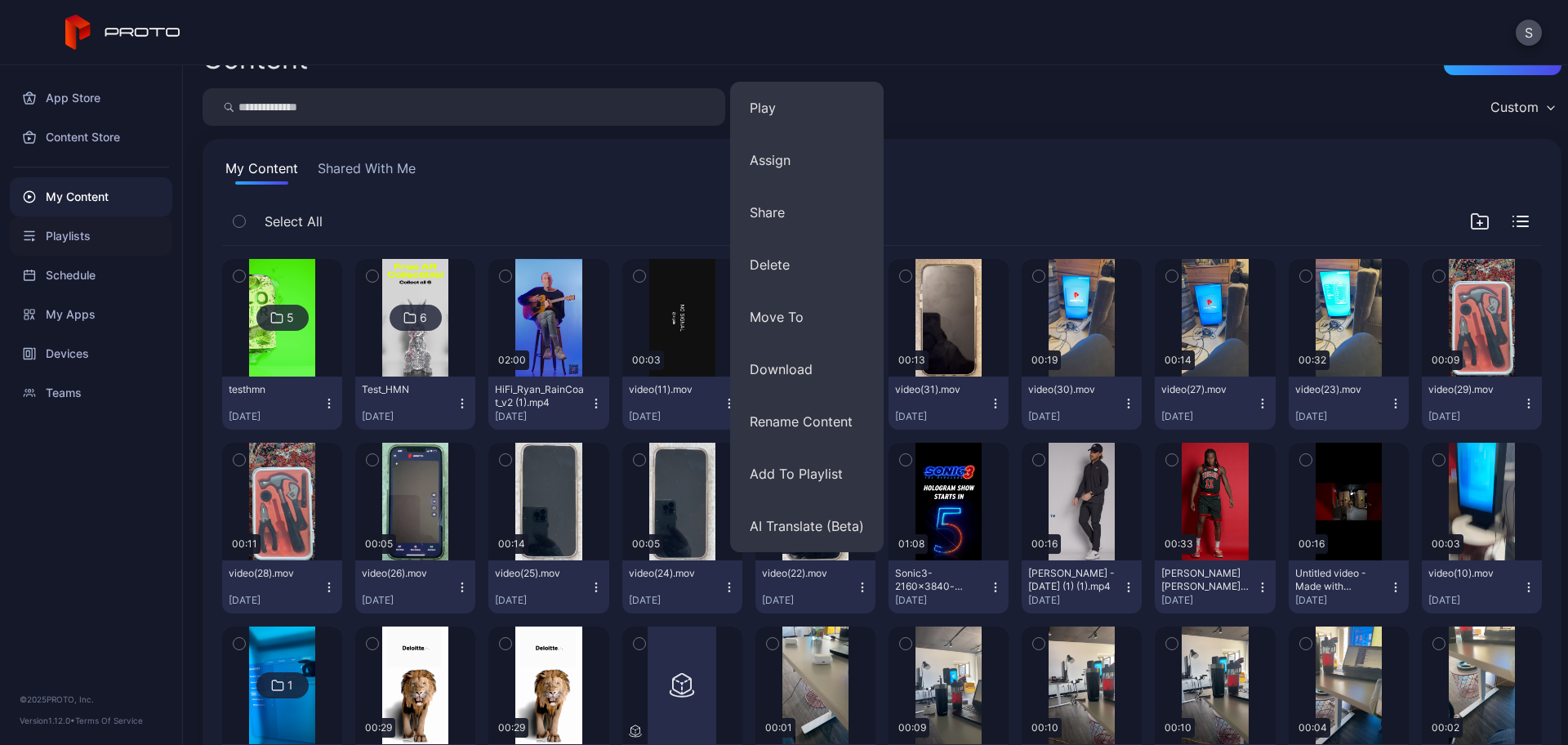 click on "Playlists" at bounding box center [91, 236] 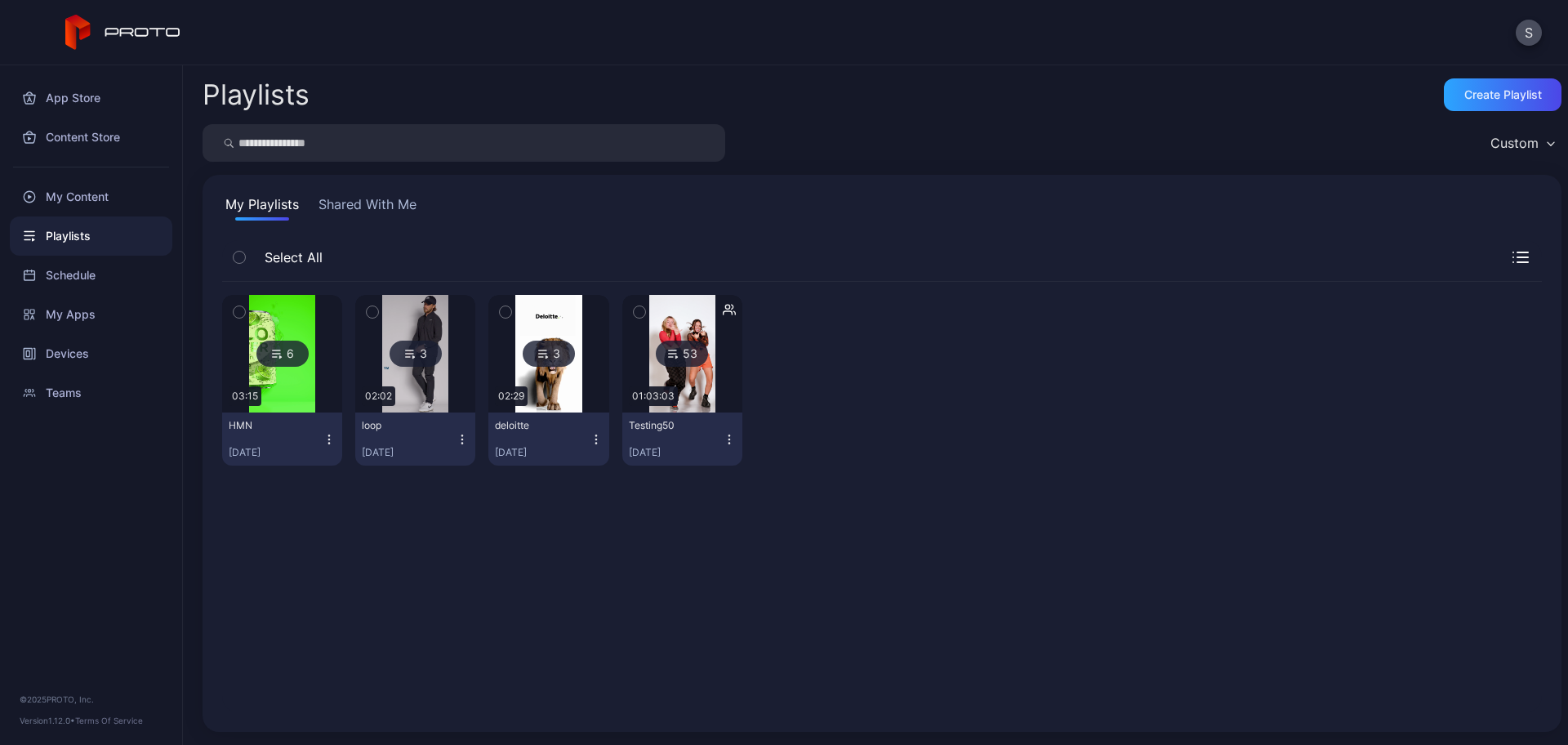 click 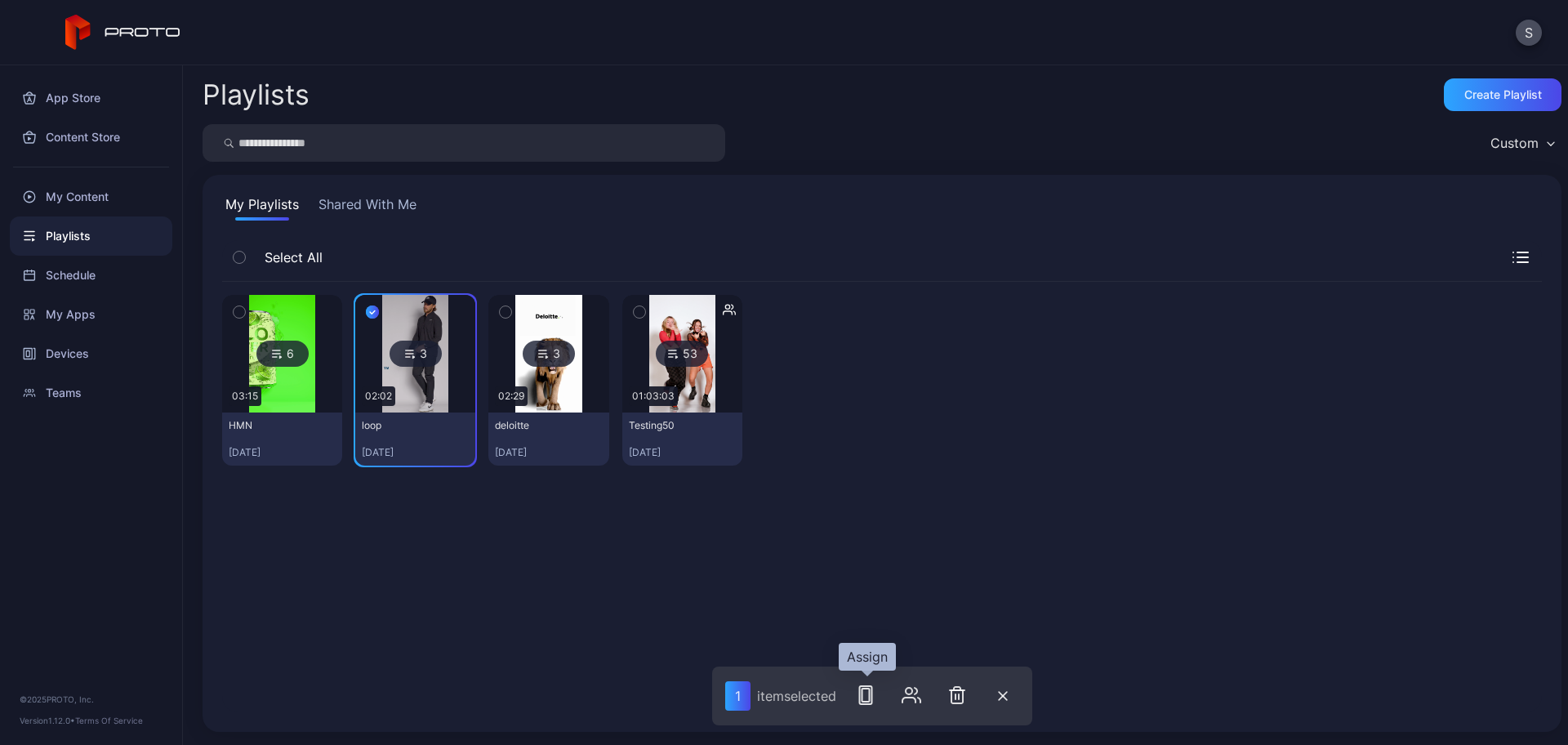 click 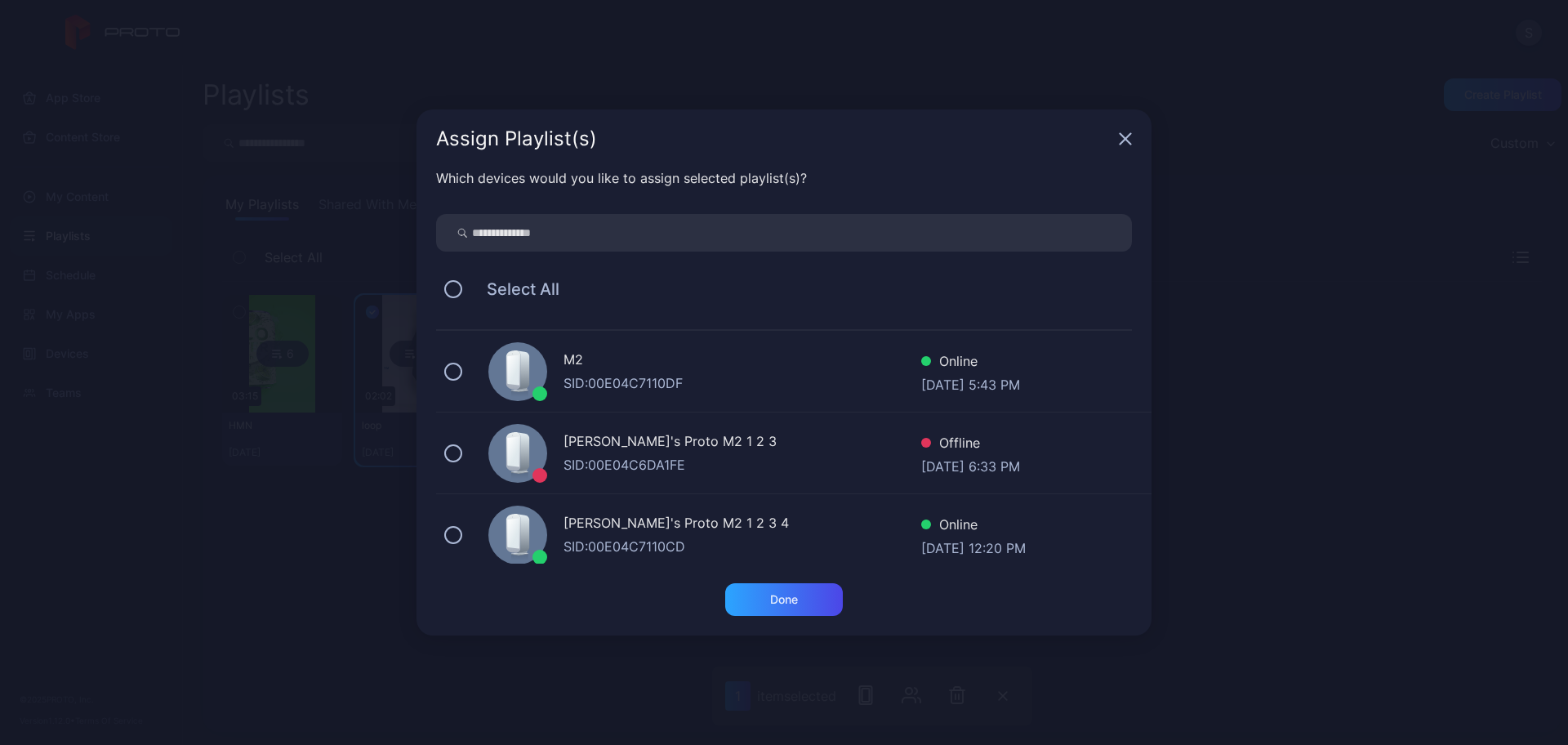 click on "M2 SID:  00E04C7110DF Online [DATE] 5:43 PM" at bounding box center (794, 372) 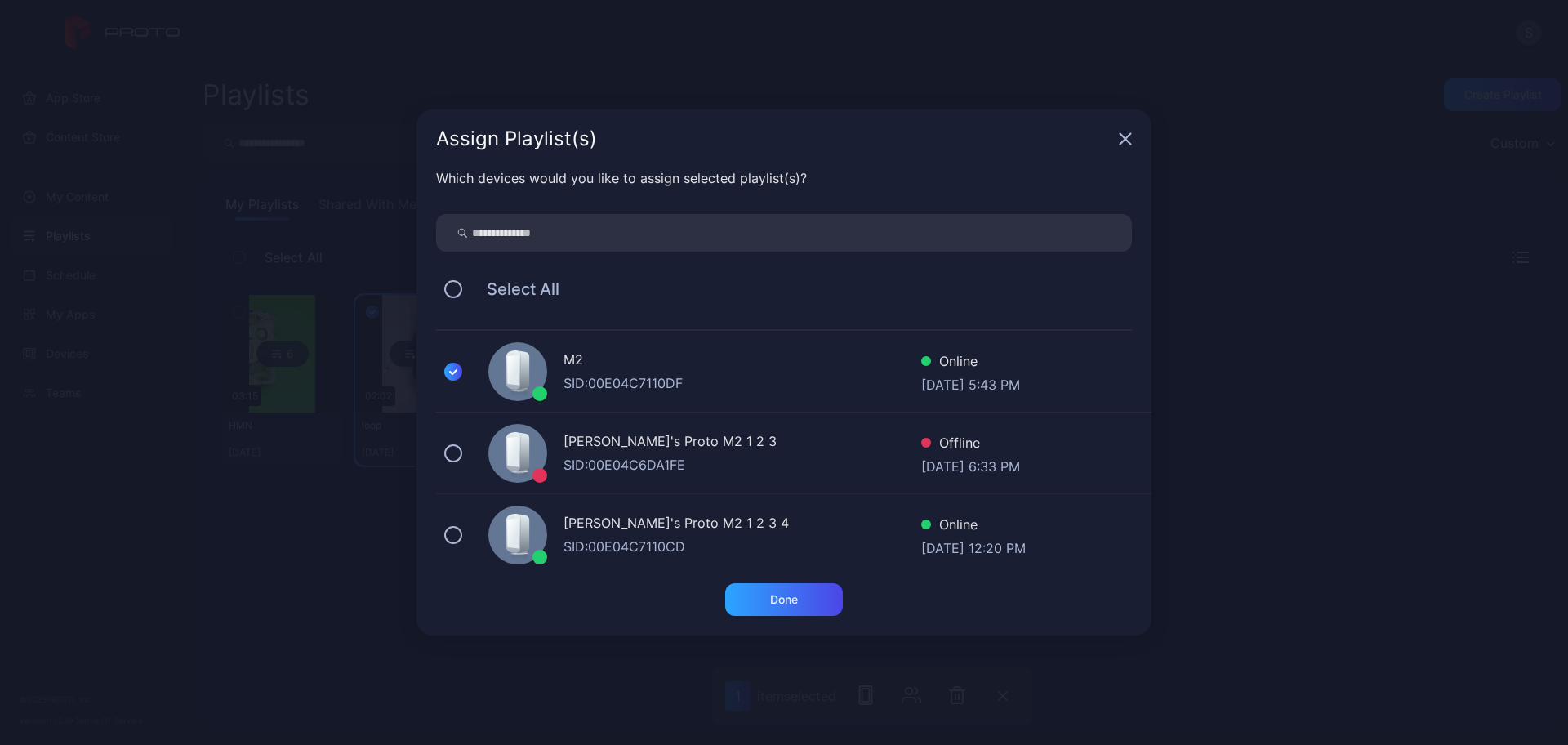 click on "[PERSON_NAME]'s Proto M2 1 2 3 4 SID:  00E04C7110CD Online [DATE] 12:20 PM" at bounding box center (794, 535) 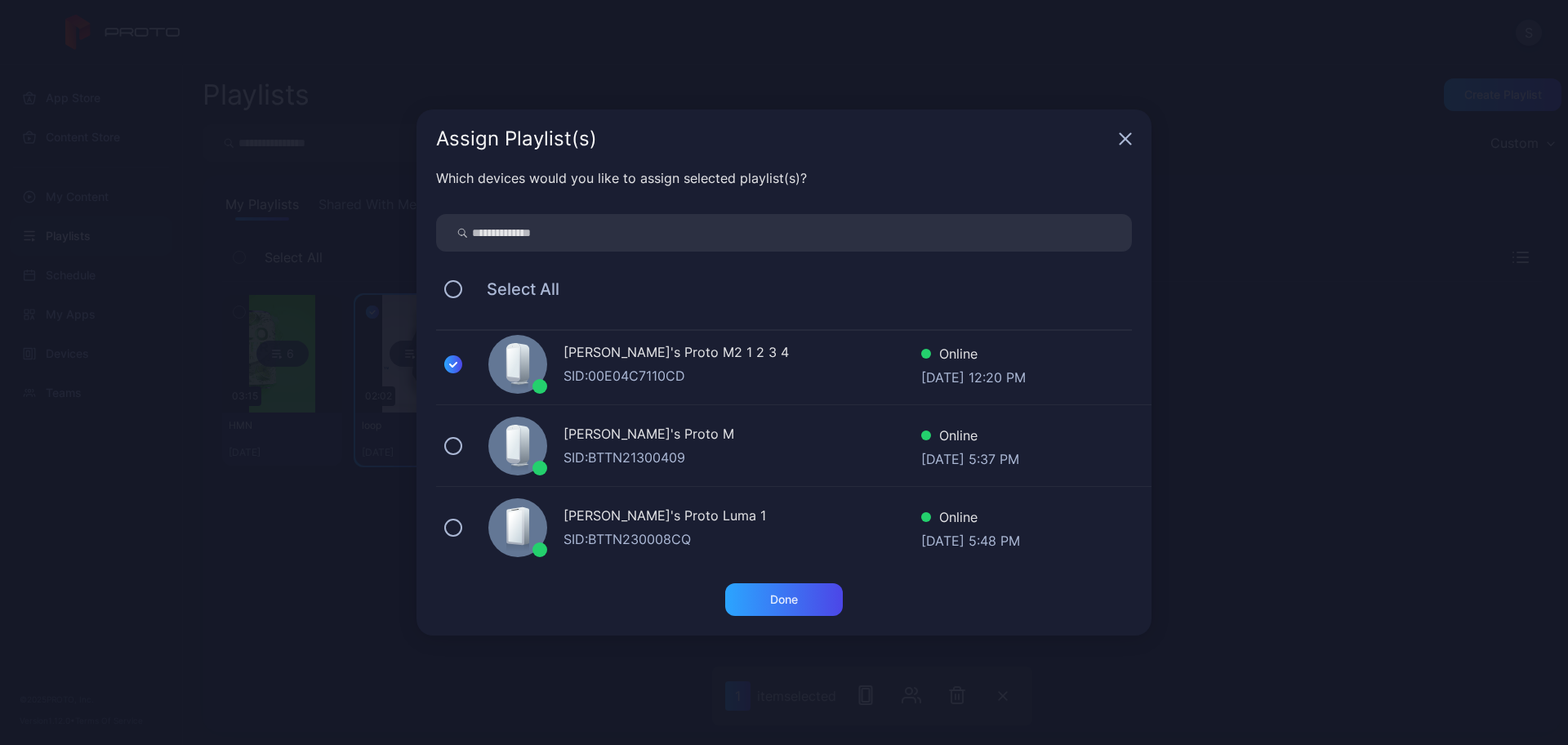 scroll, scrollTop: 227, scrollLeft: 0, axis: vertical 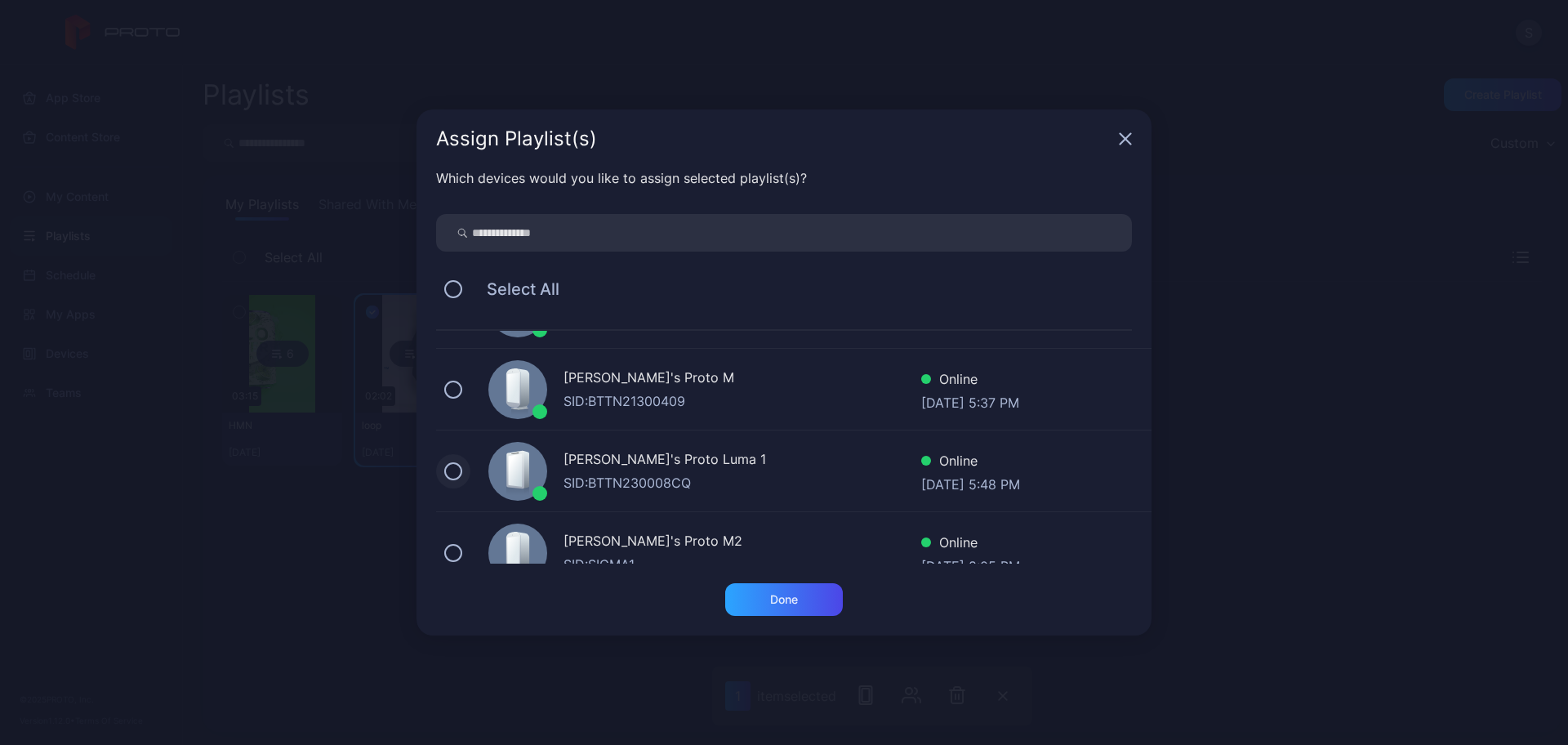 click at bounding box center (453, 471) 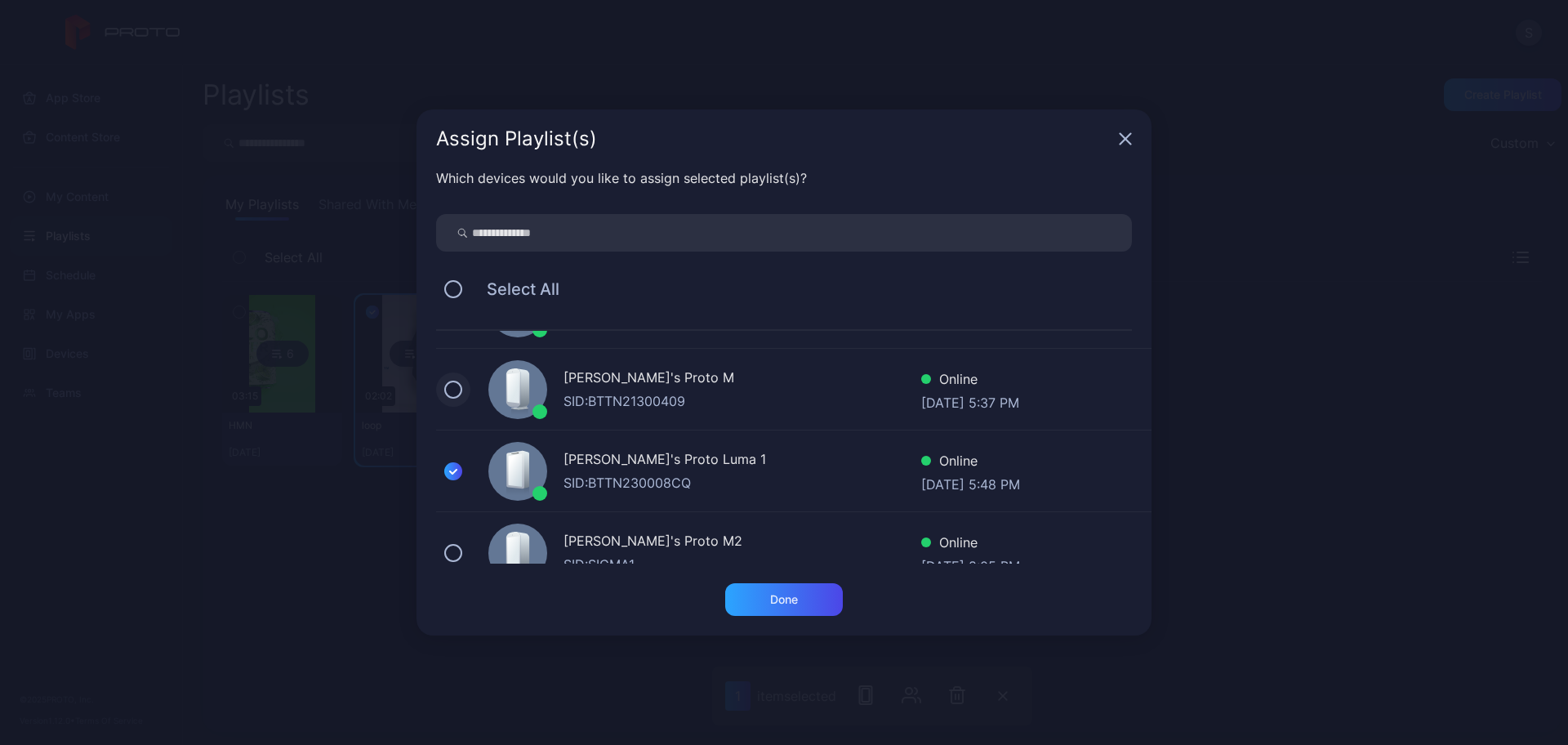 click at bounding box center [453, 390] 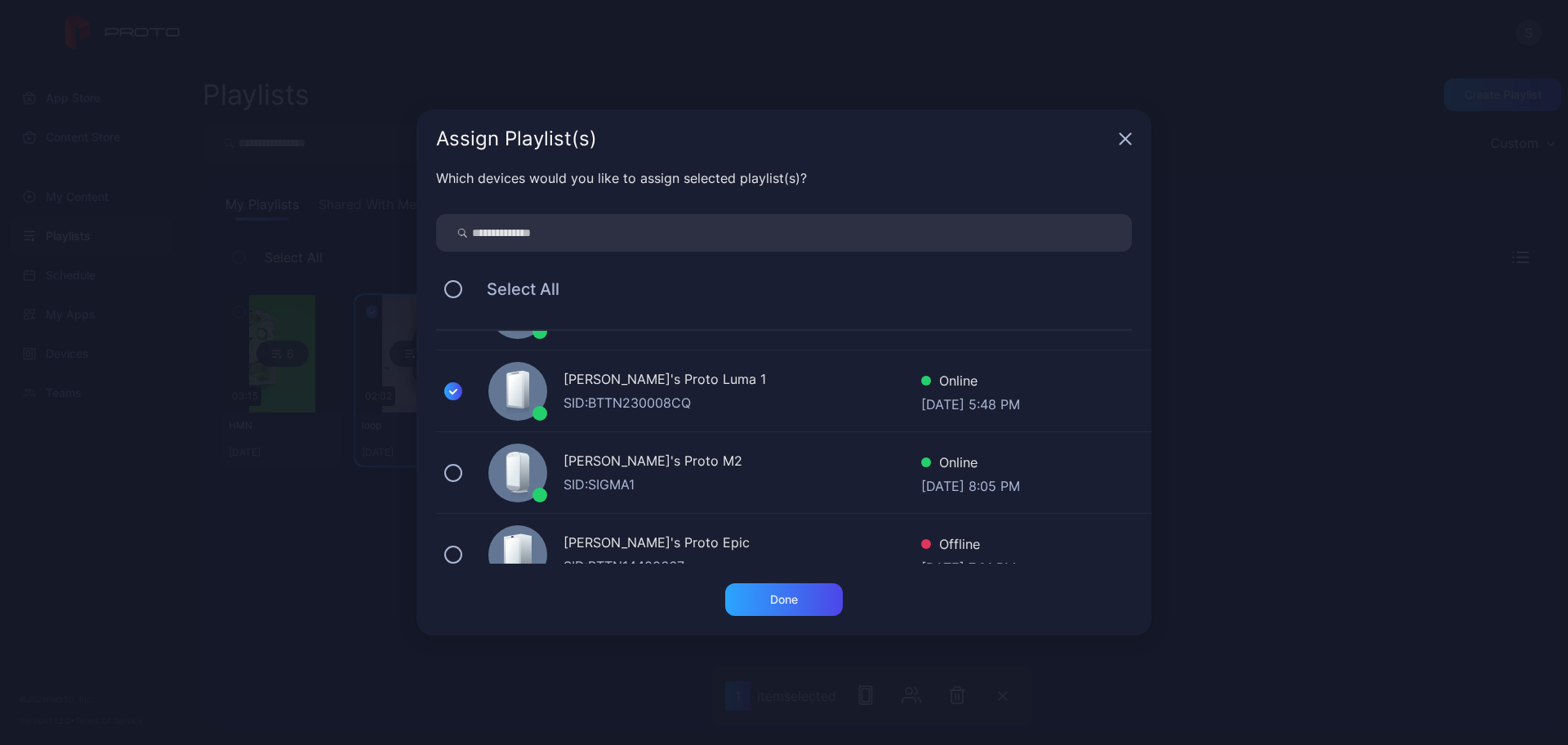 scroll, scrollTop: 315, scrollLeft: 0, axis: vertical 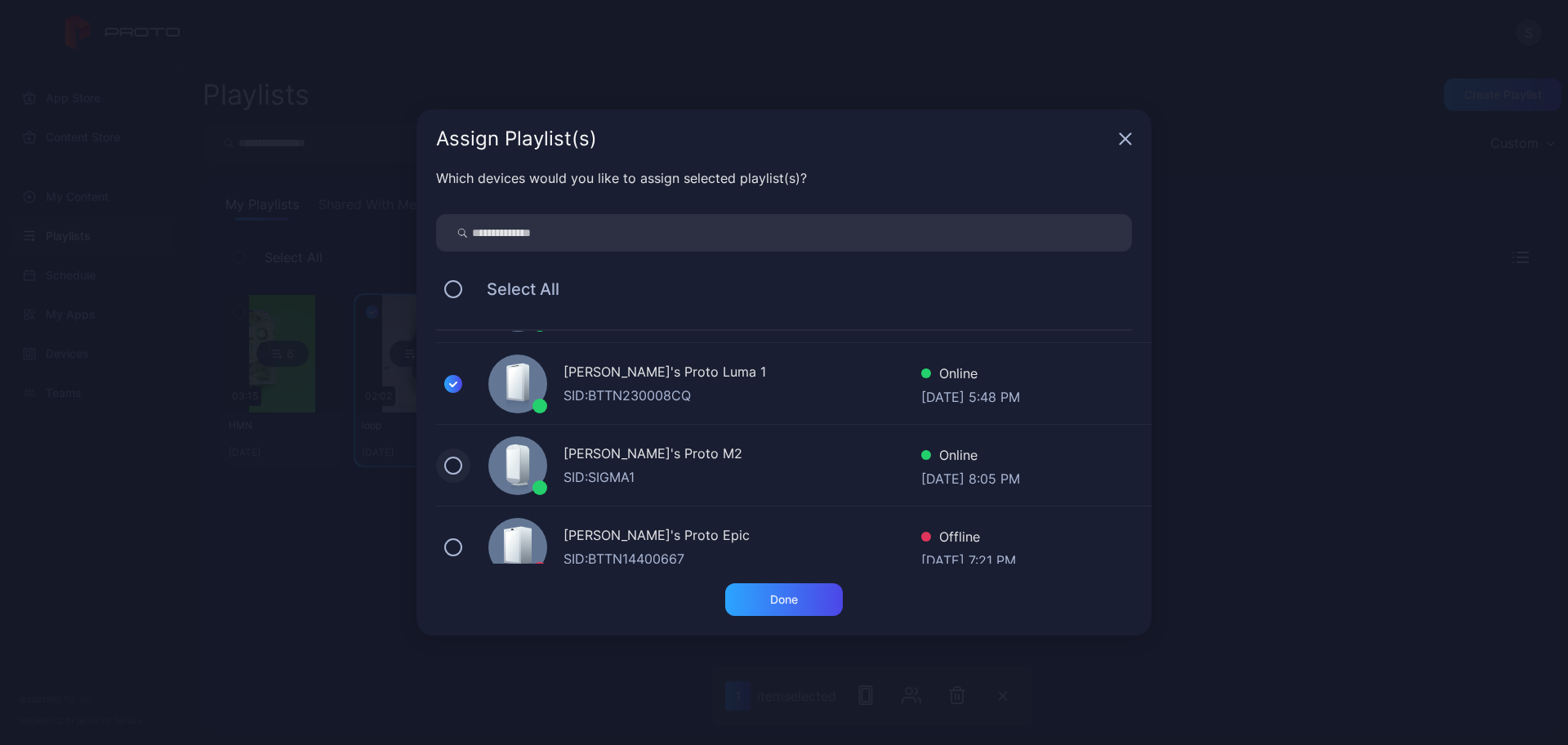 click at bounding box center (453, 466) 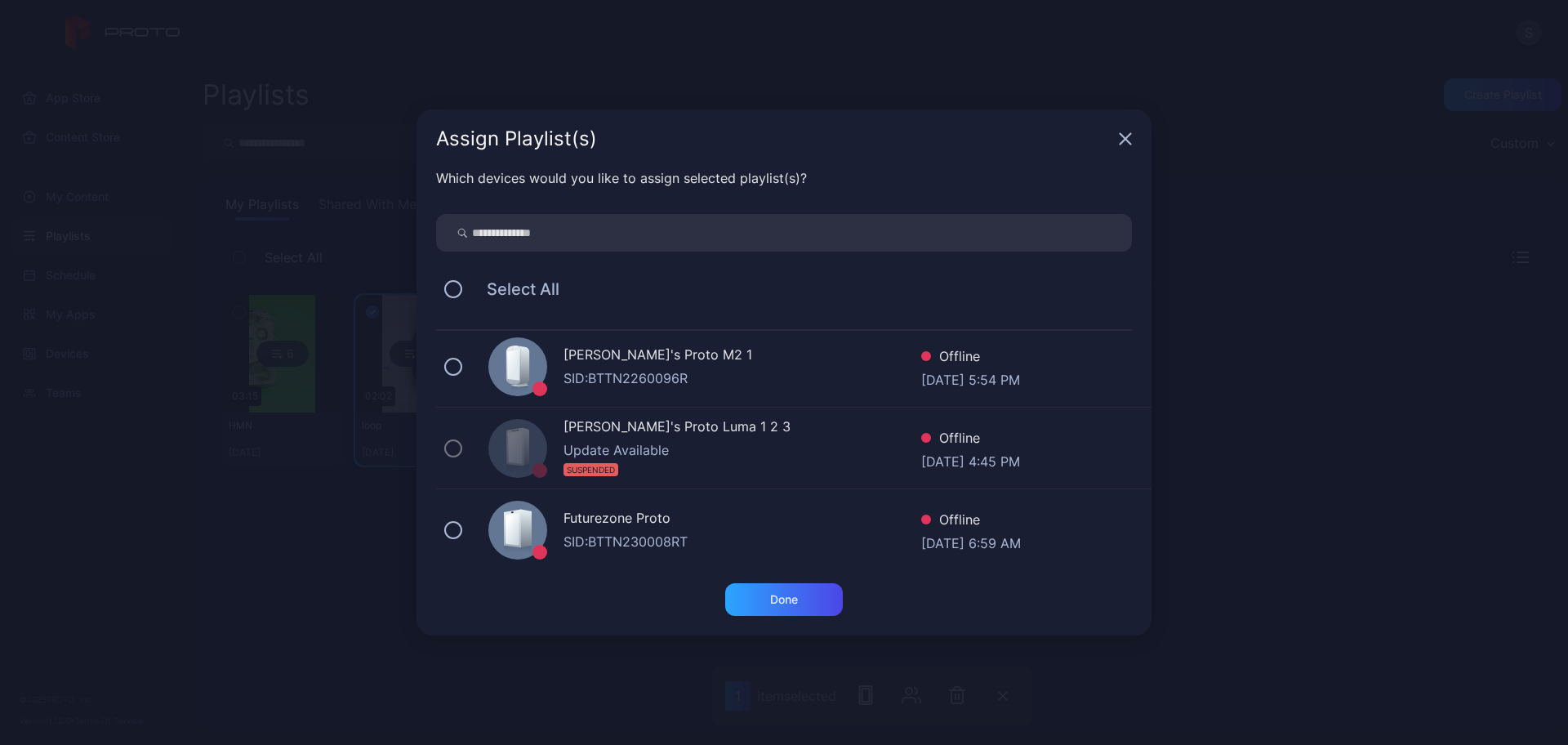 scroll, scrollTop: 829, scrollLeft: 0, axis: vertical 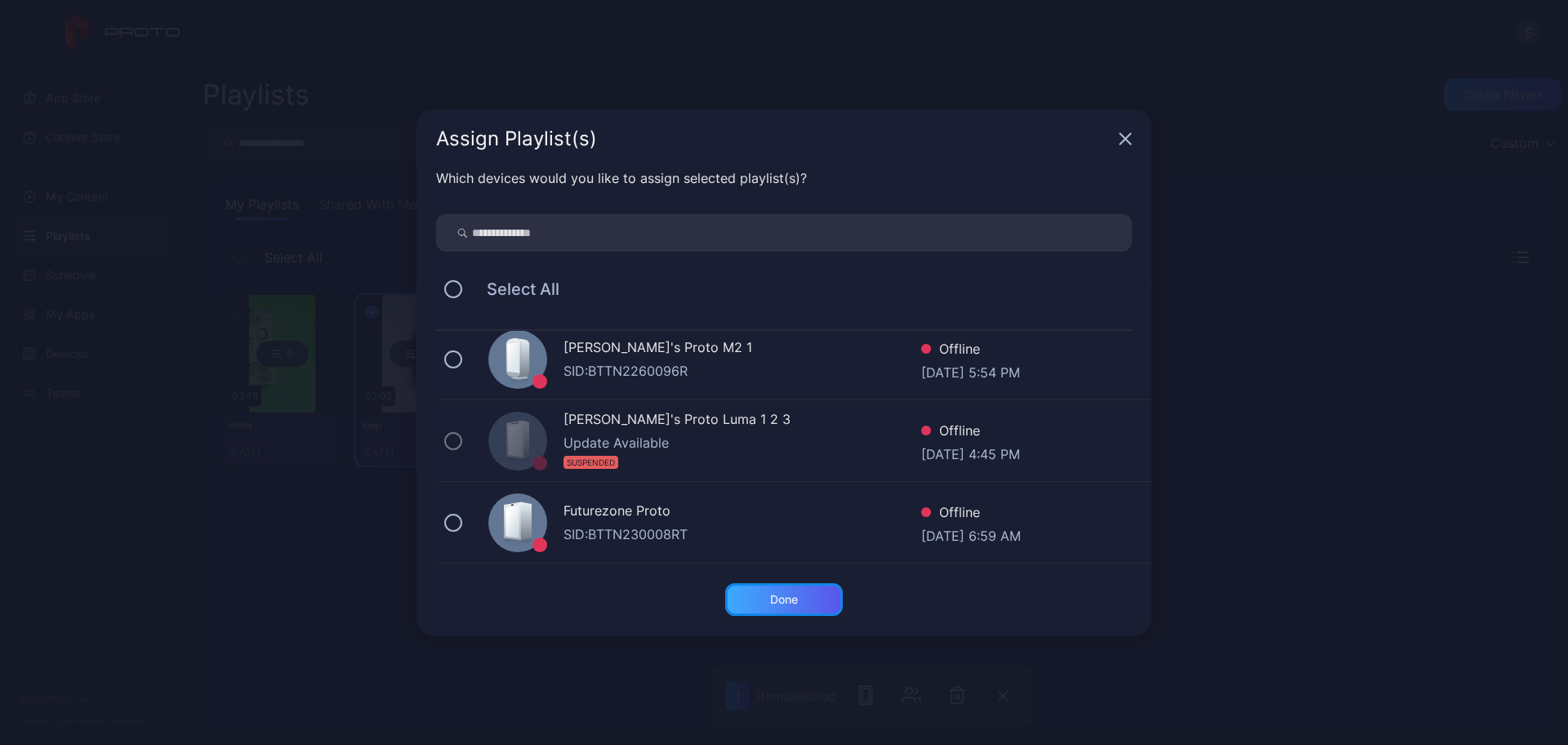 click on "Done" at bounding box center (784, 600) 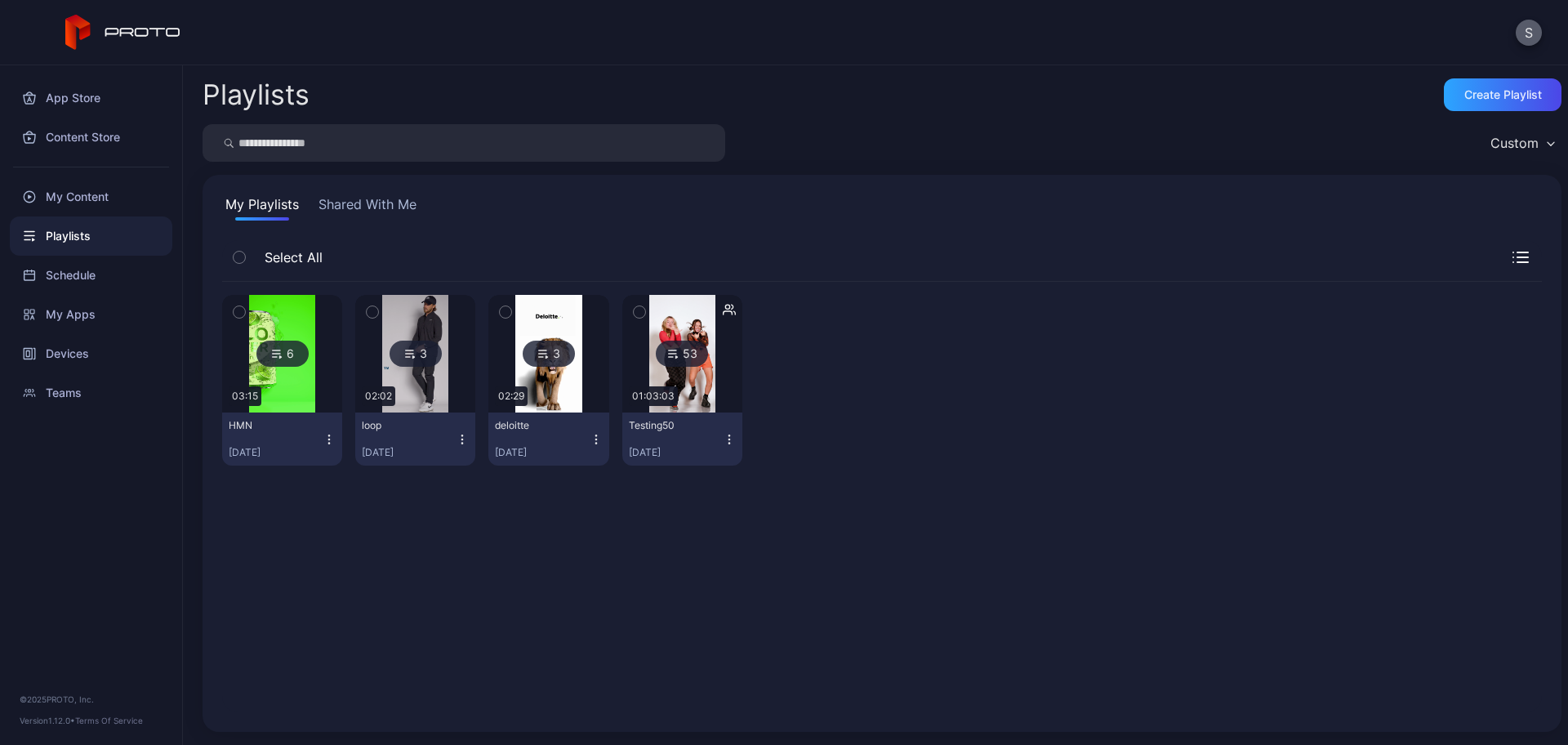click on "S" at bounding box center (1529, 33) 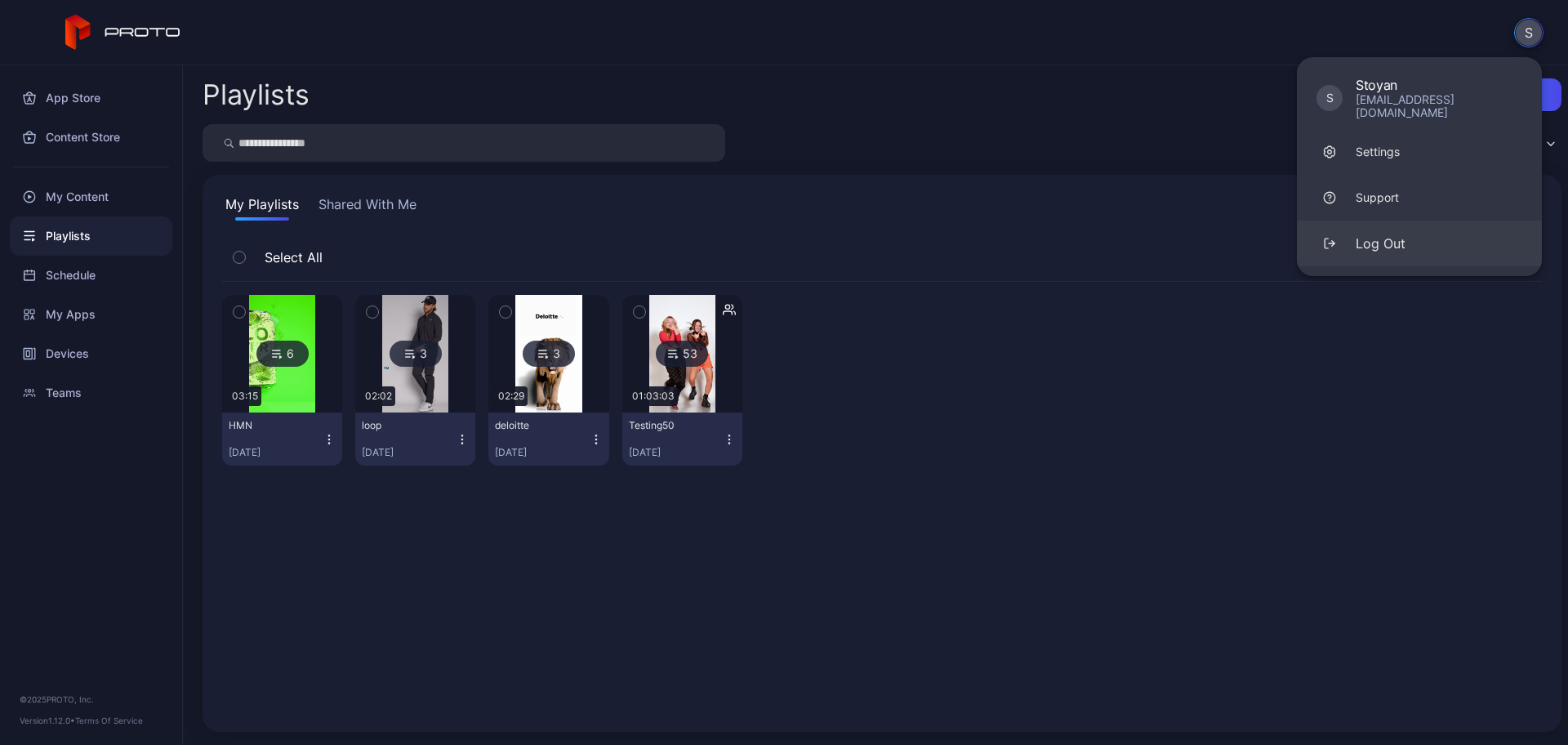 click on "Log Out" at bounding box center [1380, 243] 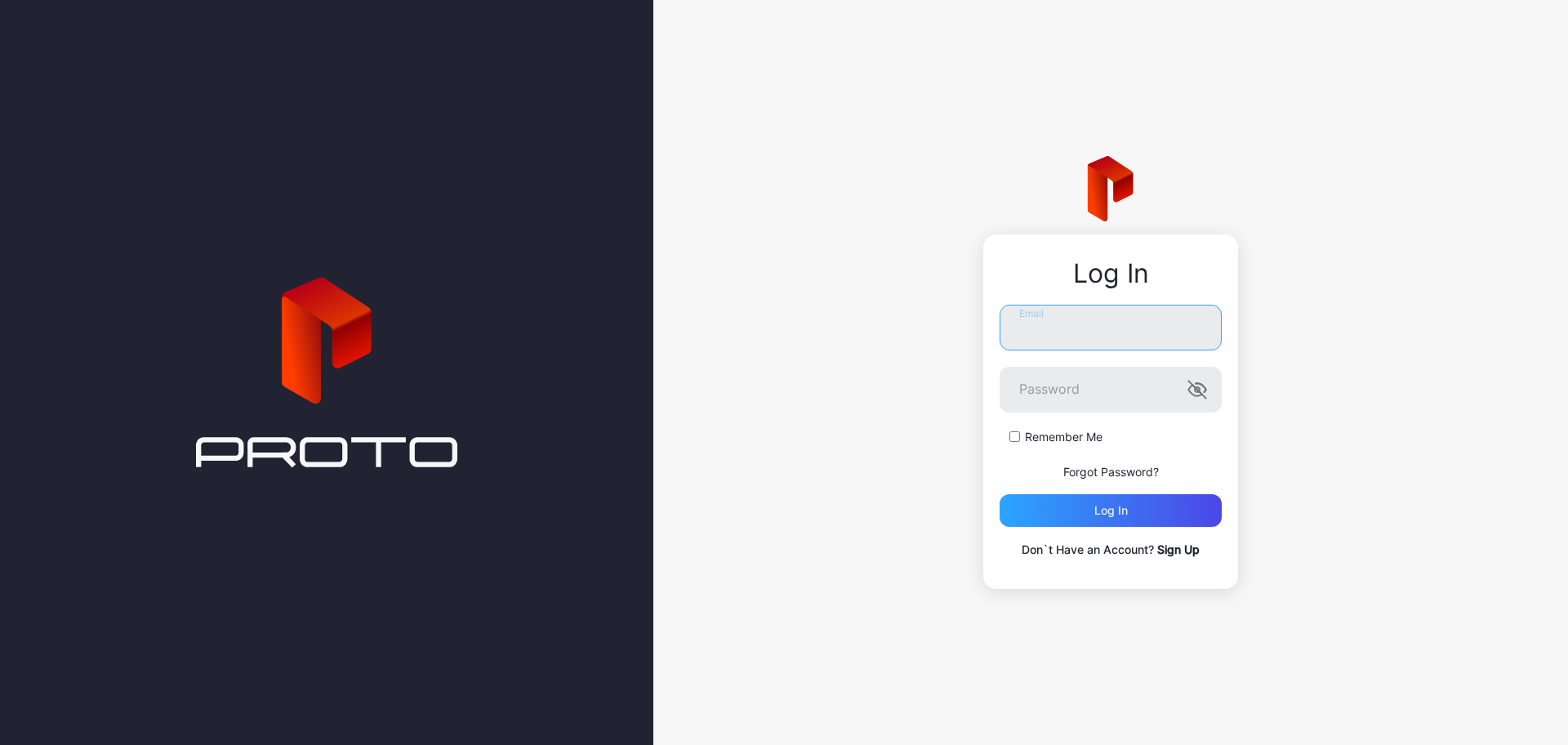 type on "**********" 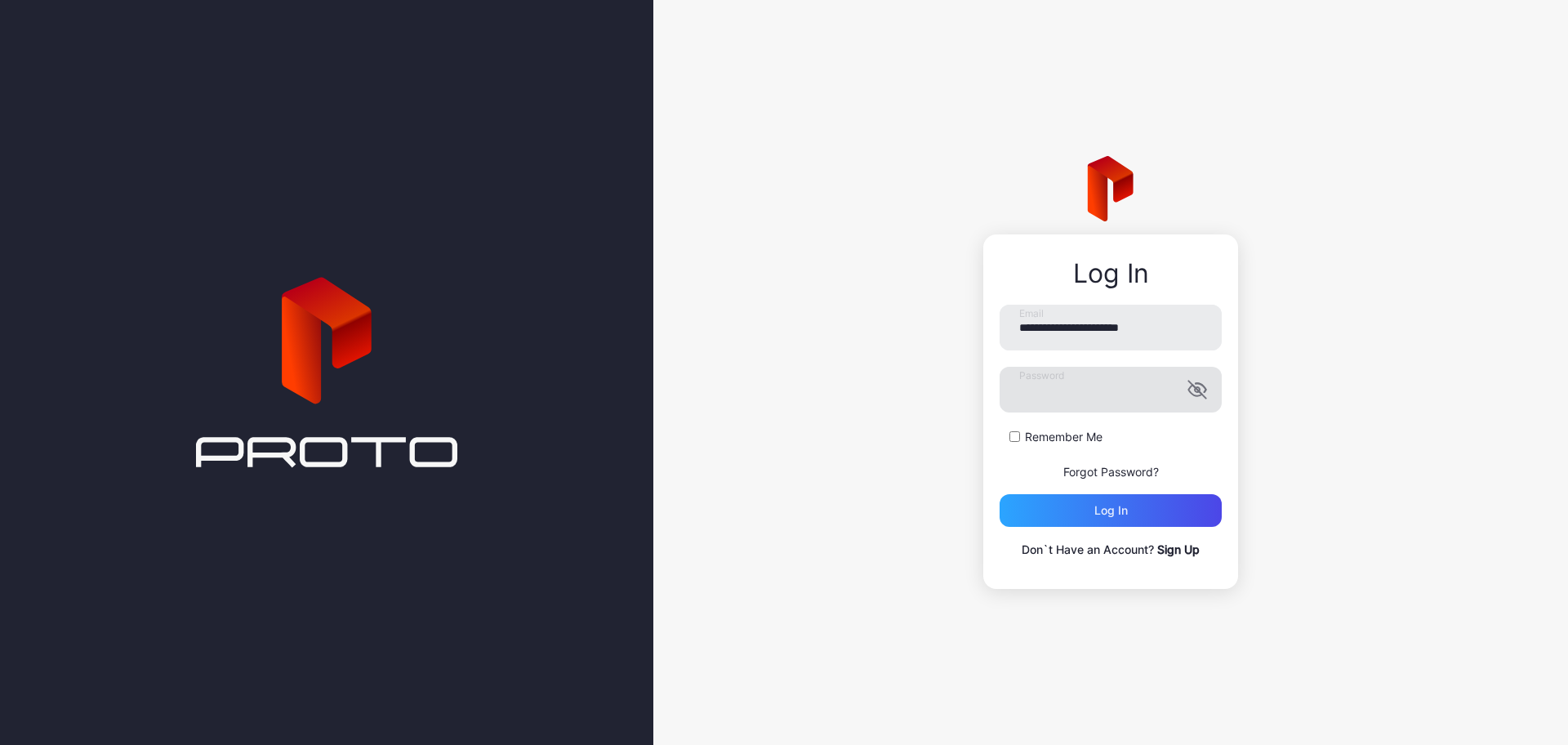 click 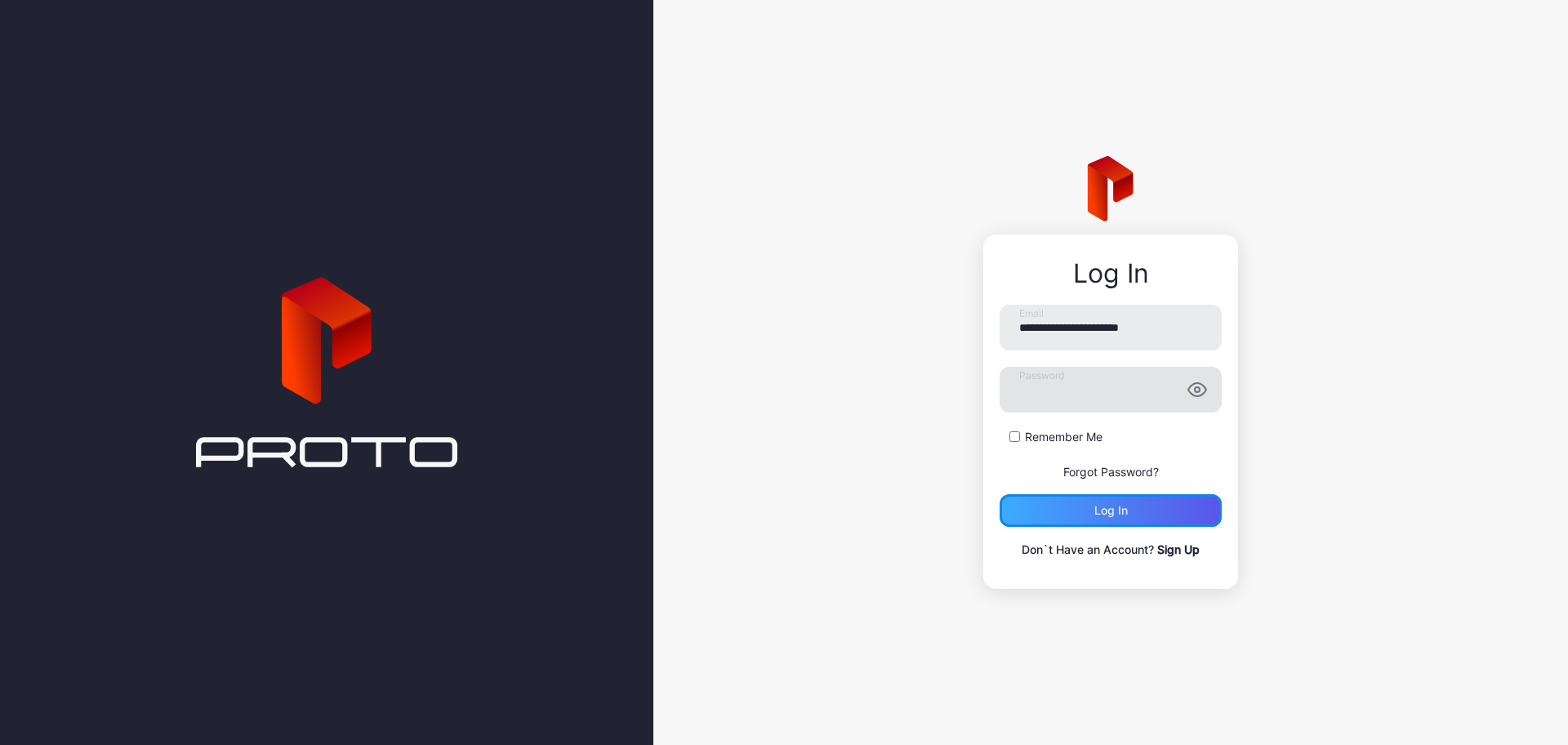 click on "Log in" at bounding box center (1111, 511) 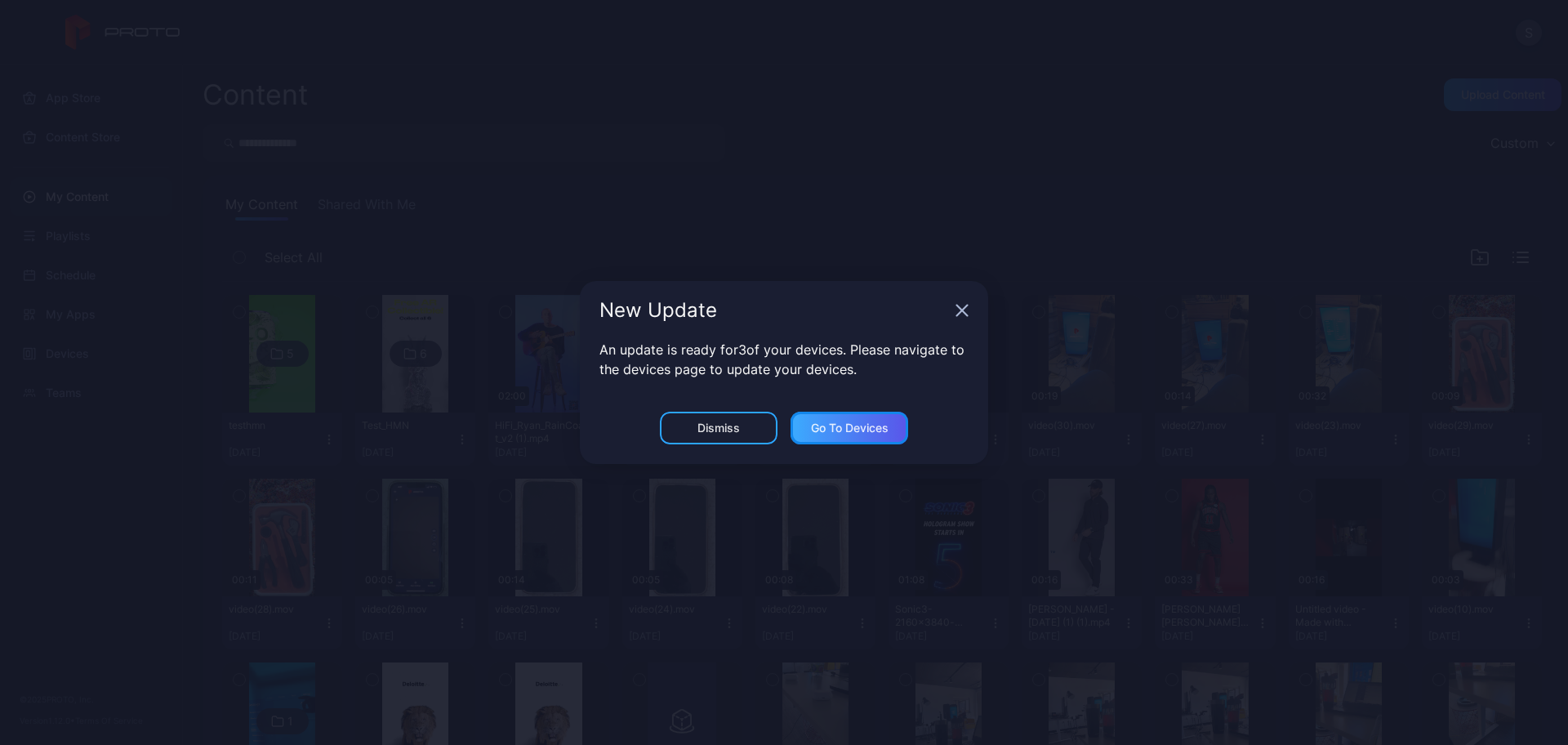 click on "Go to devices" at bounding box center [849, 428] 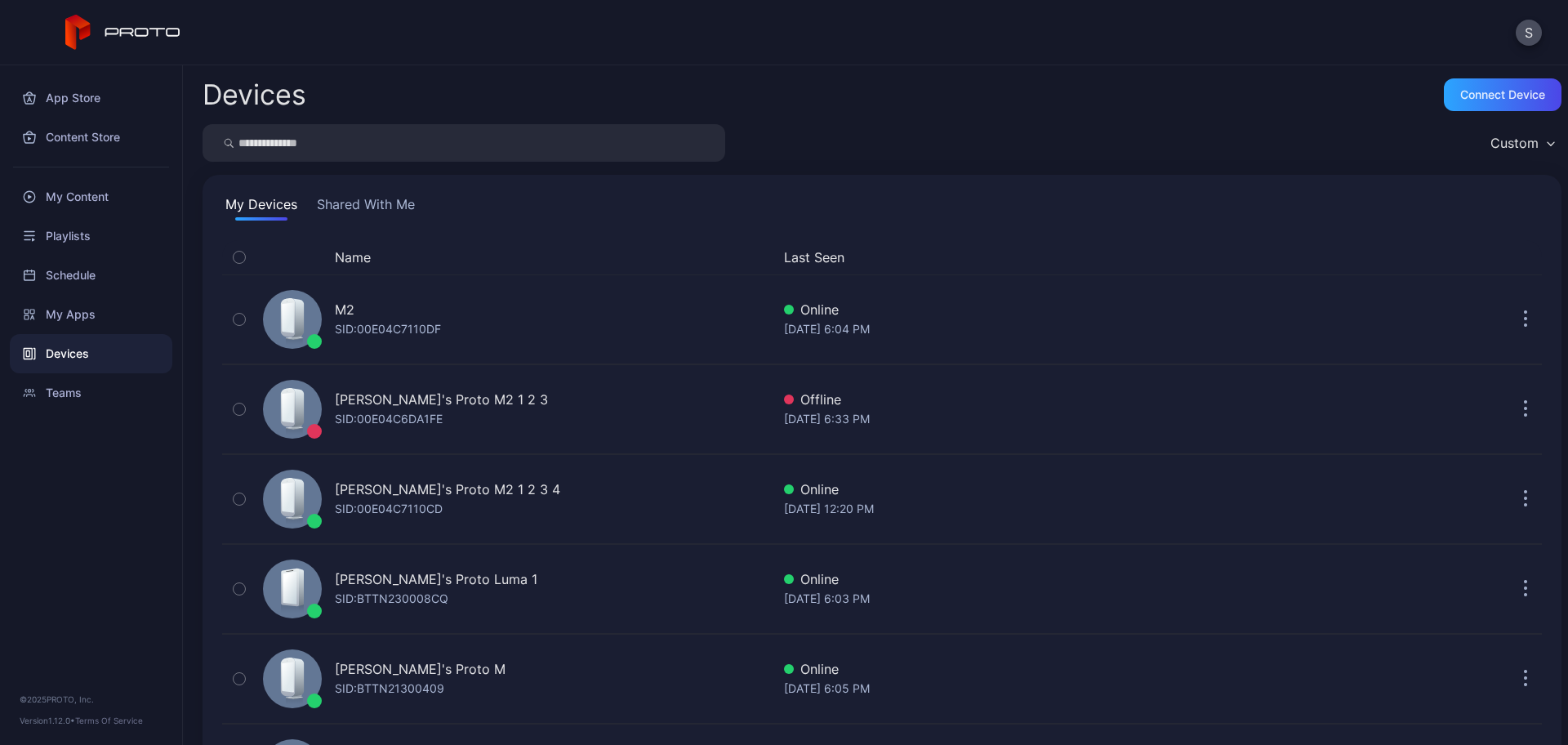 click on "App Store Content Store My Content Playlists Schedule My Apps Devices Teams ©  2025  PROTO, Inc. Version  1.12.0  •  Terms Of Service" at bounding box center (91, 405) 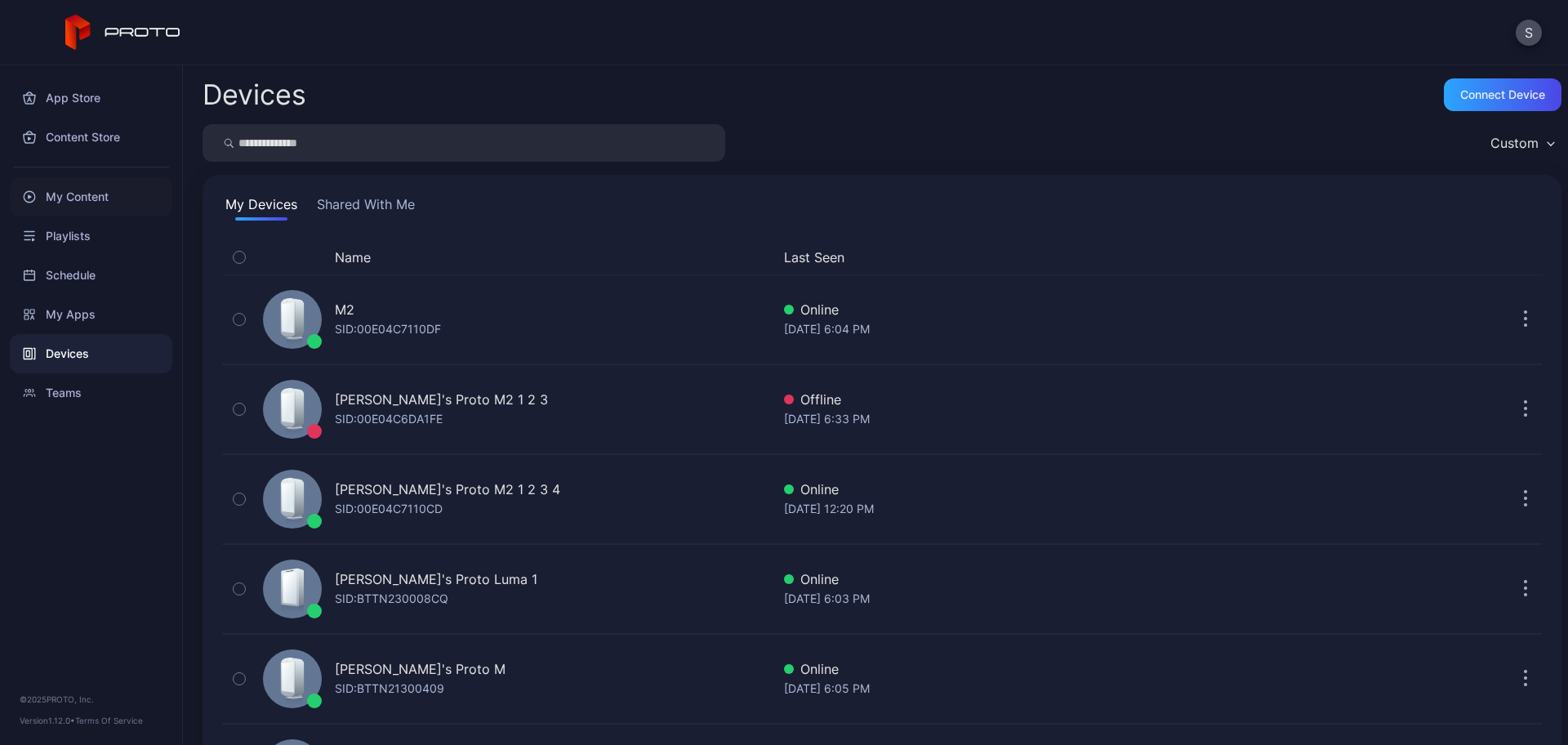 click on "My Content" at bounding box center (91, 197) 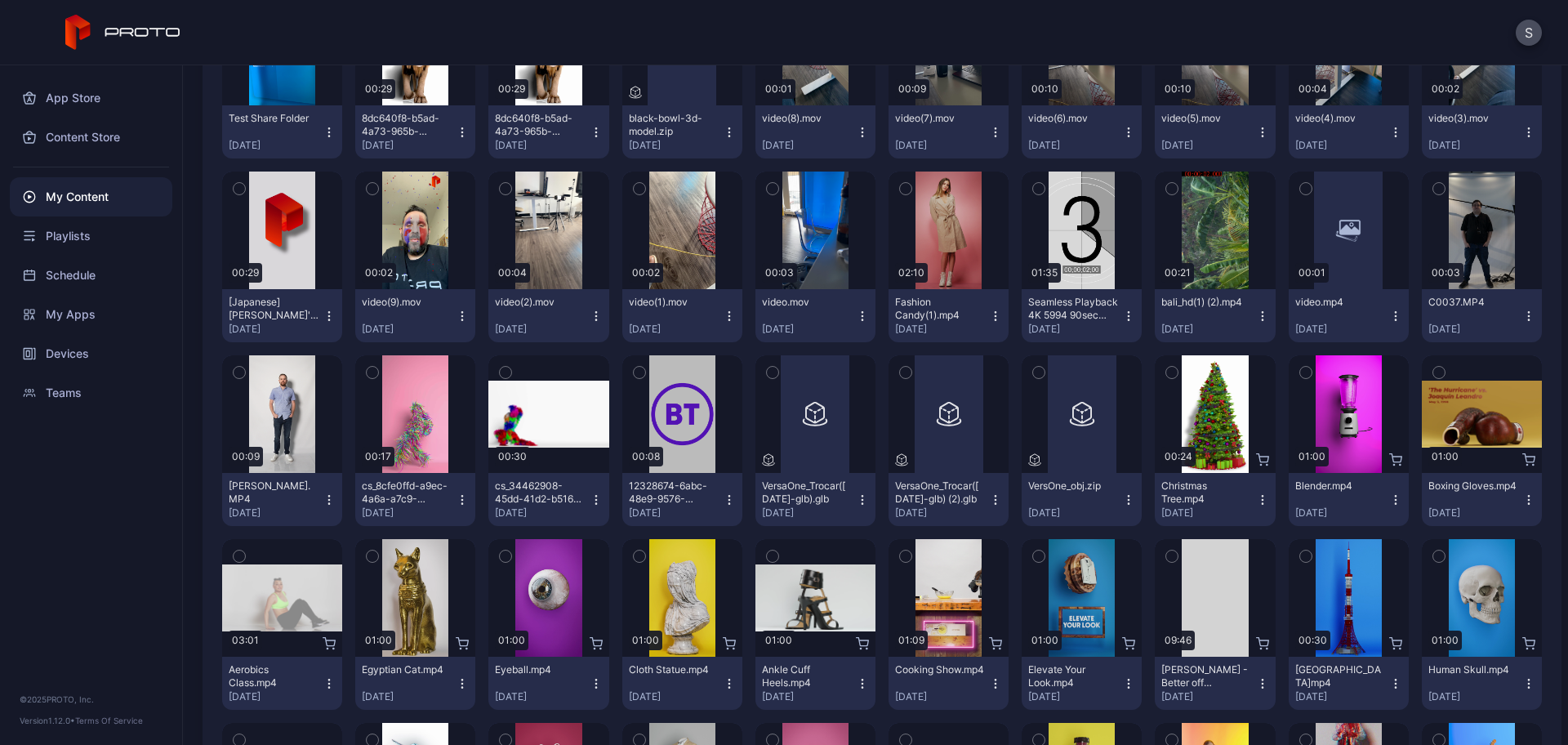 scroll, scrollTop: 702, scrollLeft: 0, axis: vertical 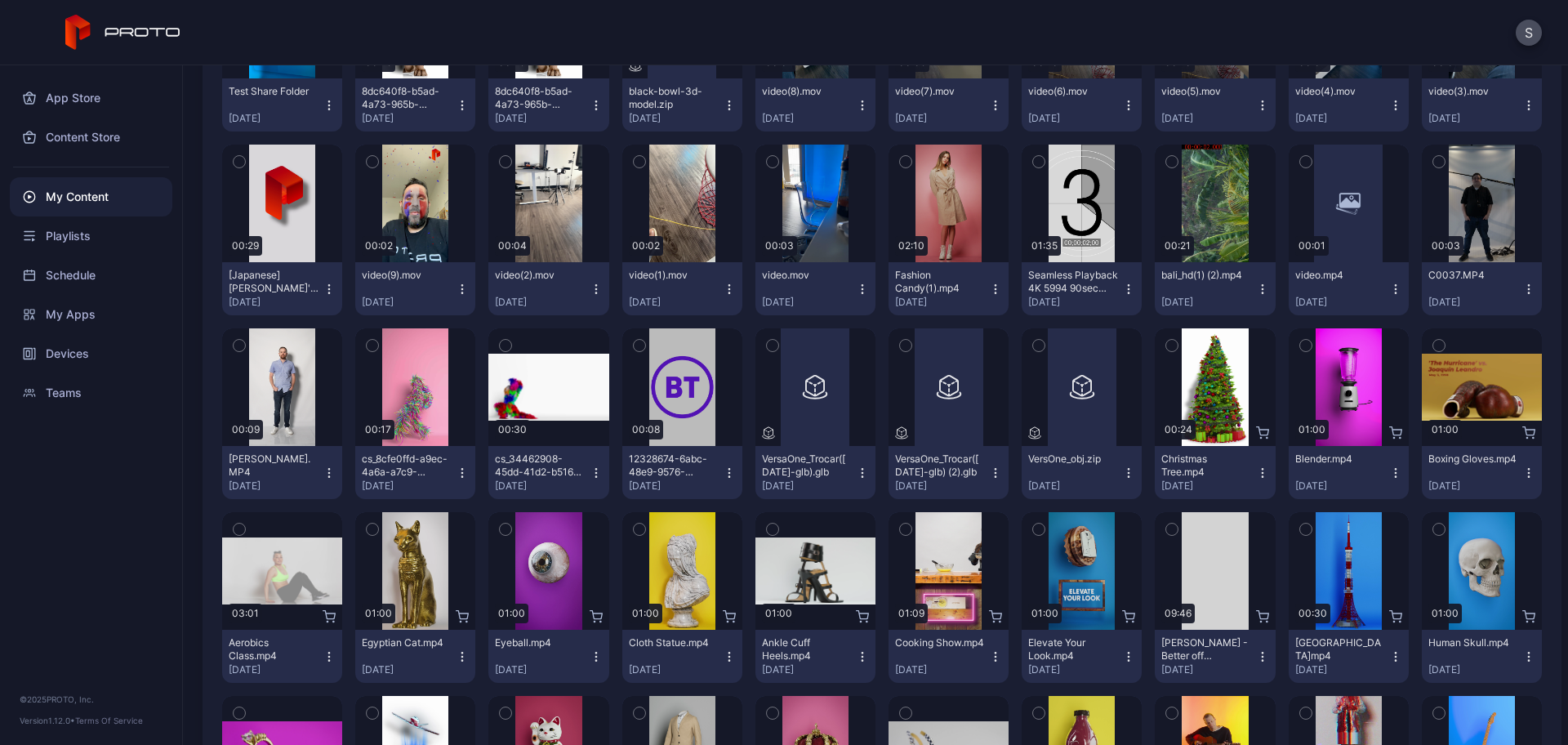 click 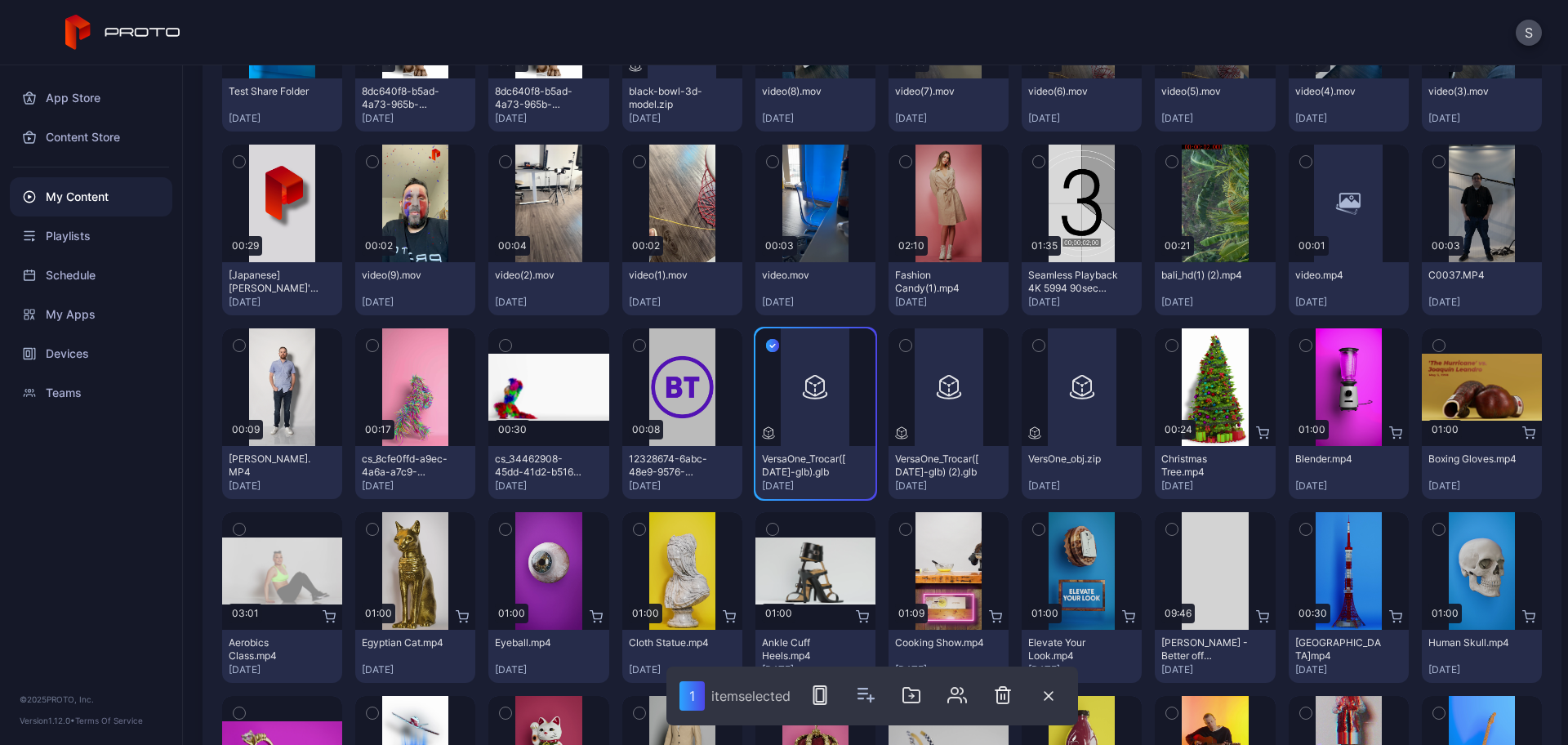 click at bounding box center [906, 346] 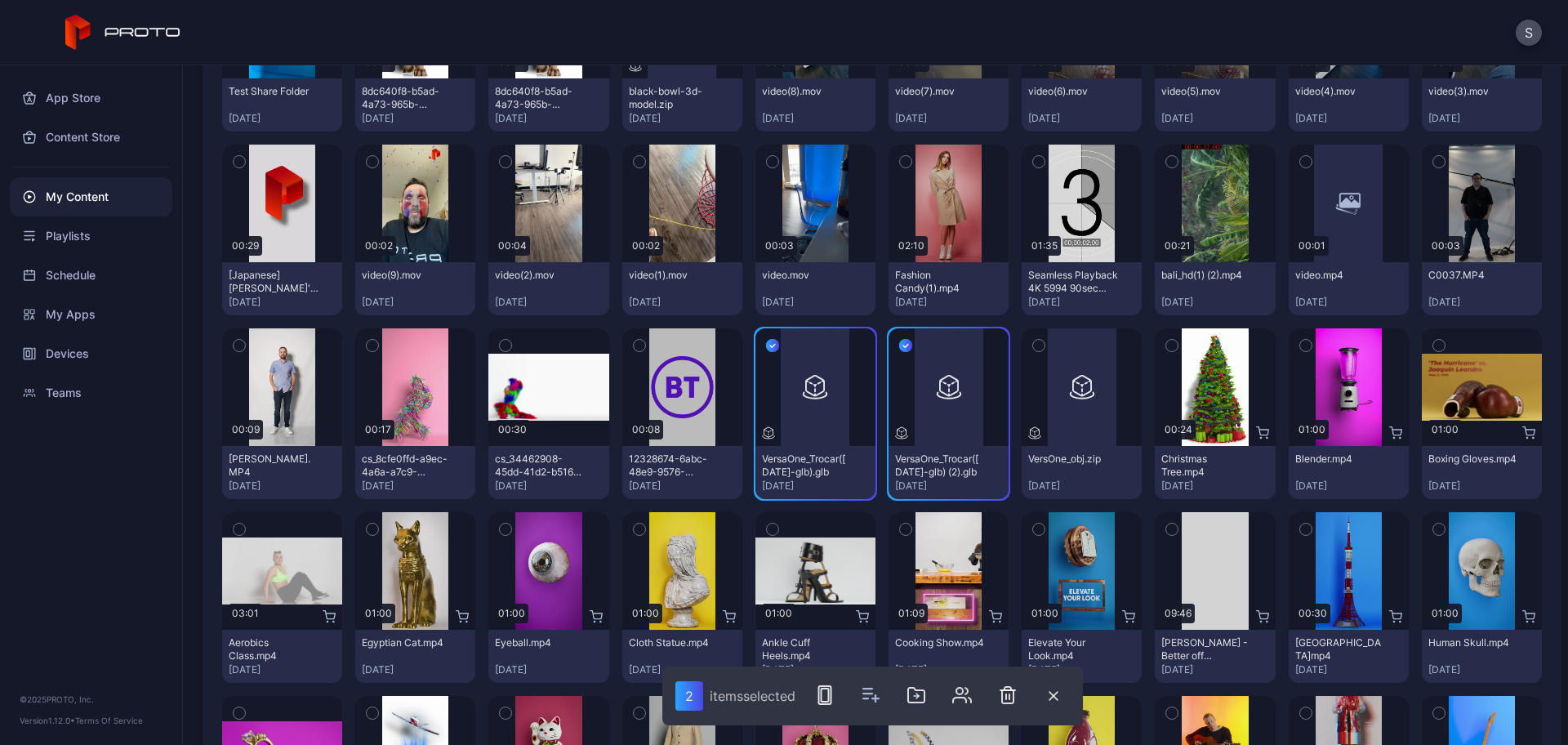 click 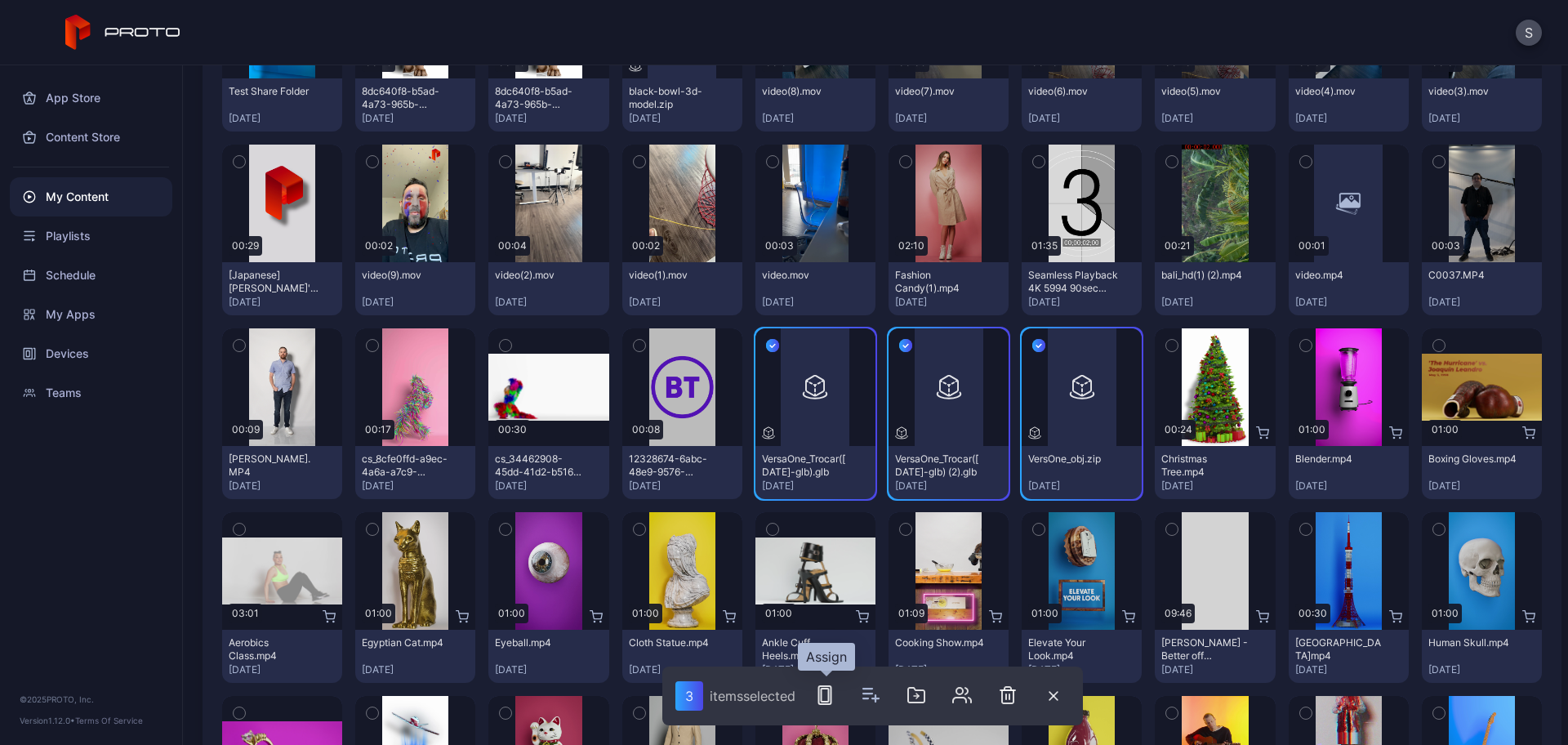 click 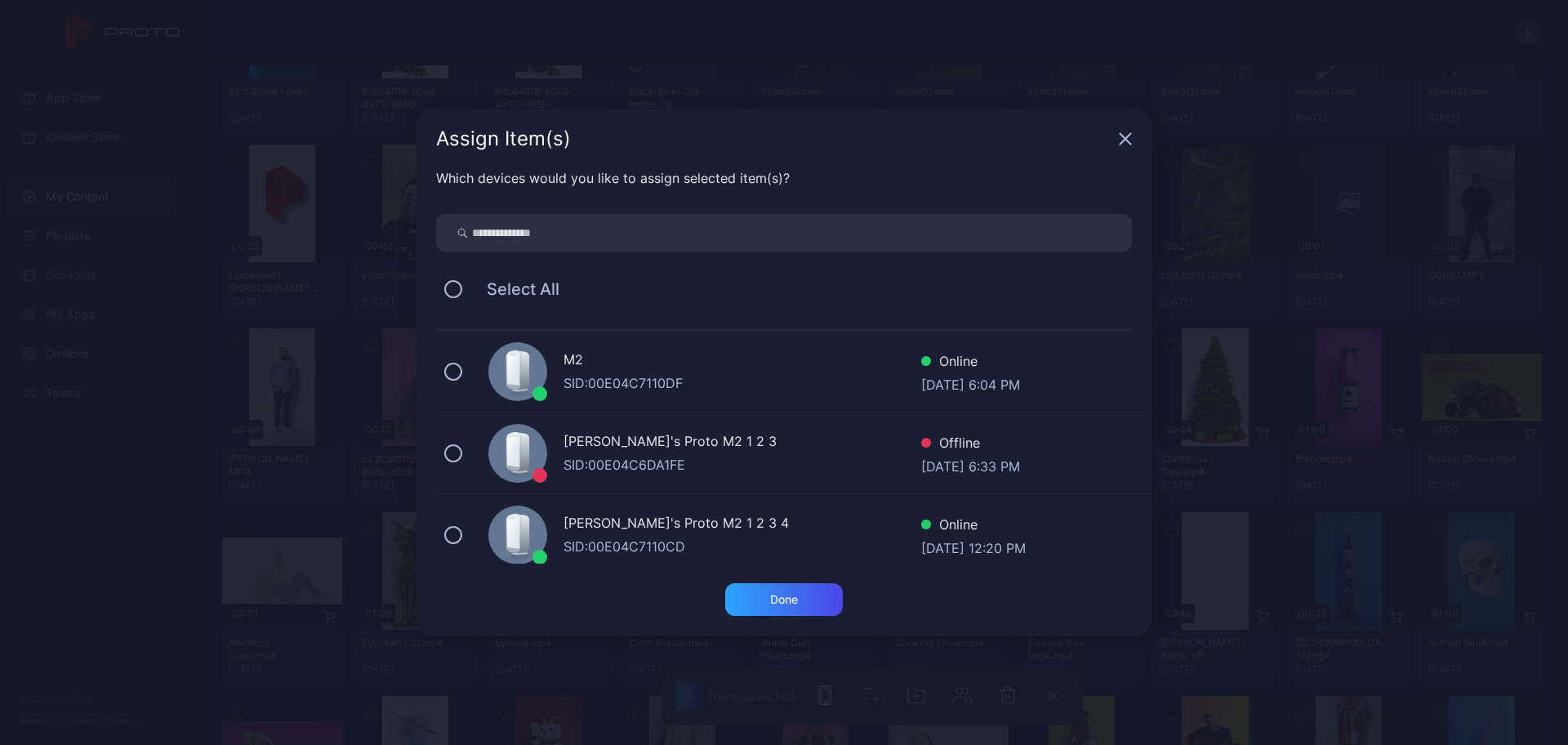 click on "M2" at bounding box center [742, 361] 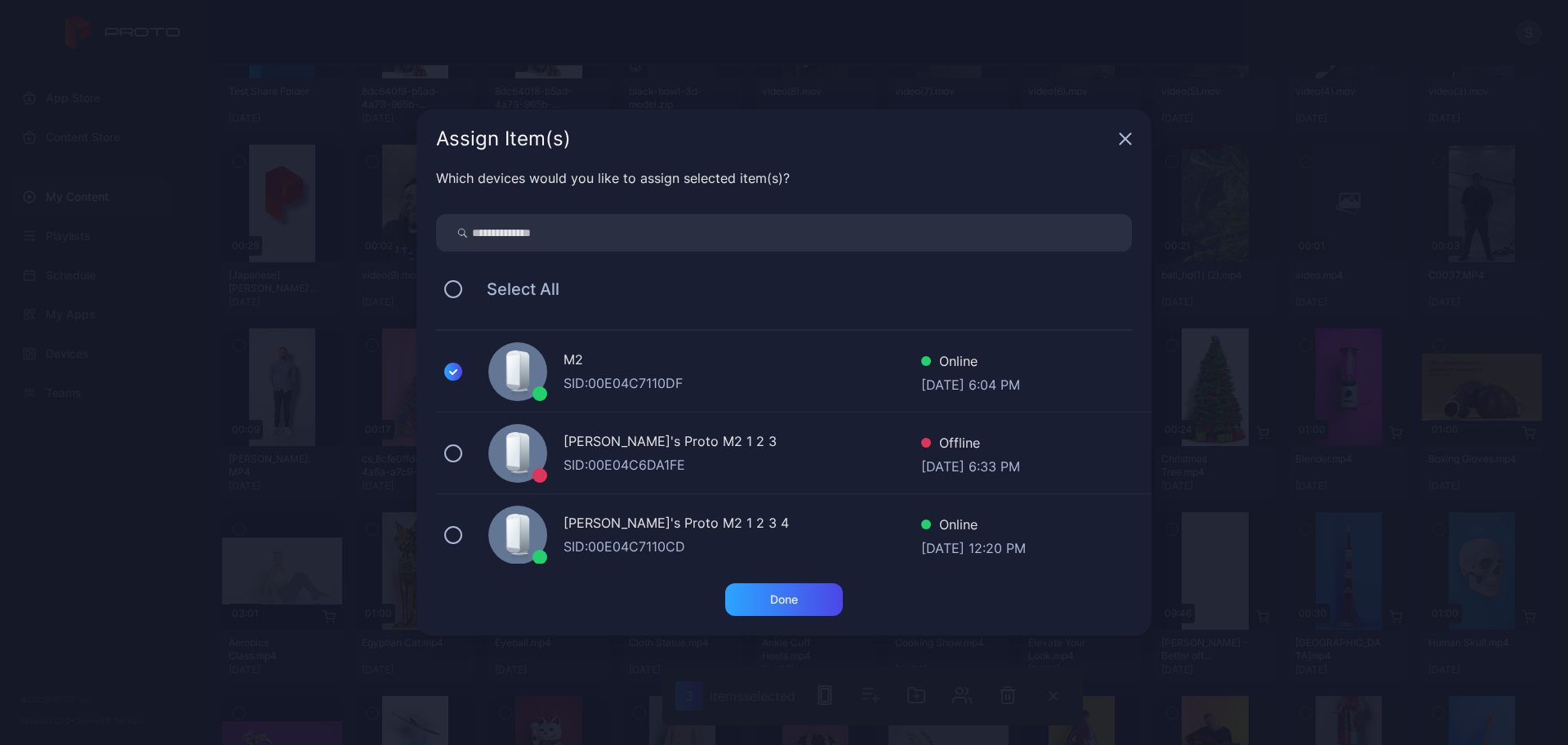 click on "SID:  00E04C7110CD" at bounding box center (742, 546) 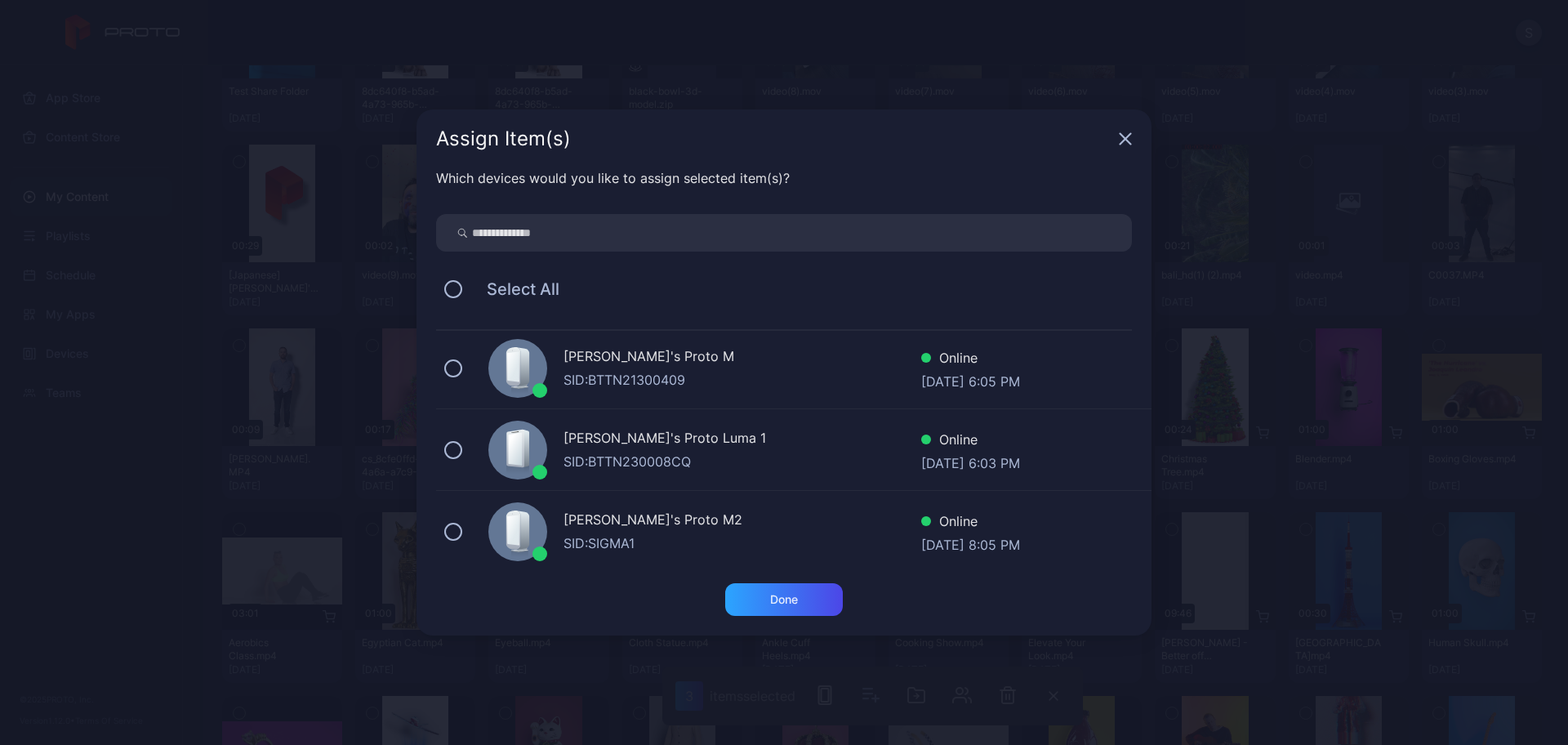 scroll, scrollTop: 287, scrollLeft: 0, axis: vertical 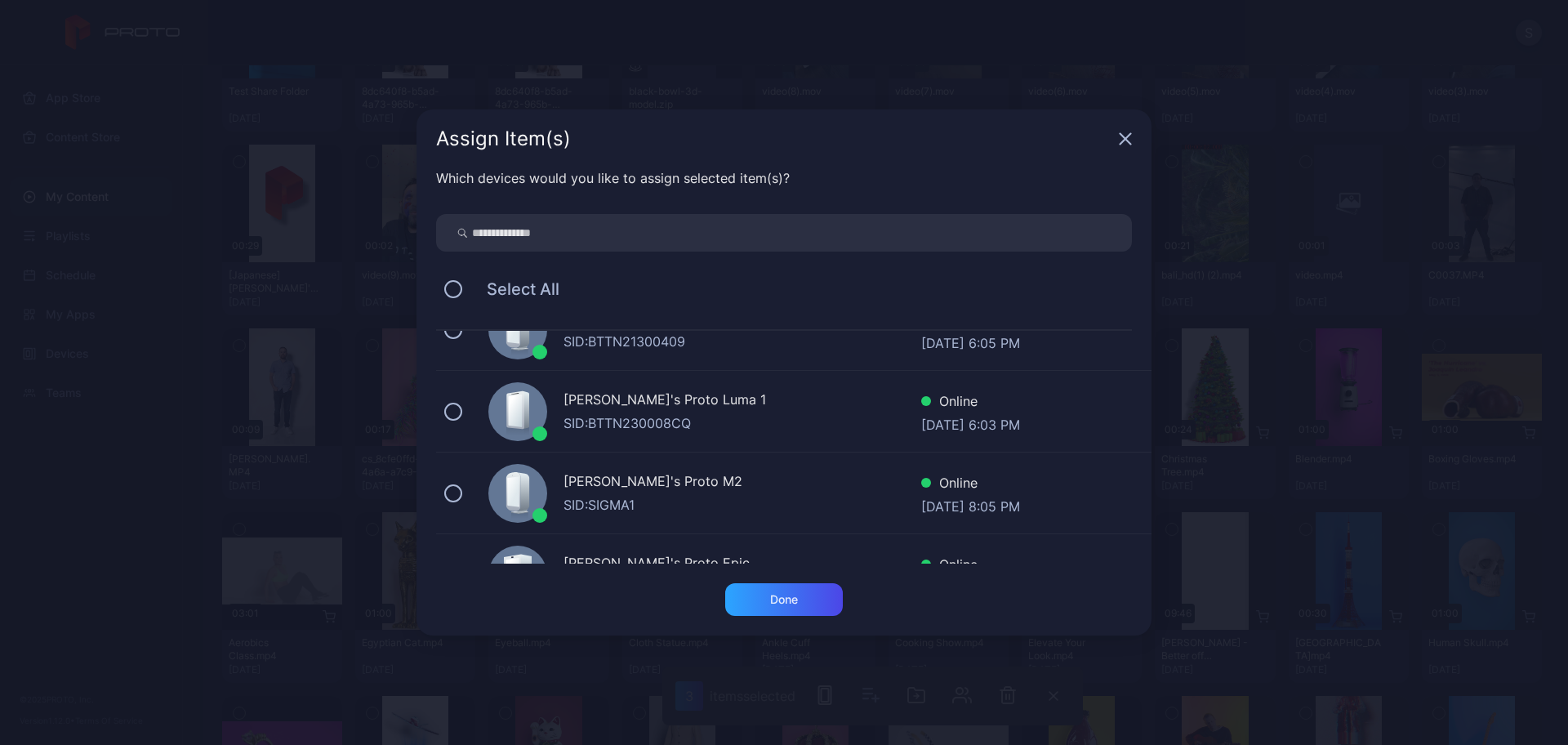 click on "[PERSON_NAME]'s Proto Luma 1 SID:  BTTN230008CQ Online [DATE] 6:03 PM" at bounding box center (794, 412) 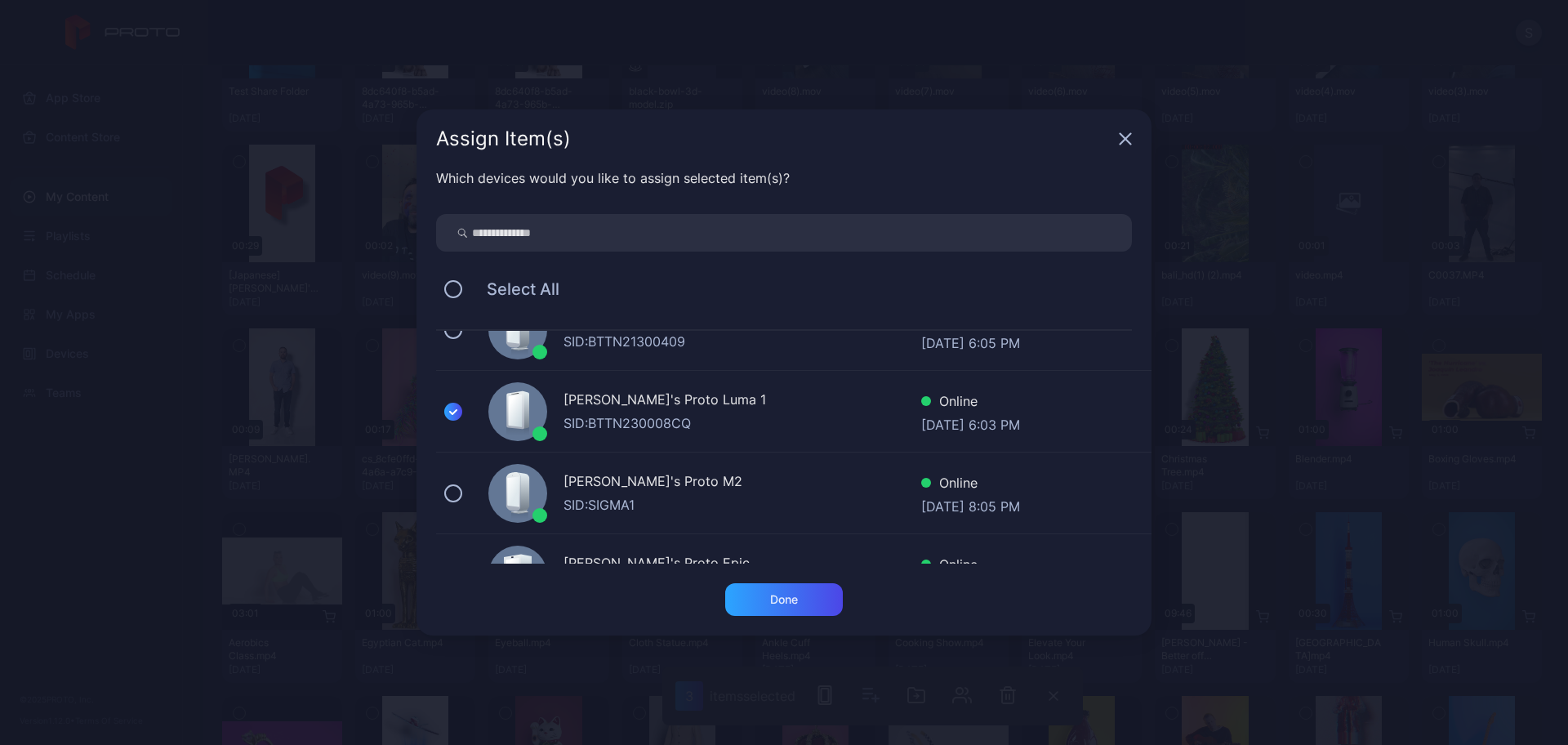 click at bounding box center (518, 493) 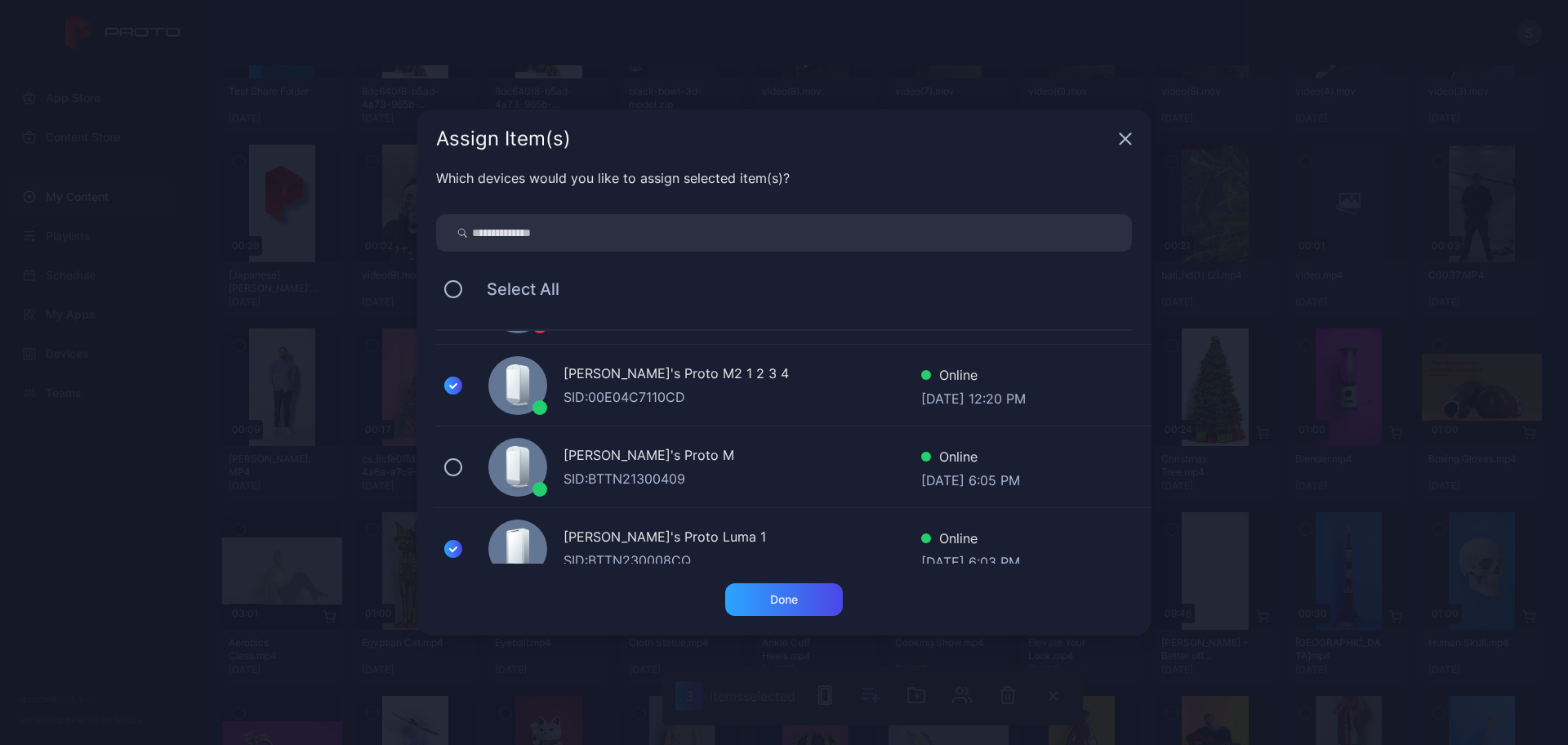 scroll, scrollTop: 133, scrollLeft: 0, axis: vertical 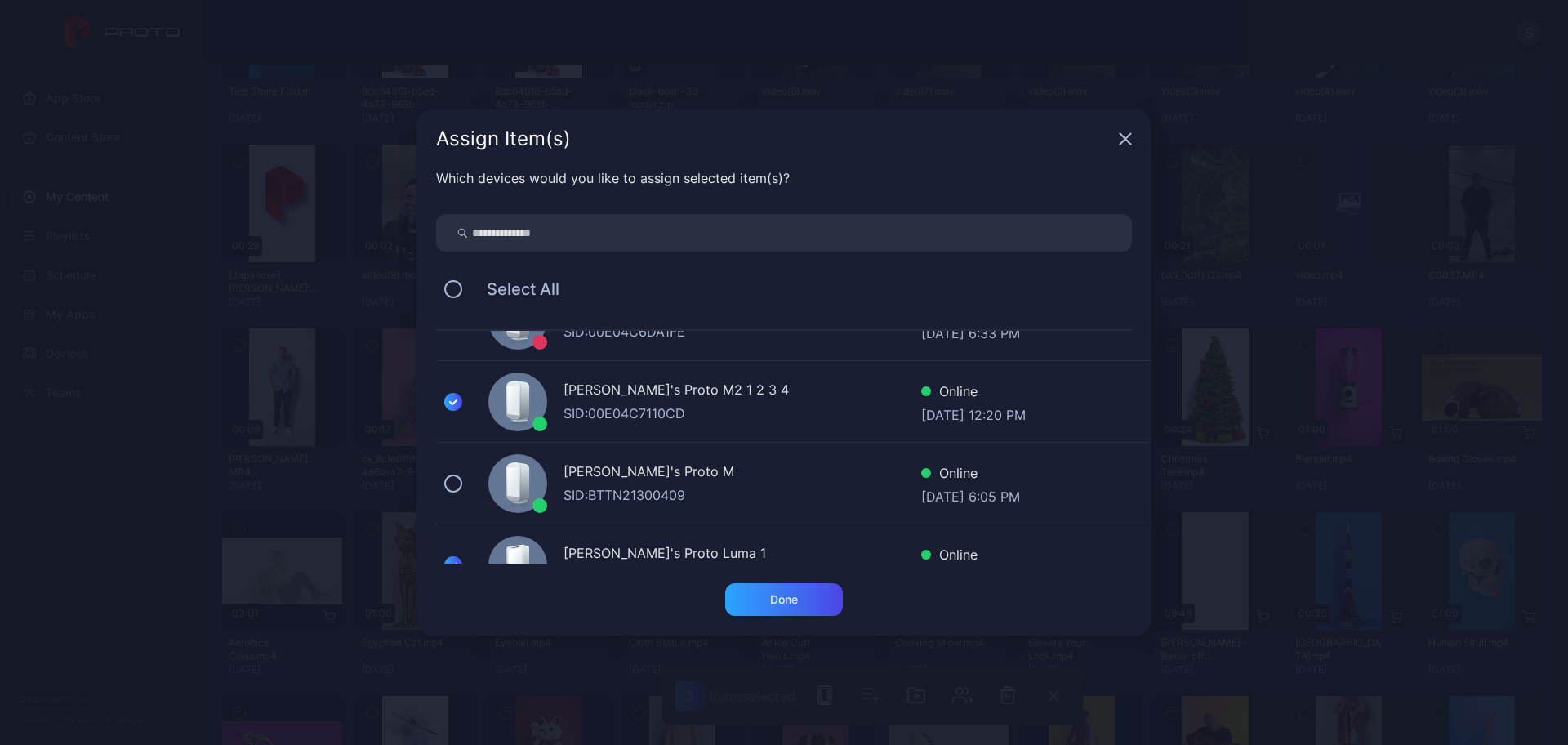 click on "[PERSON_NAME]'s Proto M SID:  BTTN21300409 Online [DATE] 6:05 PM" at bounding box center (794, 484) 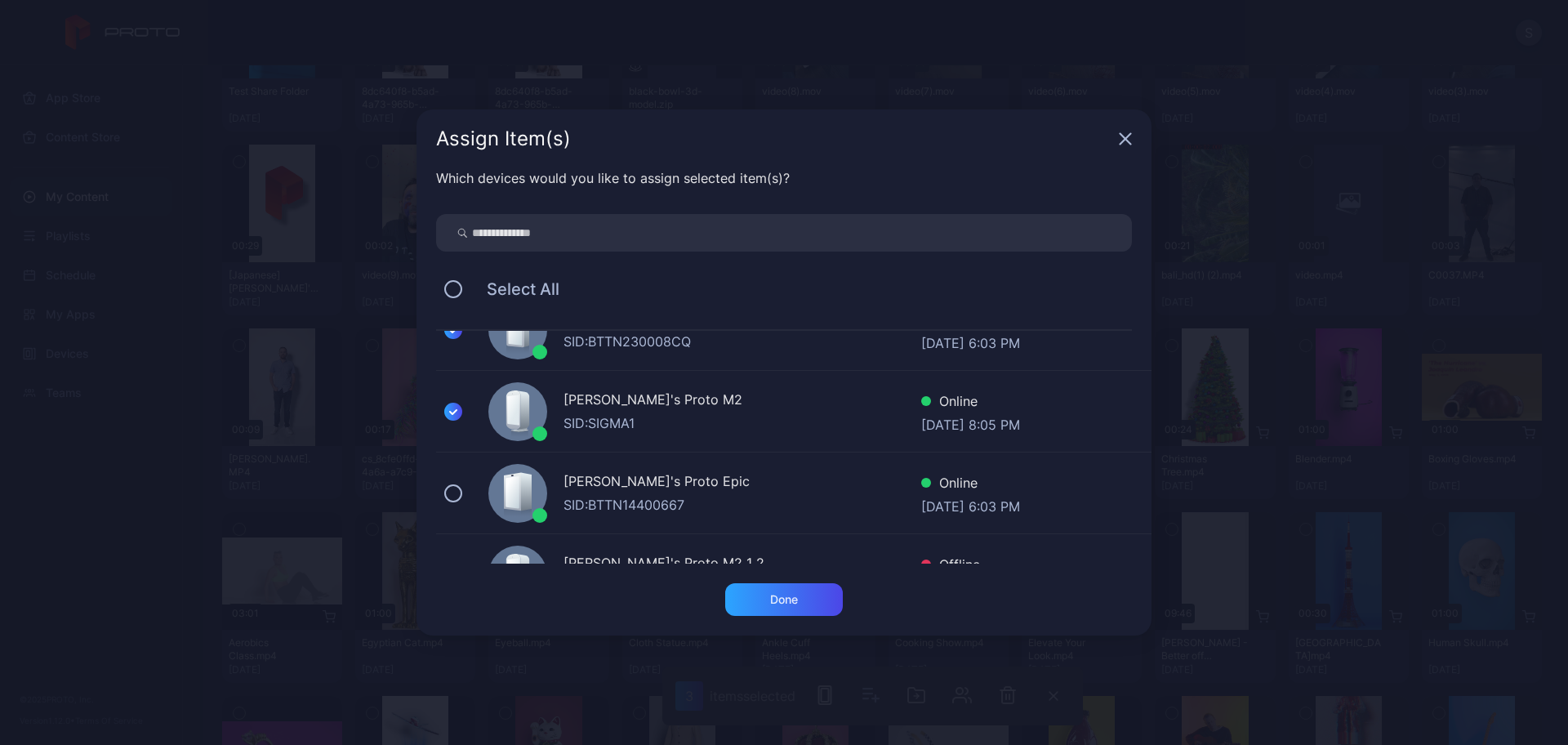 scroll, scrollTop: 389, scrollLeft: 0, axis: vertical 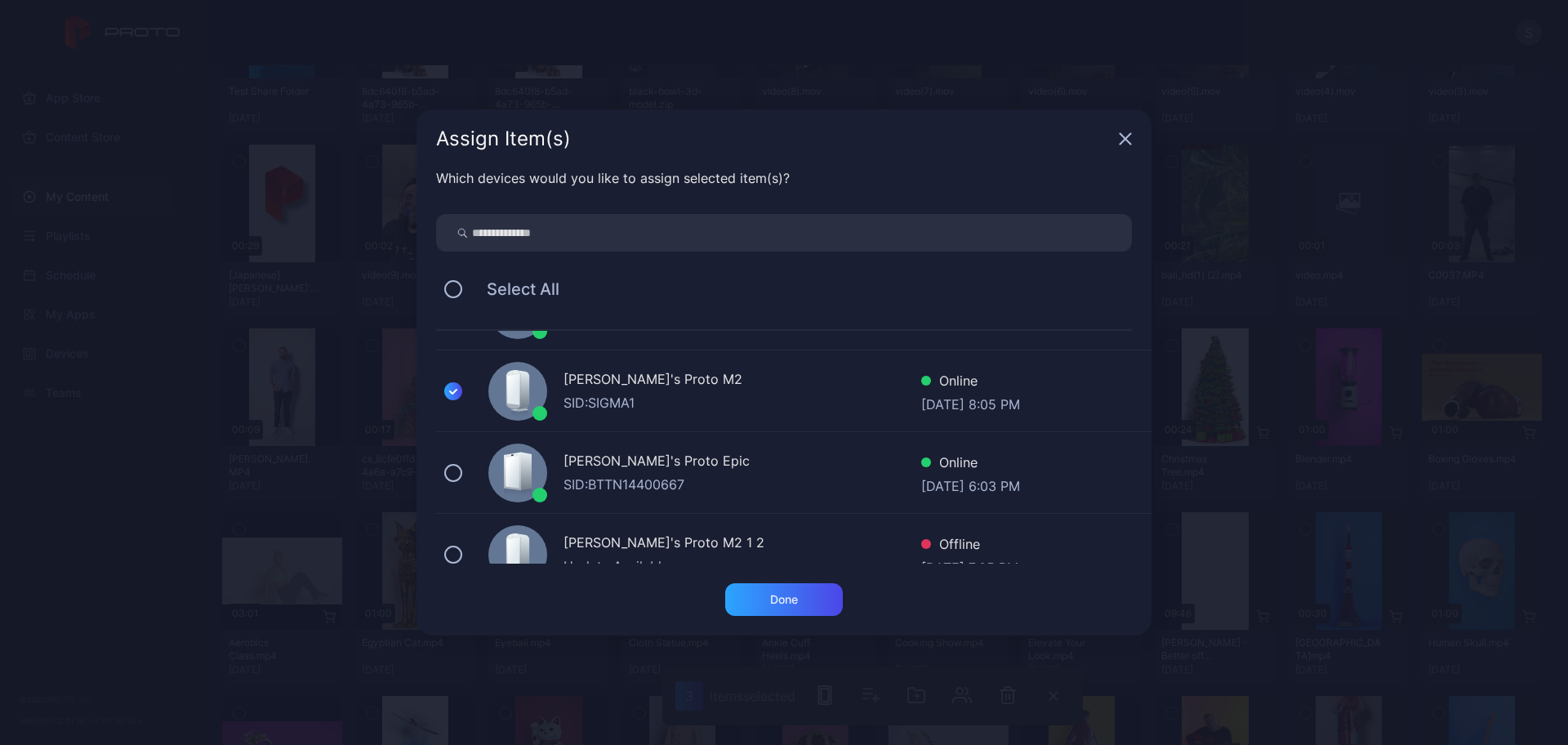 click on "[PERSON_NAME]'s Proto Epic SID:  BTTN14400667 Online [DATE] 6:03 PM" at bounding box center (794, 473) 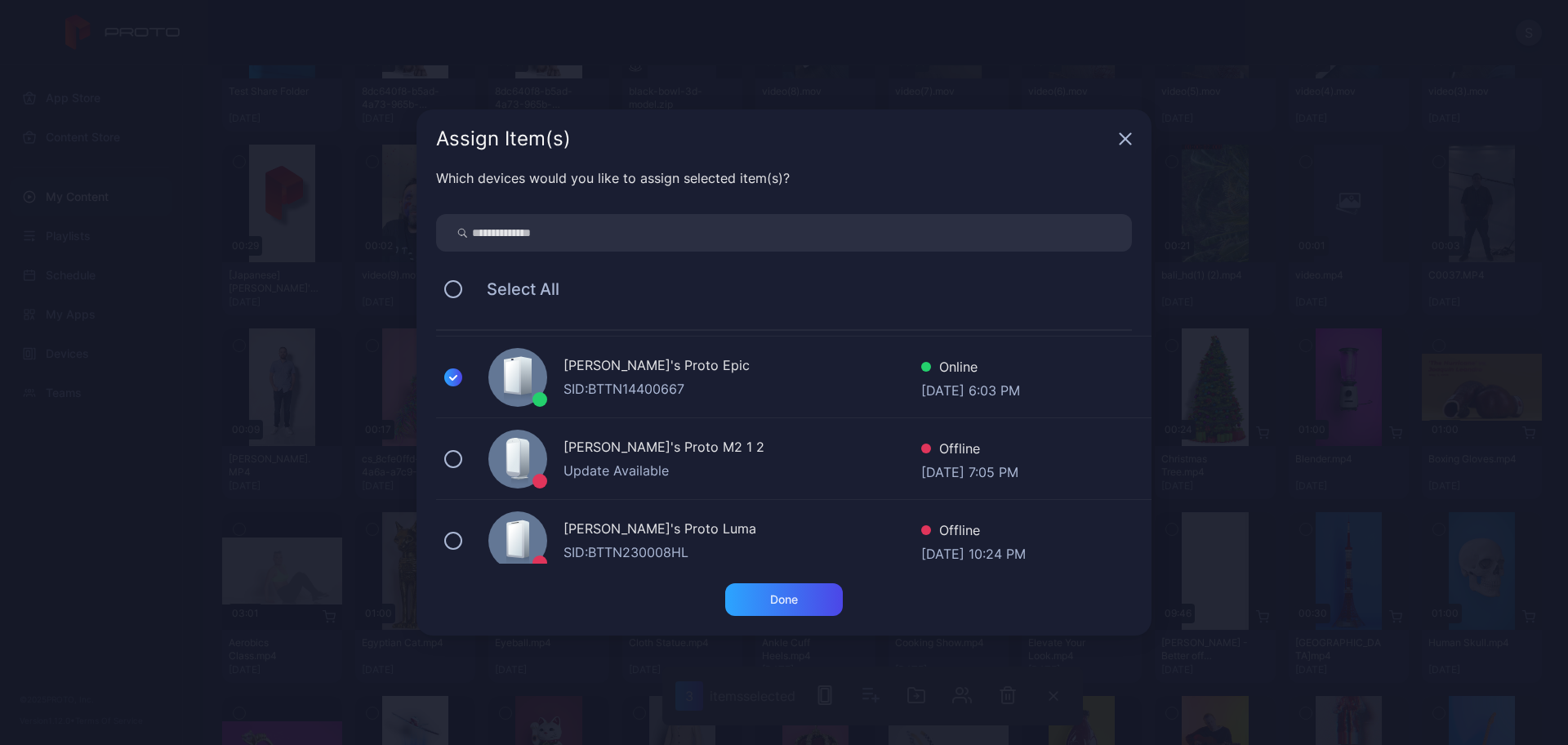 scroll, scrollTop: 486, scrollLeft: 0, axis: vertical 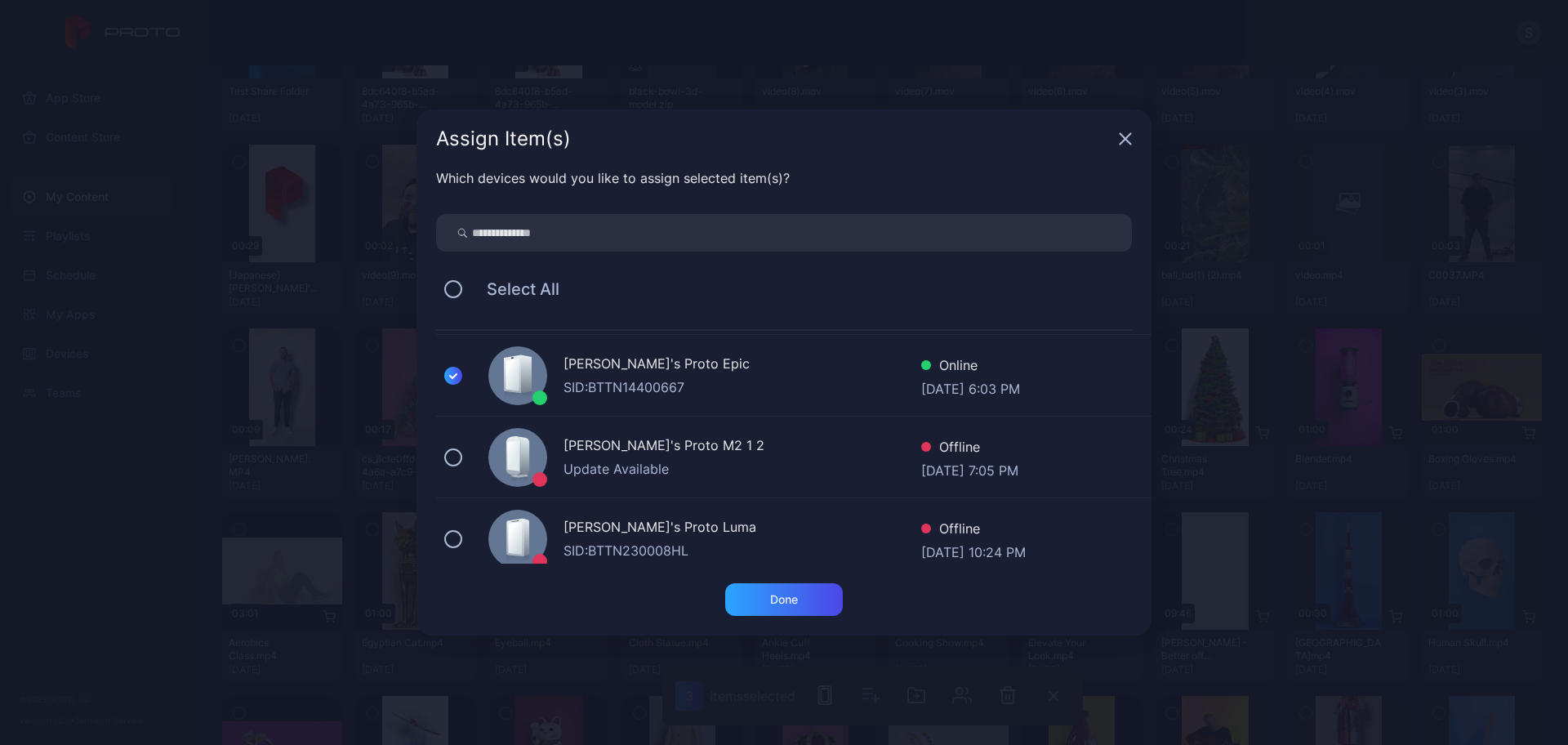 click on "[PERSON_NAME]'s Proto M2 1 2 Update Available Offline [DATE] 7:05 PM" at bounding box center (794, 457) 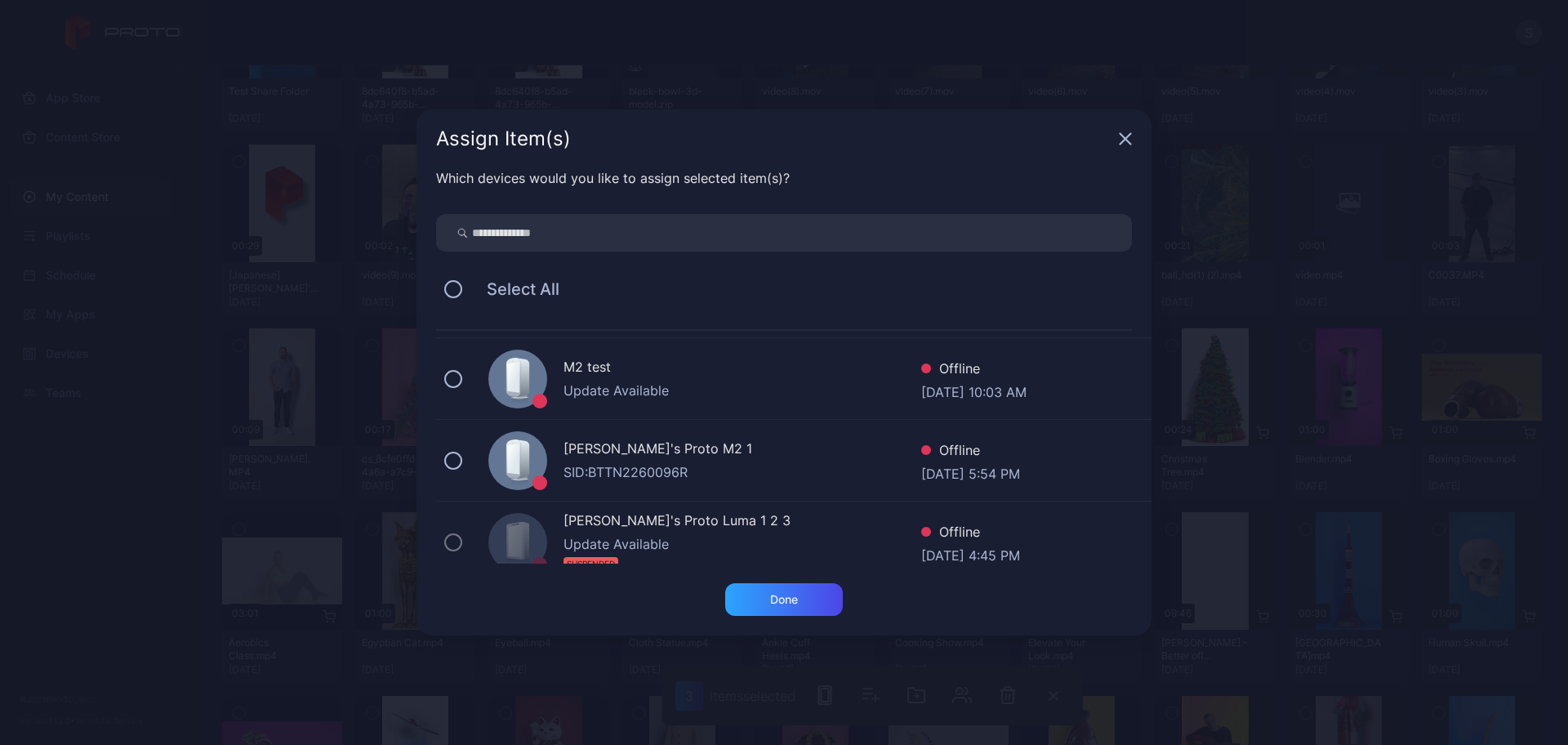 scroll, scrollTop: 829, scrollLeft: 0, axis: vertical 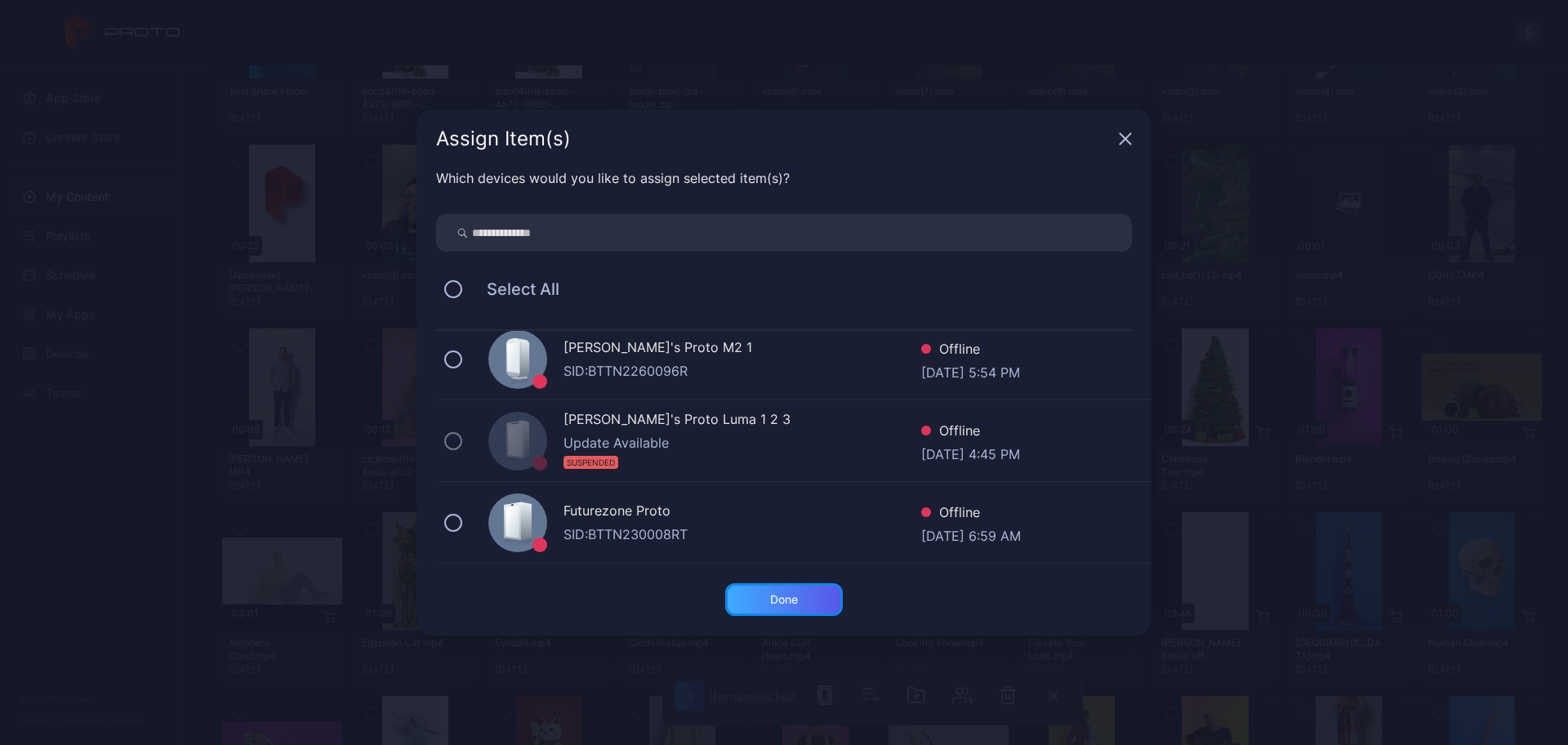 click on "Done" at bounding box center (784, 600) 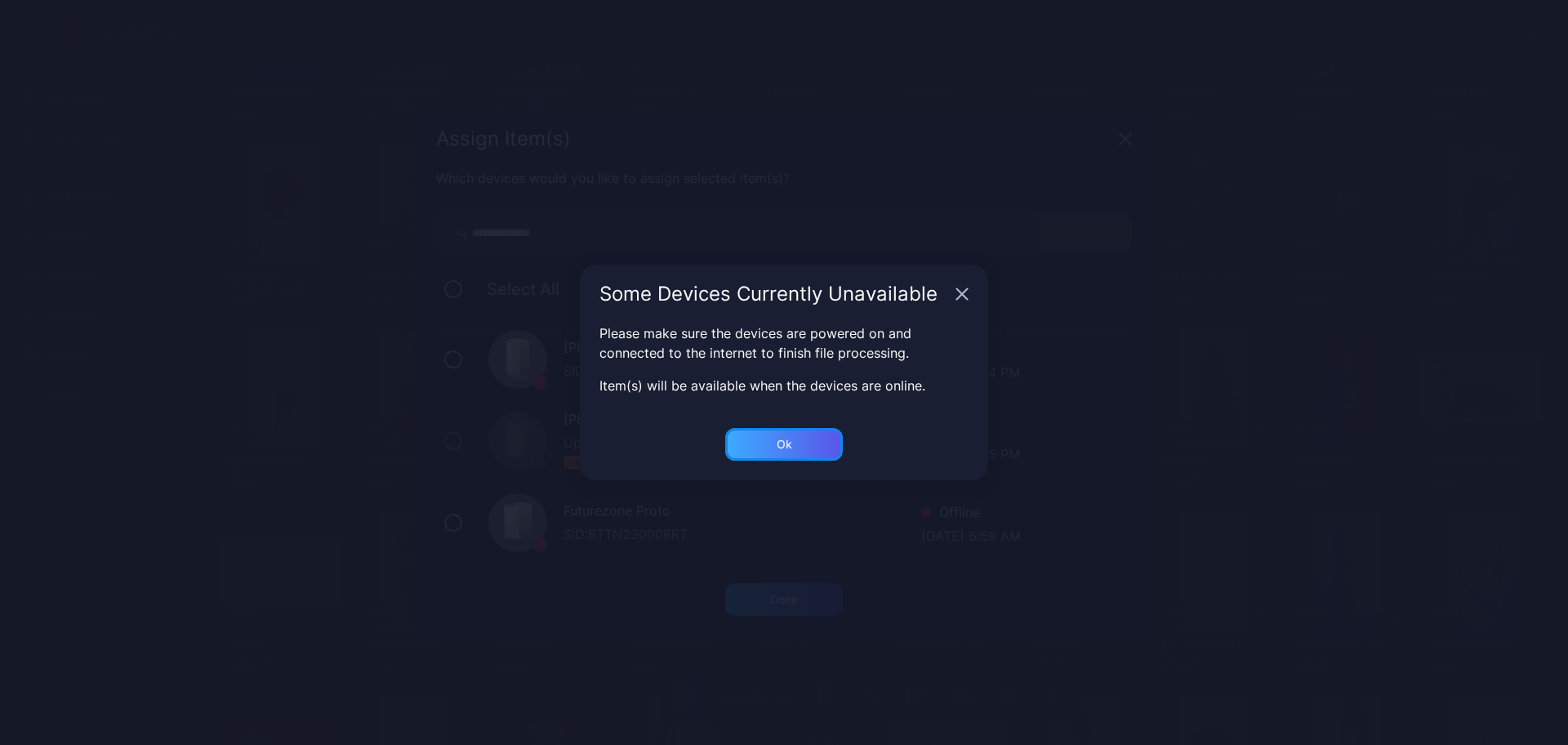 click on "Ok" at bounding box center (784, 600) 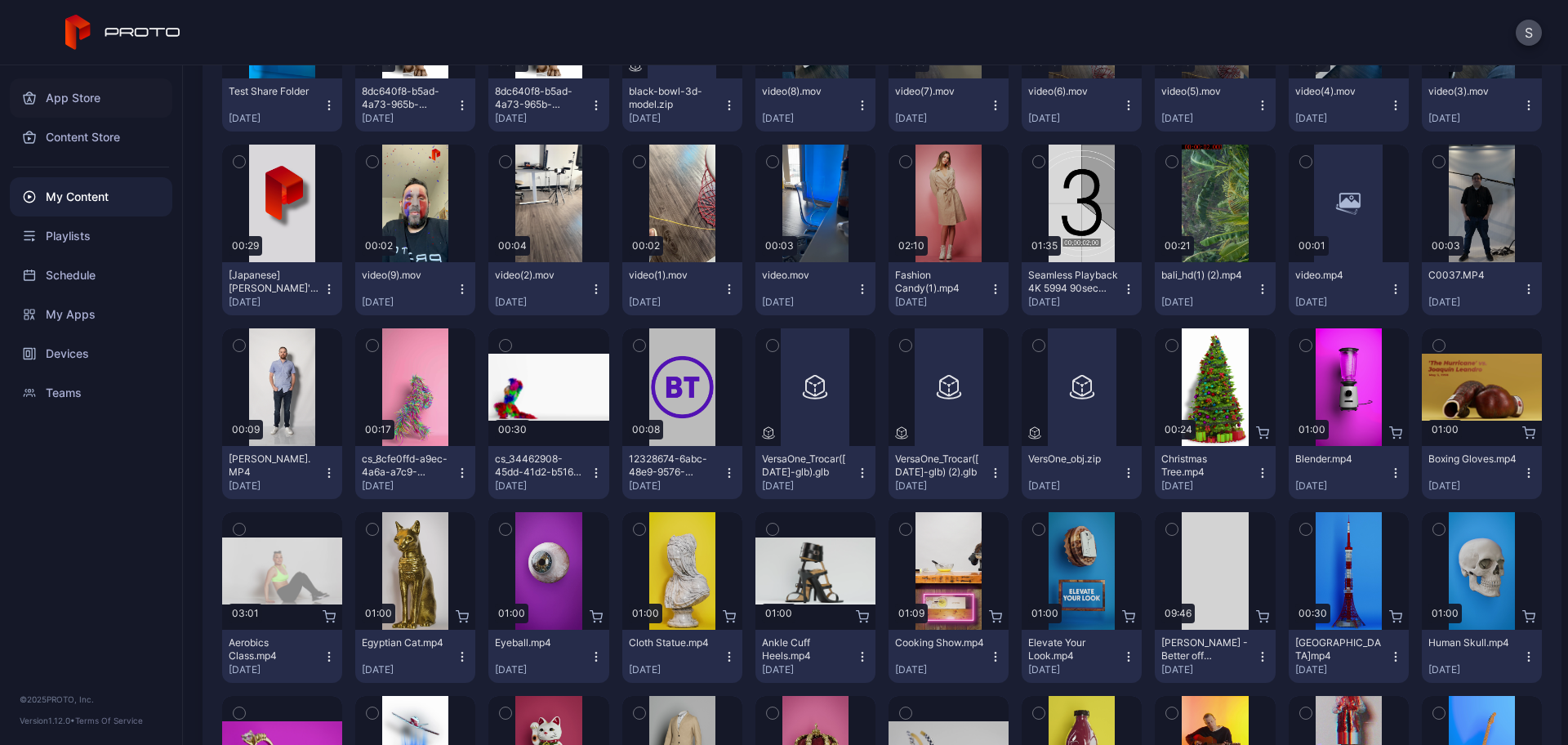 click on "App Store" at bounding box center [91, 98] 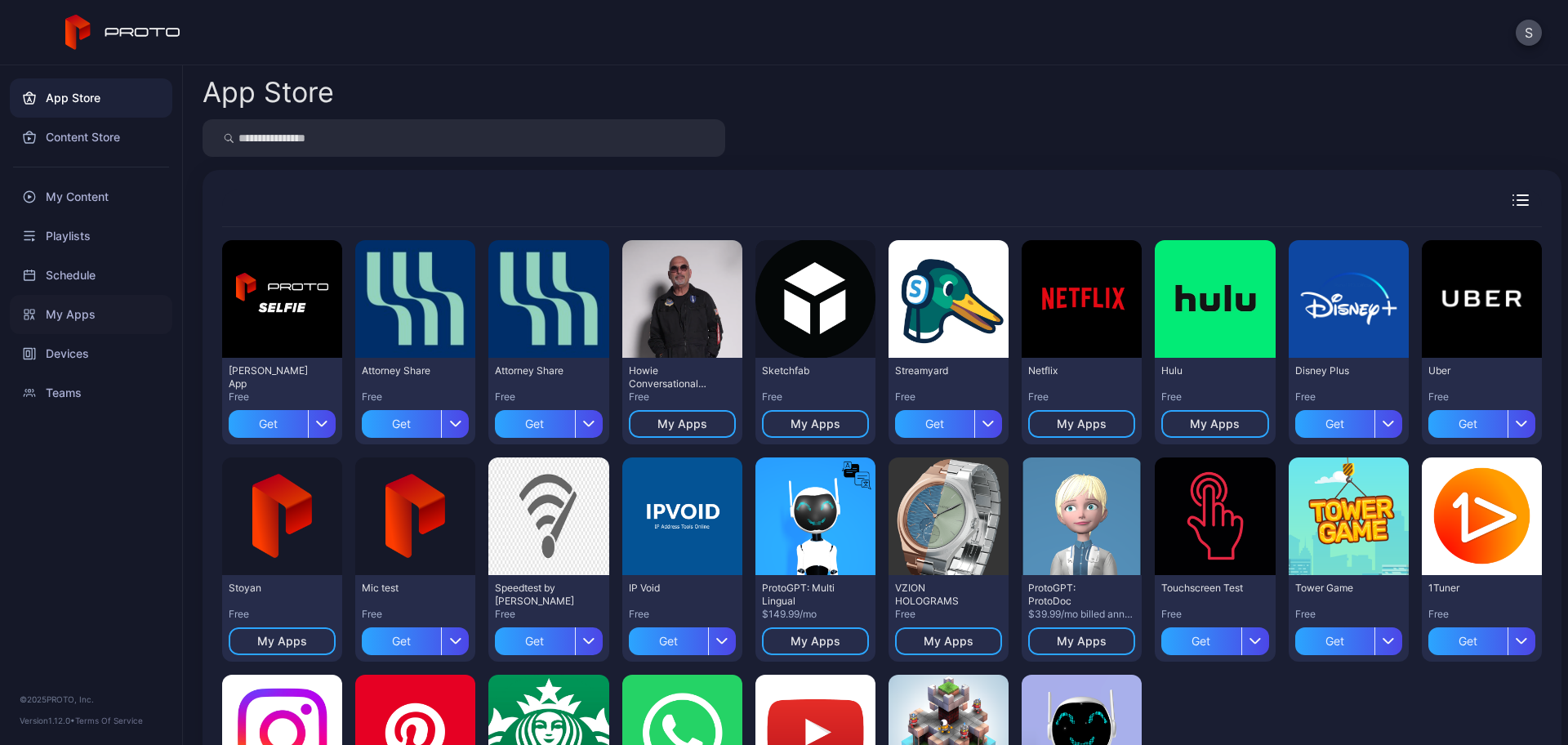 click on "My Apps" at bounding box center [91, 315] 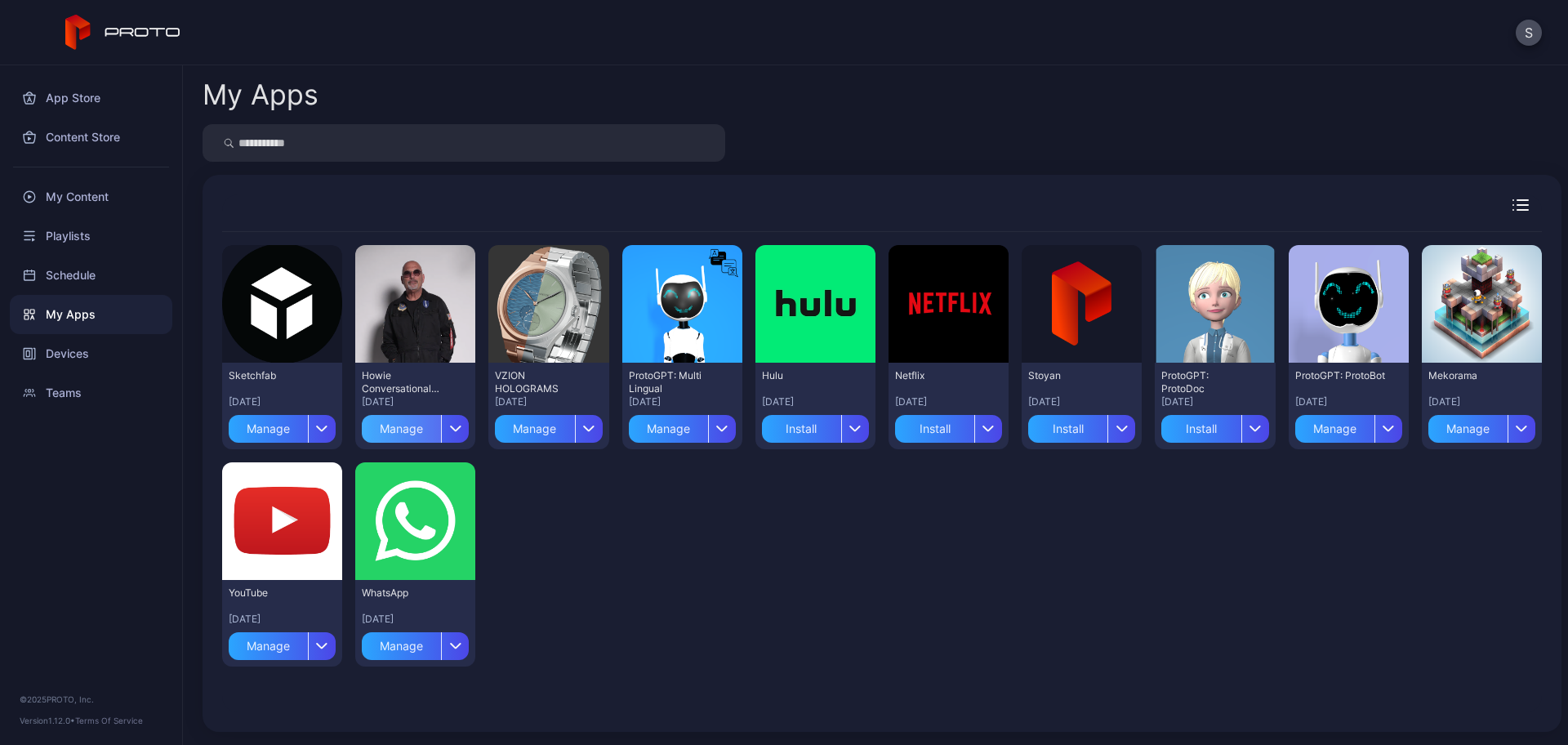 click on "Manage" at bounding box center (401, 429) 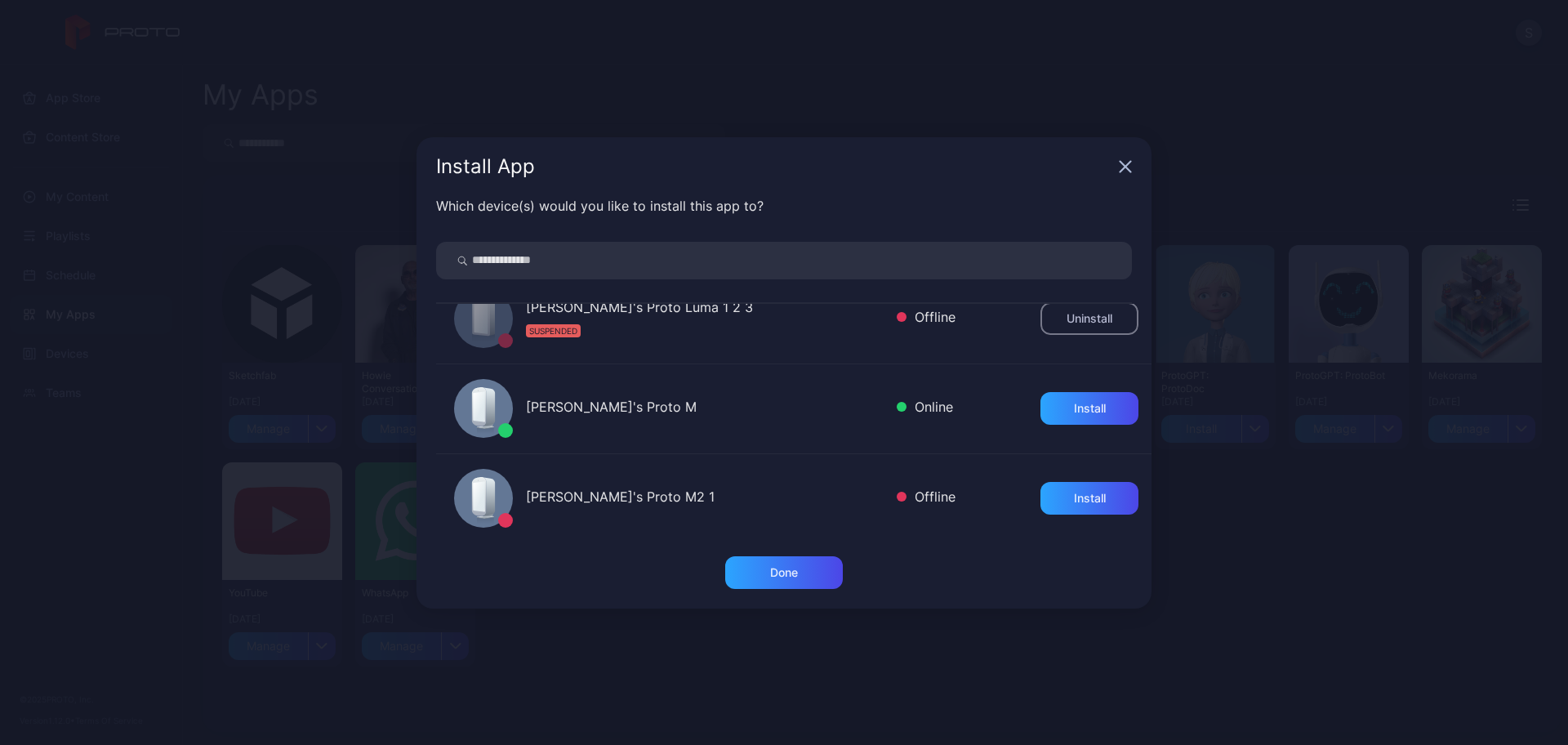 scroll, scrollTop: 661, scrollLeft: 0, axis: vertical 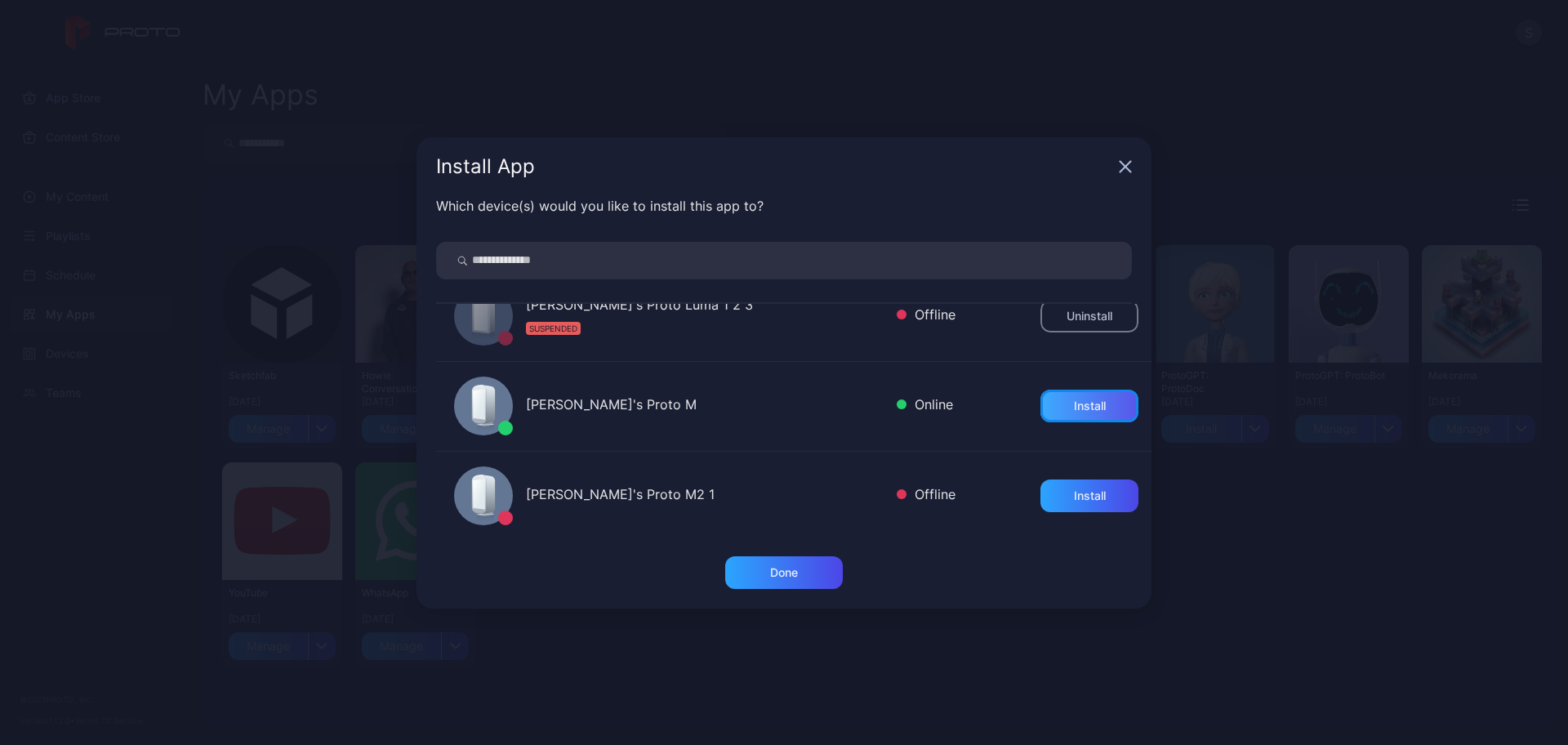 click on "Install" at bounding box center [1089, 406] 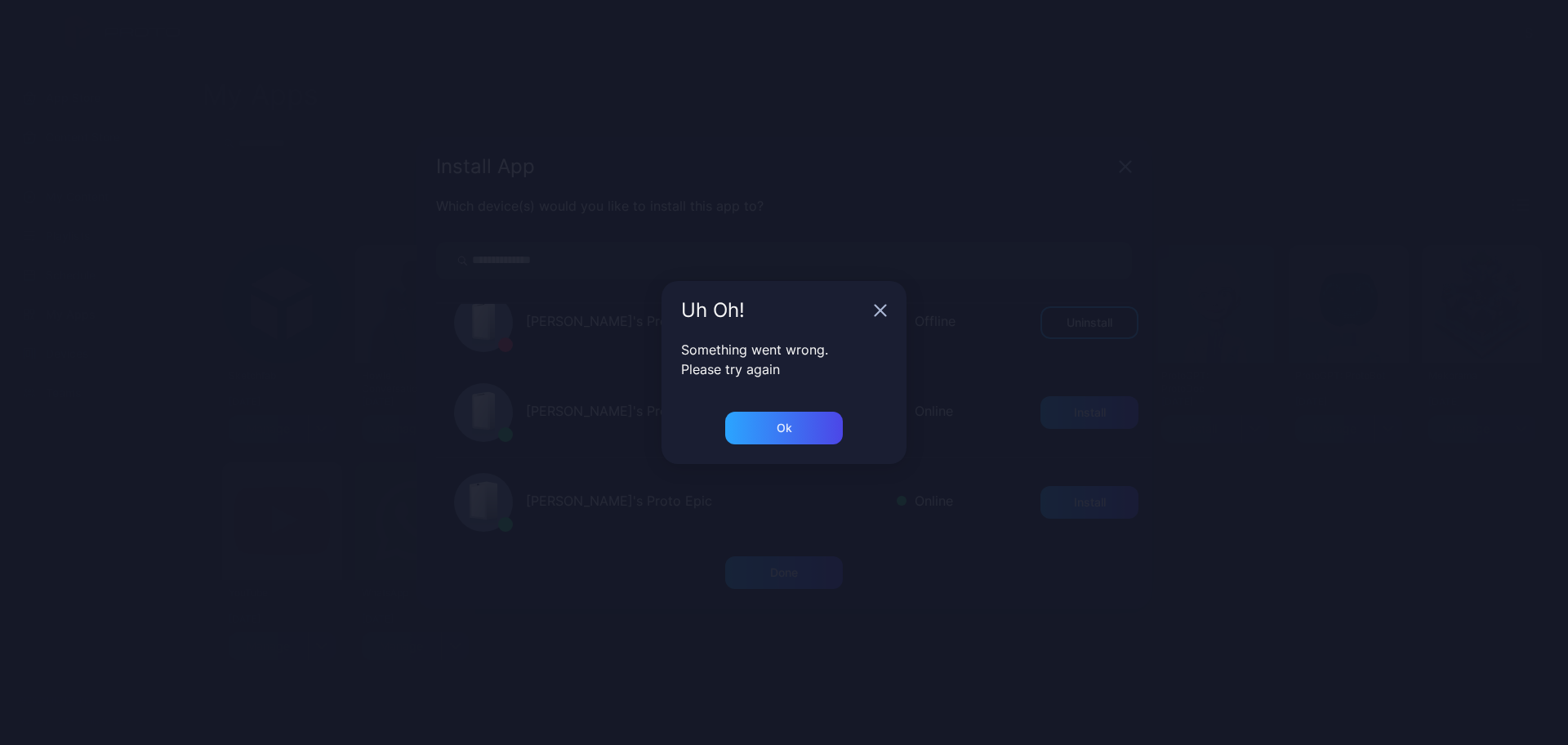 scroll, scrollTop: 924, scrollLeft: 0, axis: vertical 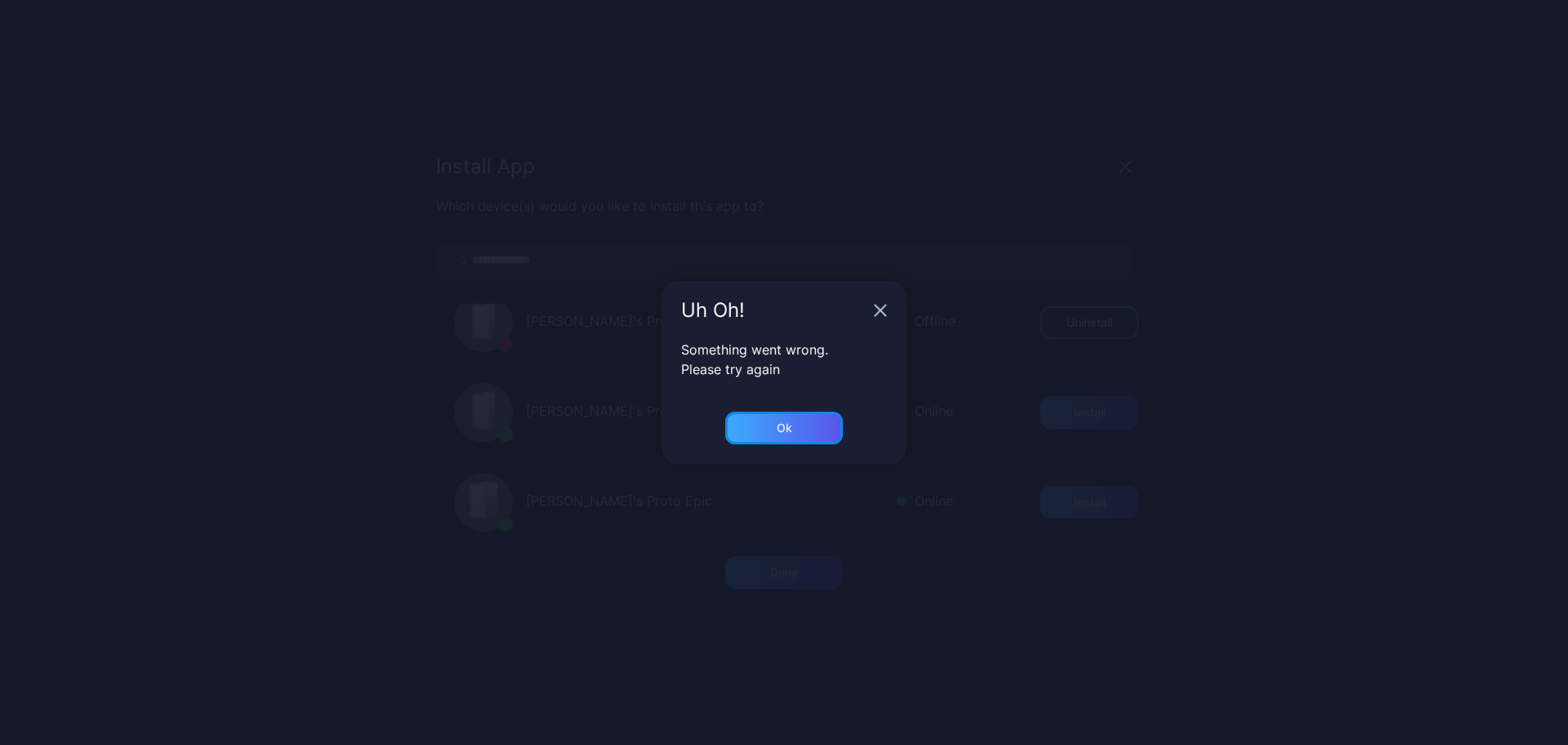 click on "Ok" at bounding box center (784, 428) 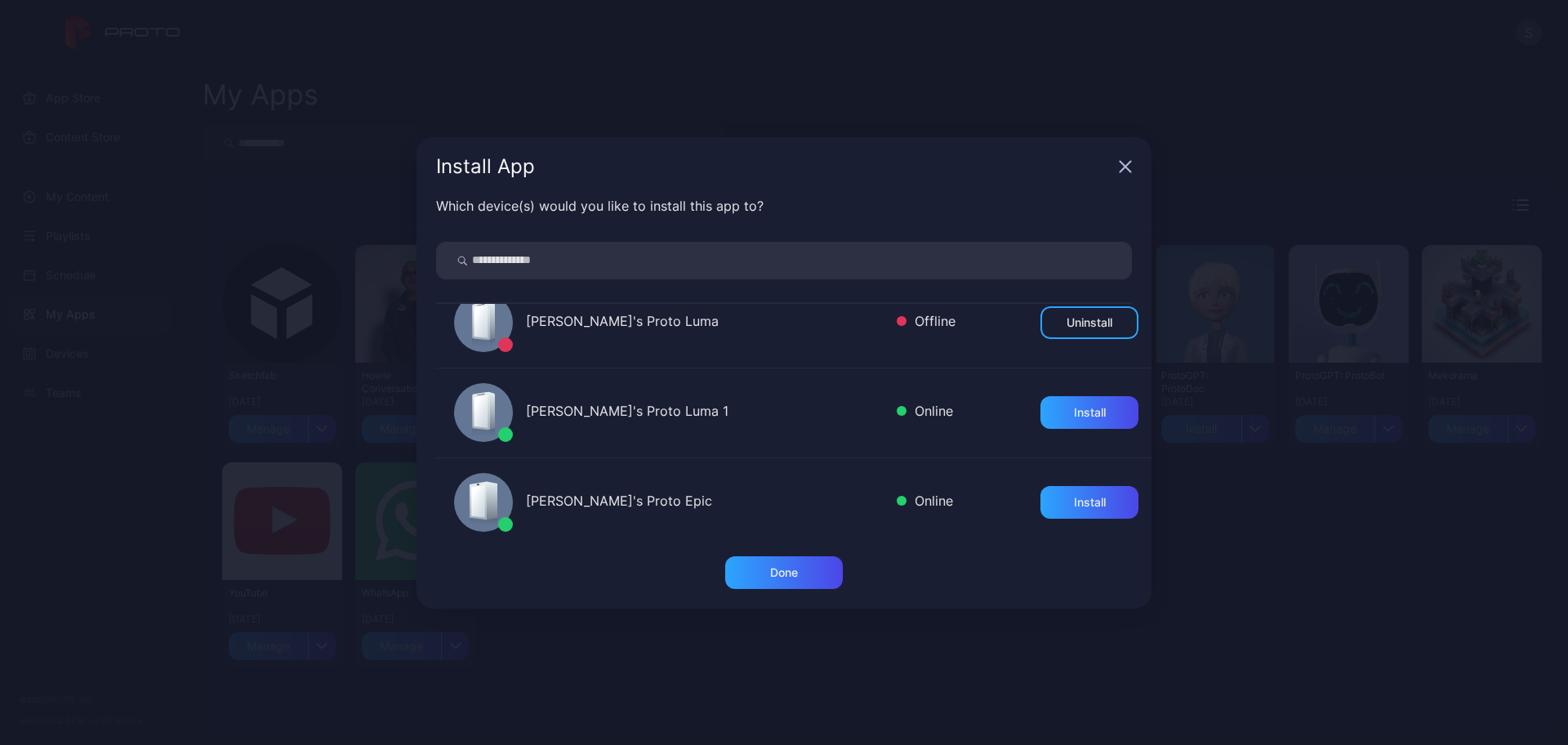 scroll, scrollTop: 928, scrollLeft: 0, axis: vertical 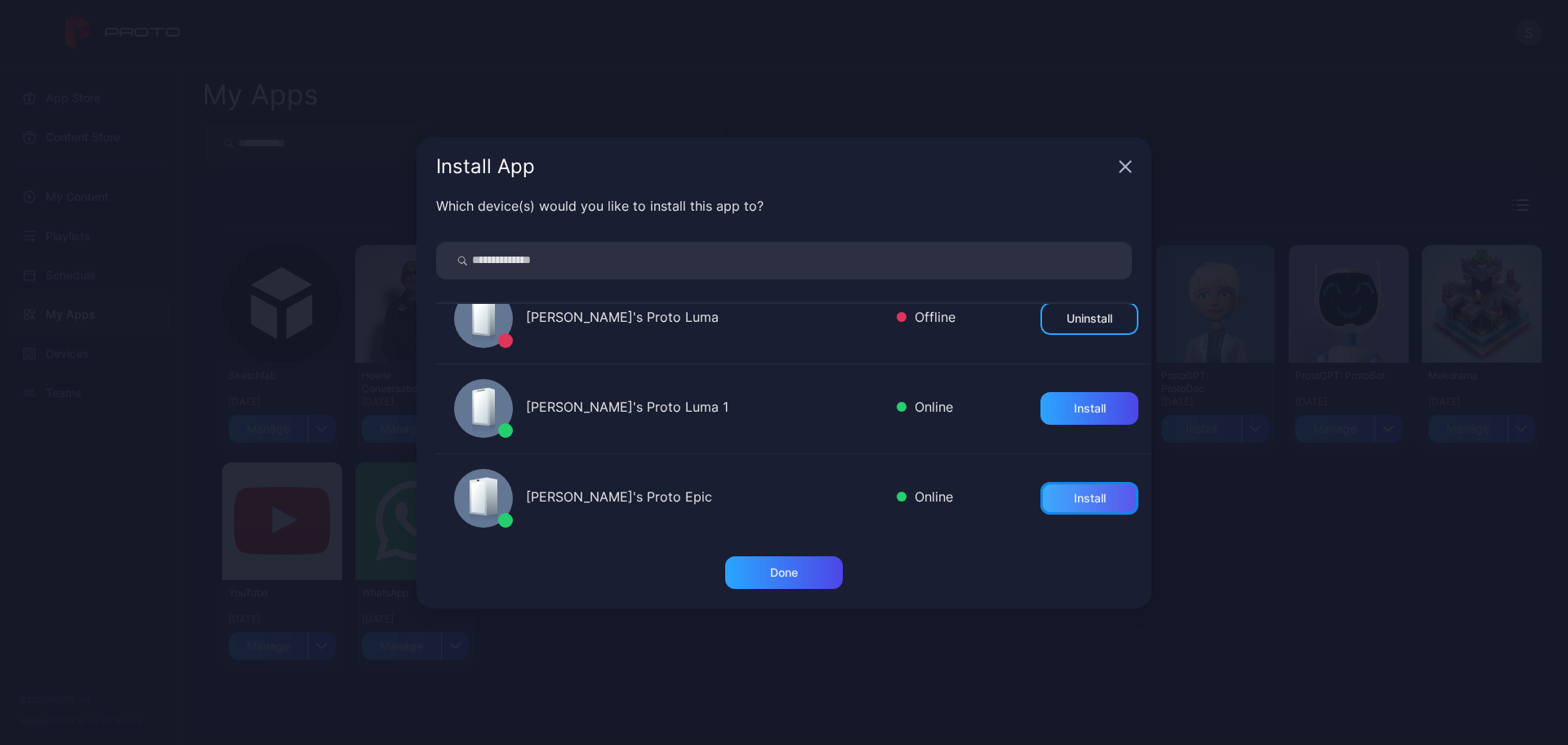 click on "Install" at bounding box center [1089, 498] 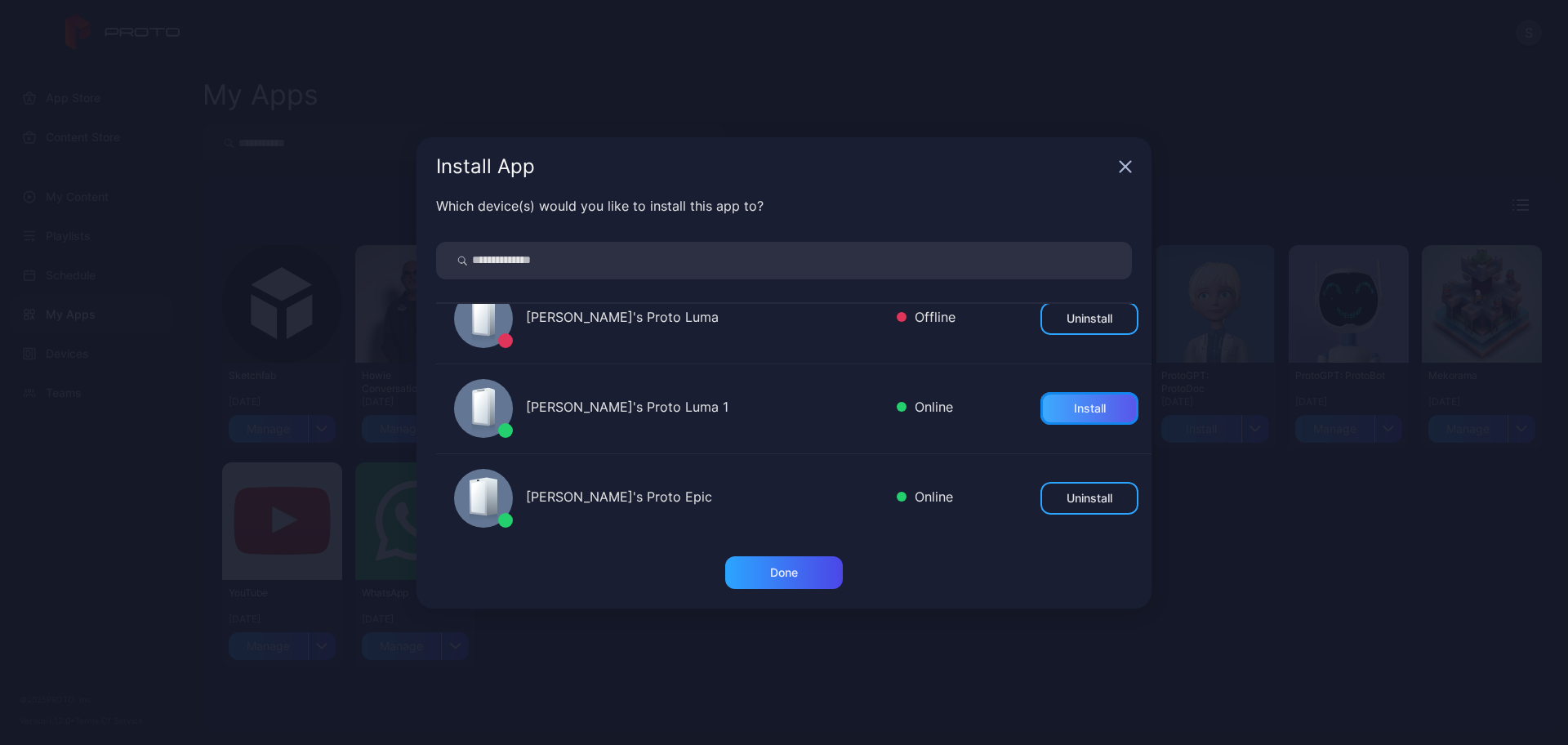 click on "Install" at bounding box center [1089, 408] 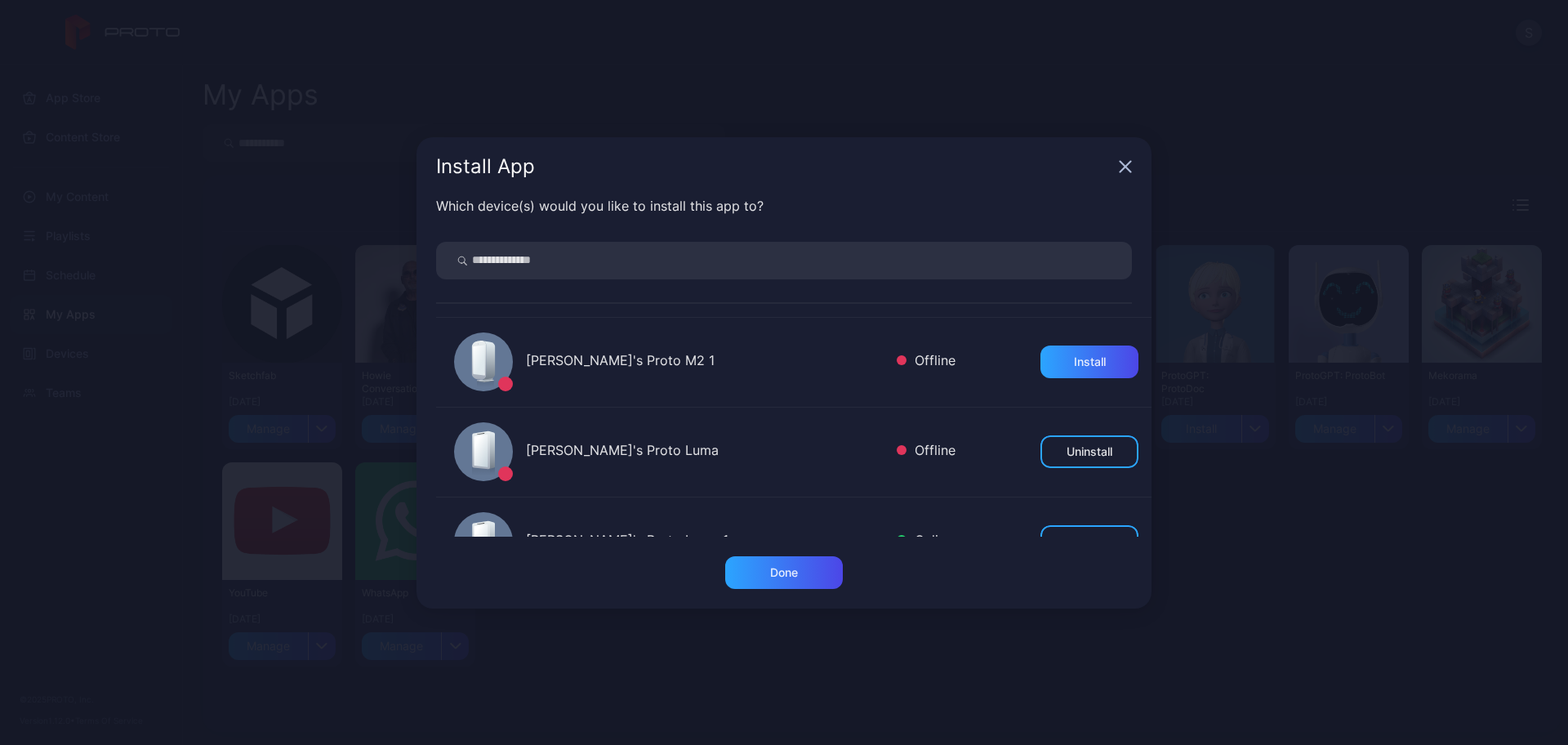 scroll, scrollTop: 764, scrollLeft: 0, axis: vertical 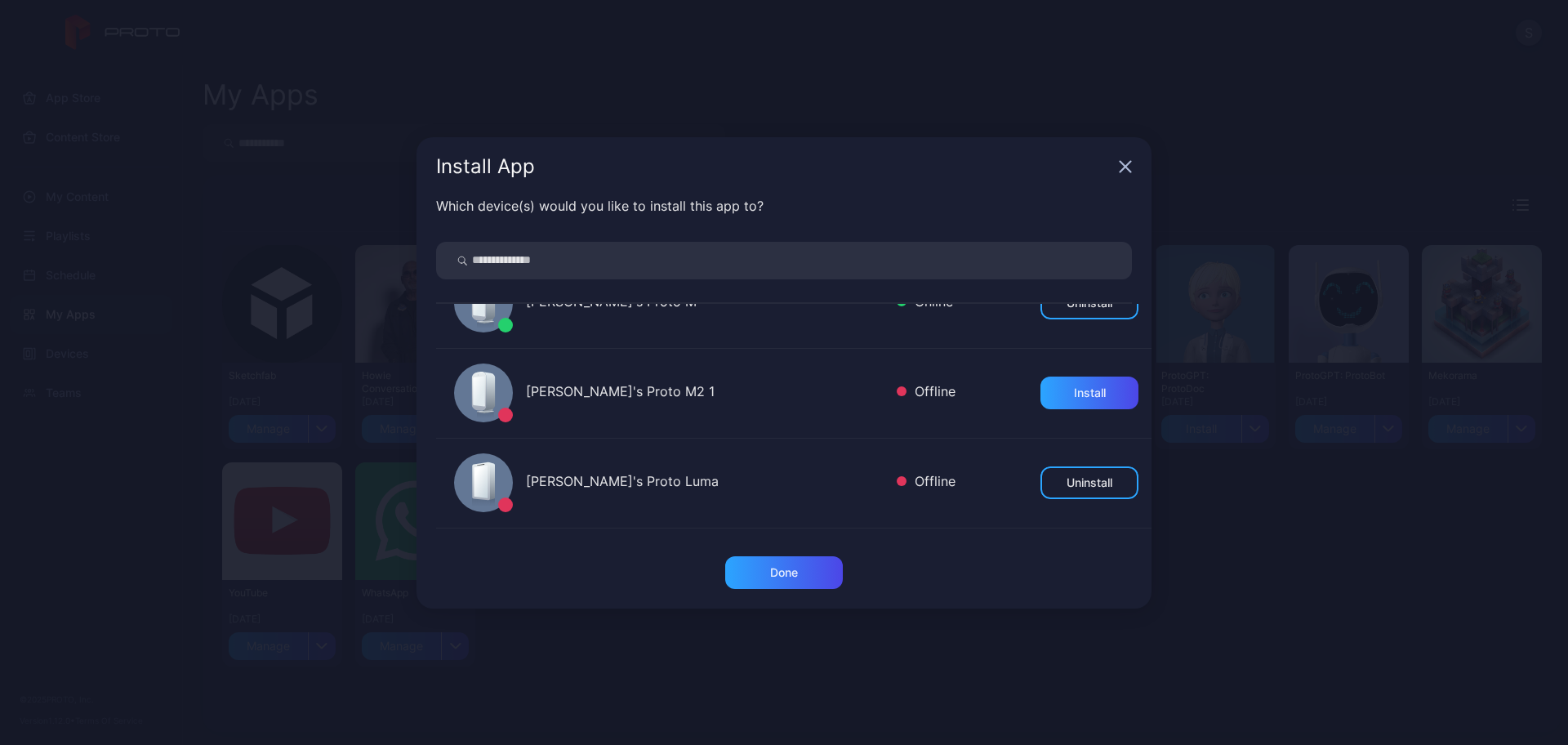 click on "Install App" at bounding box center [784, 167] 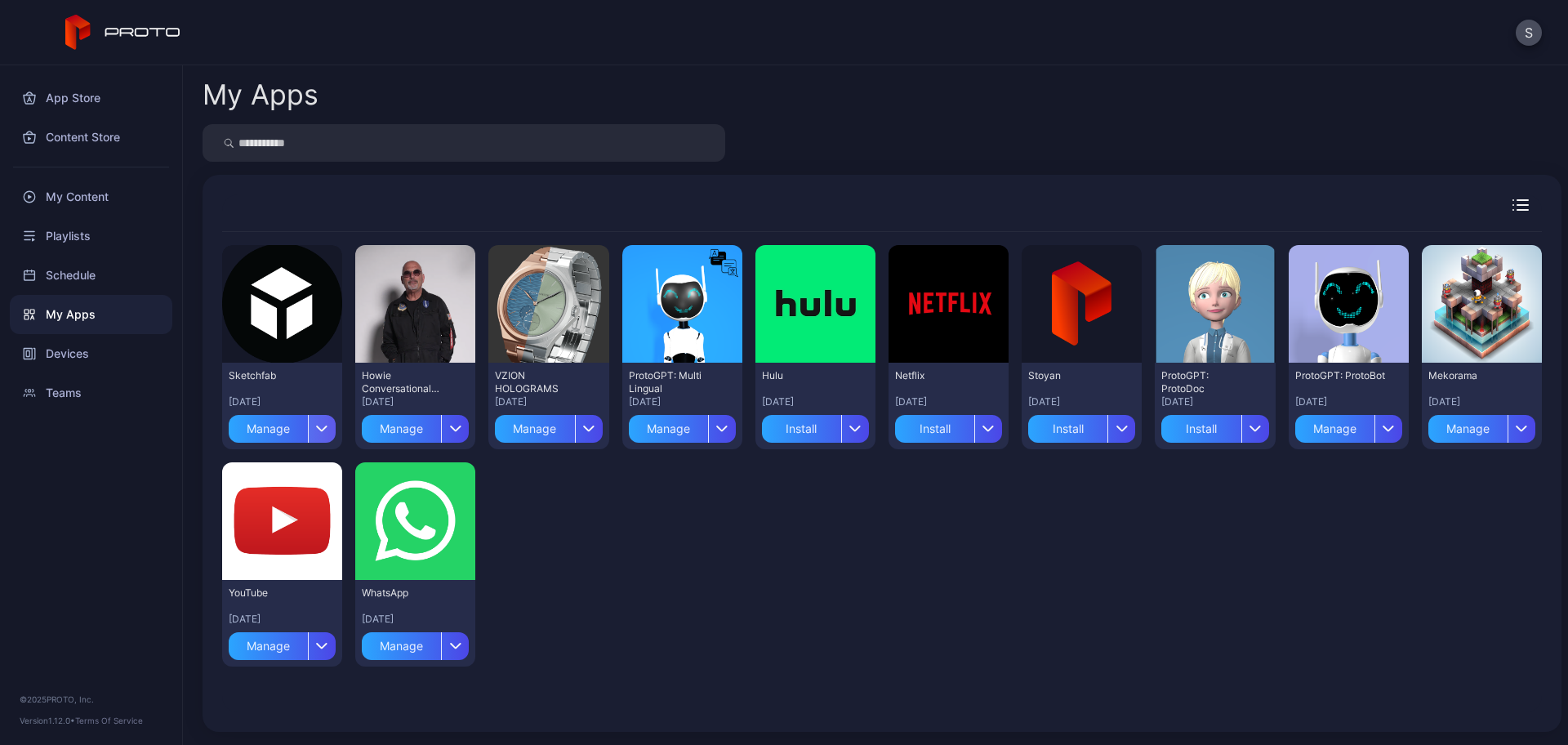click 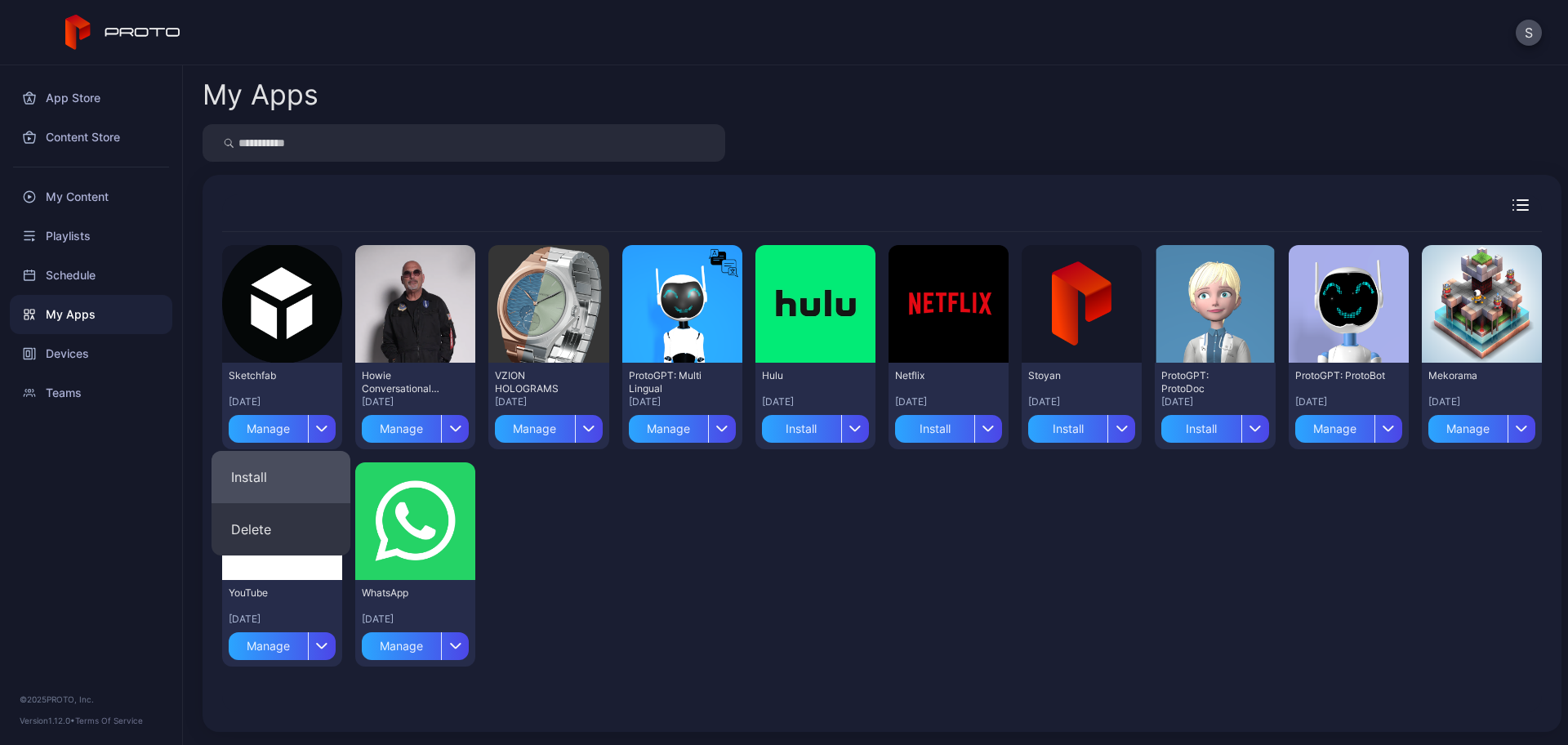 click on "Install" at bounding box center (281, 477) 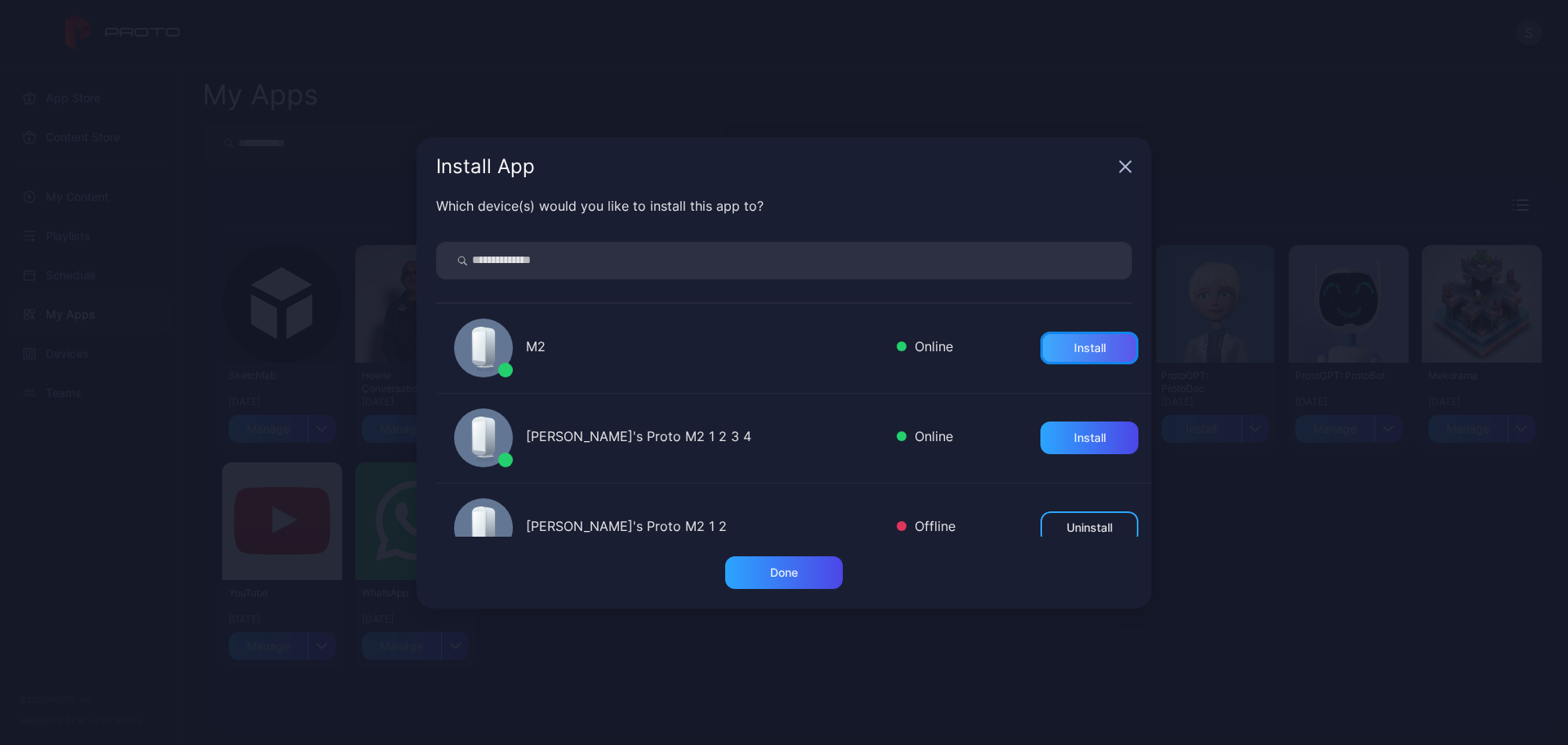 click on "Install" at bounding box center (1089, 348) 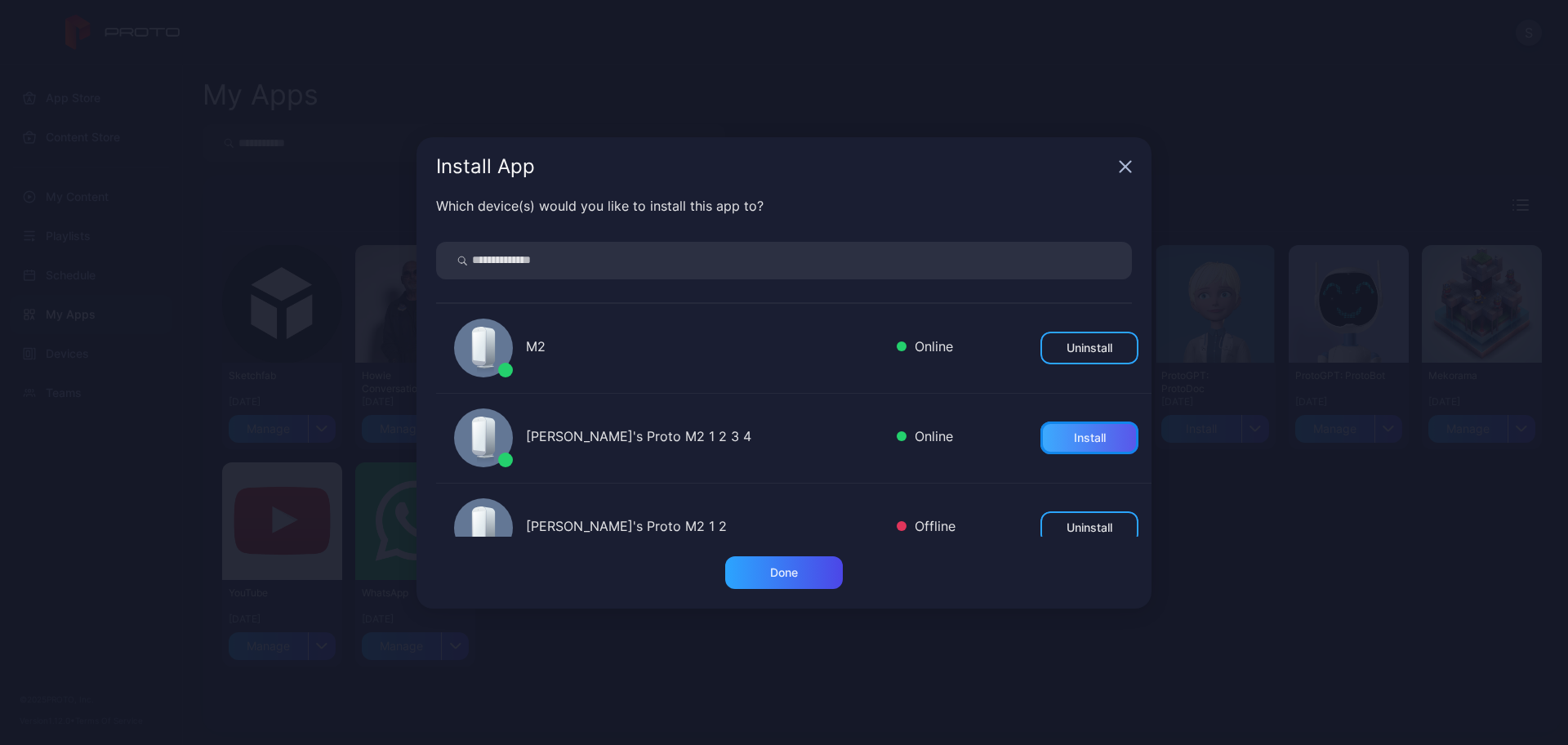 click on "Install" at bounding box center (1089, 438) 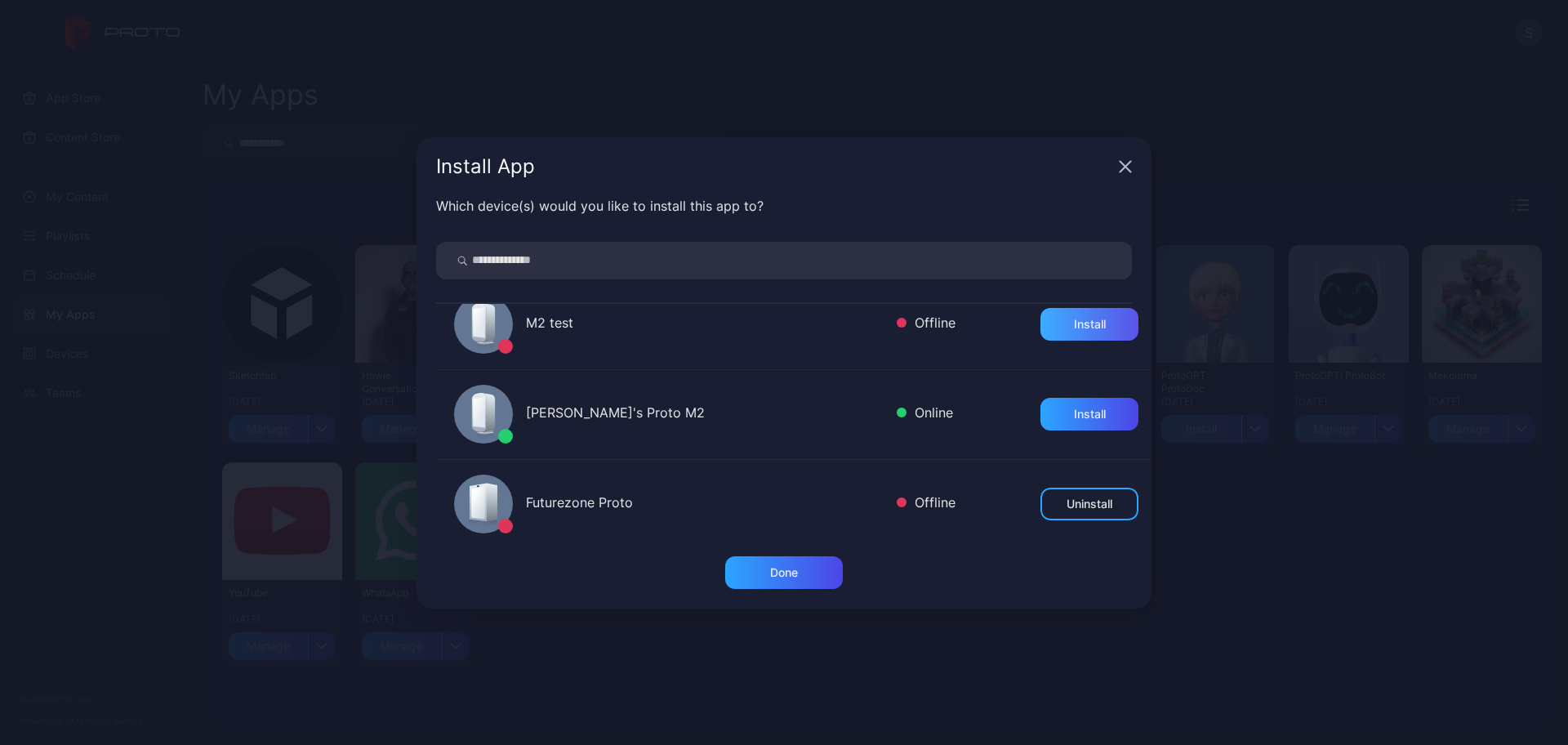 scroll, scrollTop: 384, scrollLeft: 0, axis: vertical 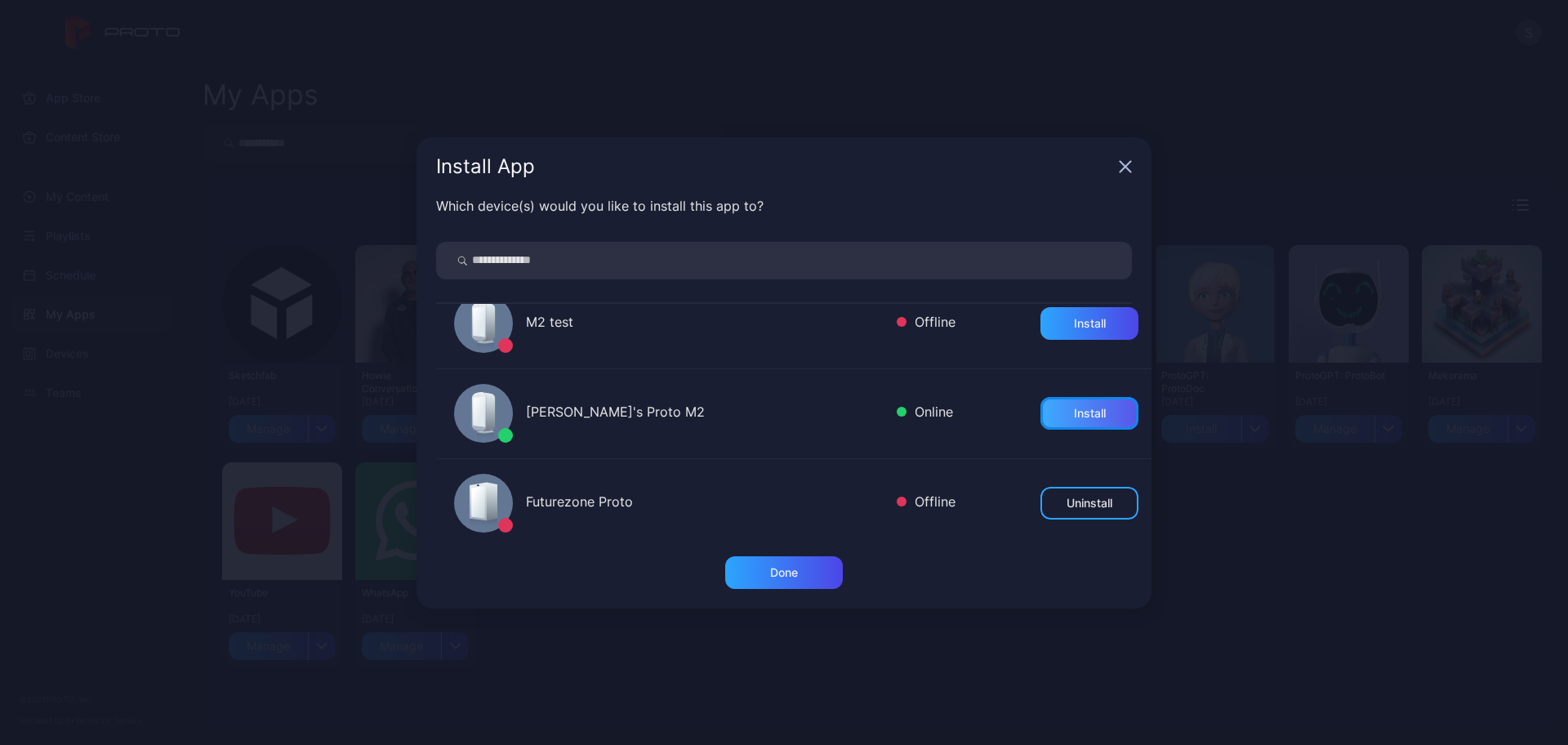 click on "Install" at bounding box center (1089, 413) 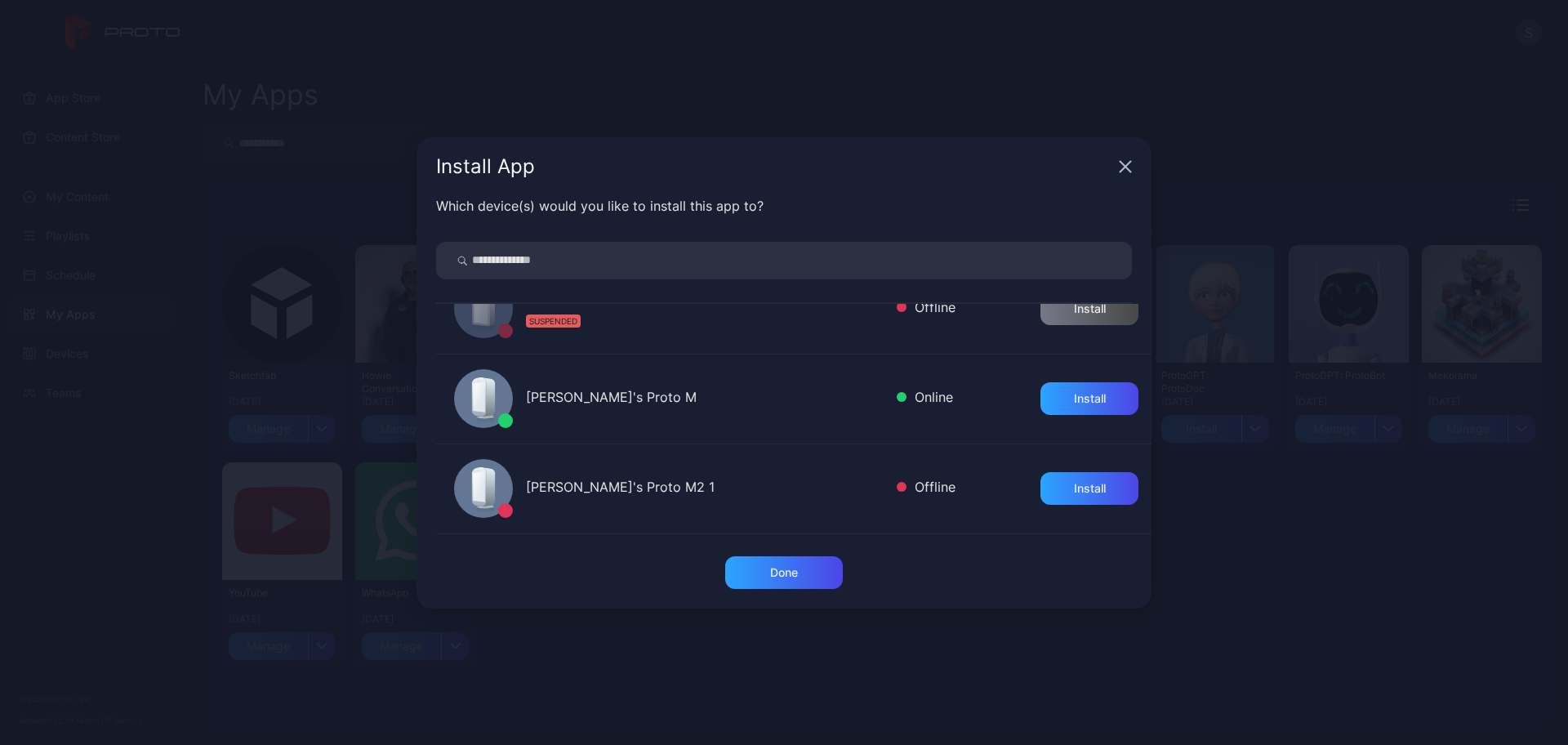 scroll, scrollTop: 671, scrollLeft: 0, axis: vertical 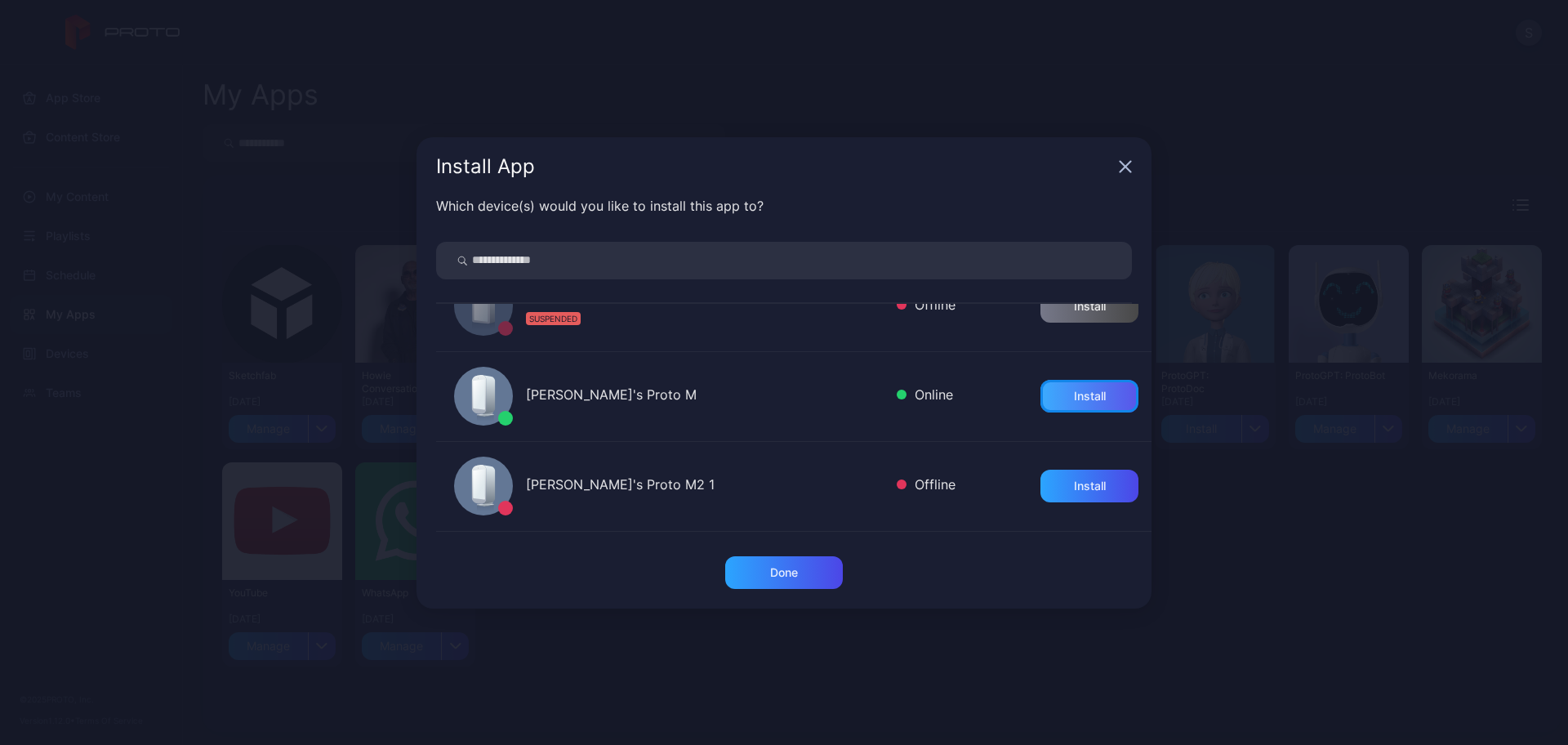 click on "Install" at bounding box center [1089, 396] 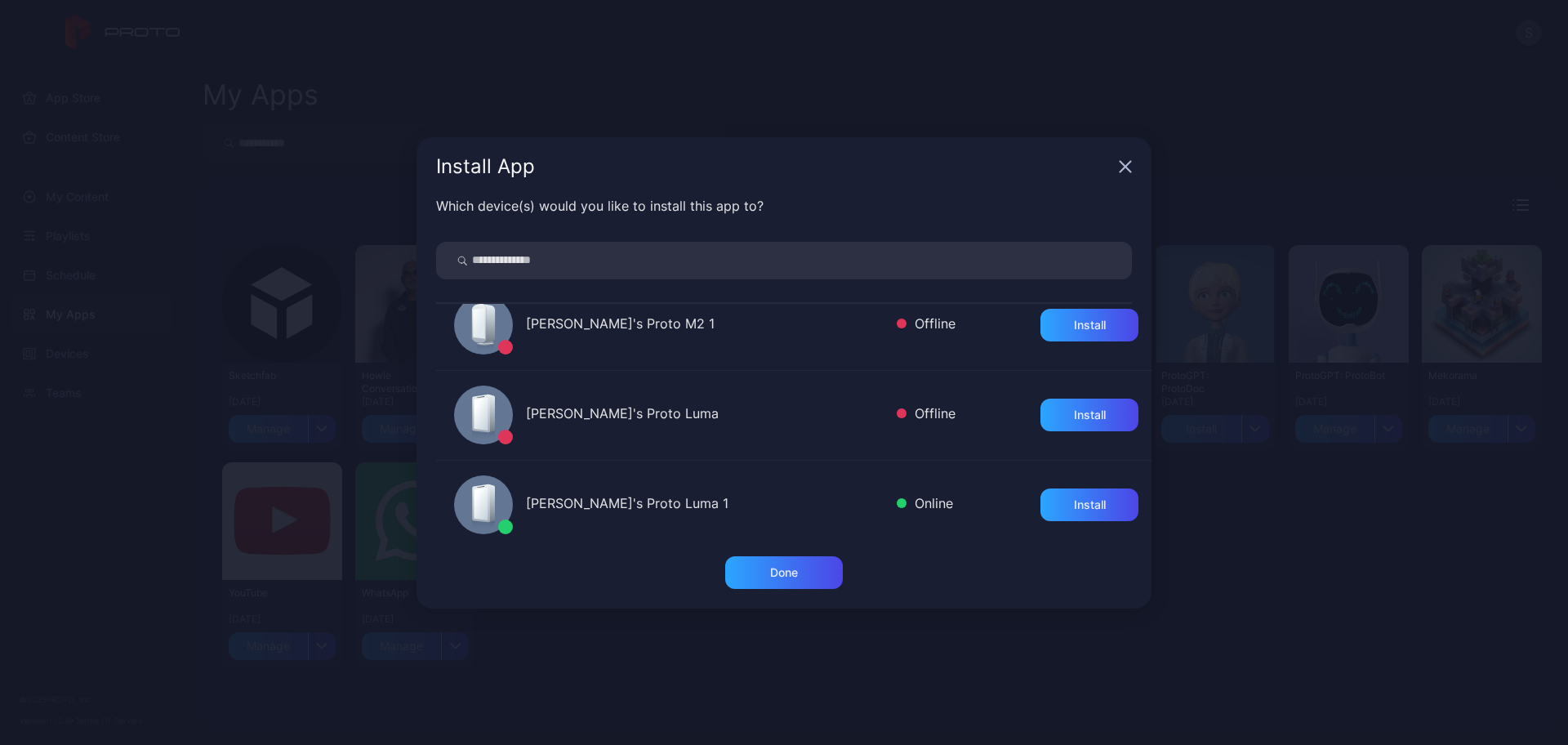 scroll, scrollTop: 894, scrollLeft: 0, axis: vertical 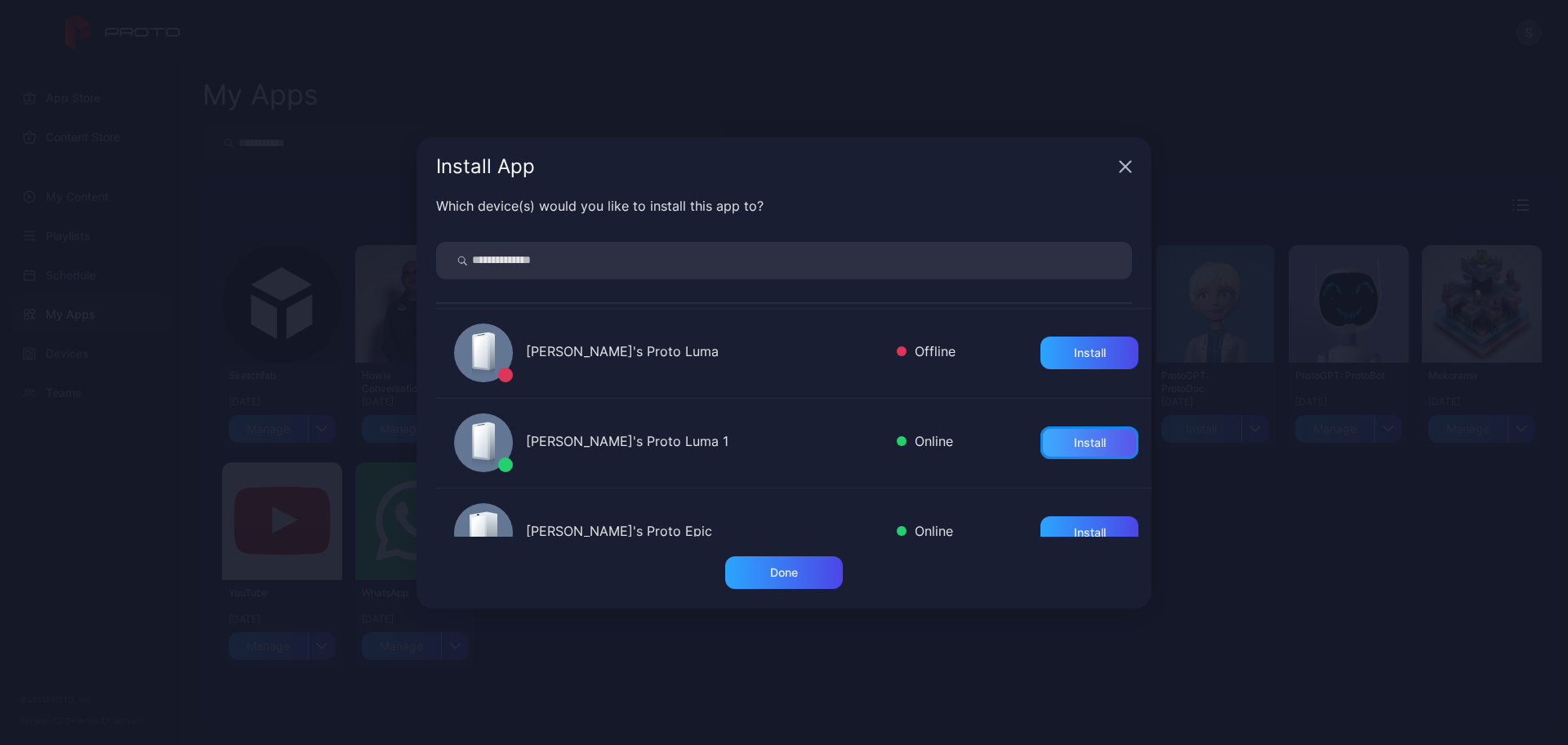 click on "Install" at bounding box center (1089, 443) 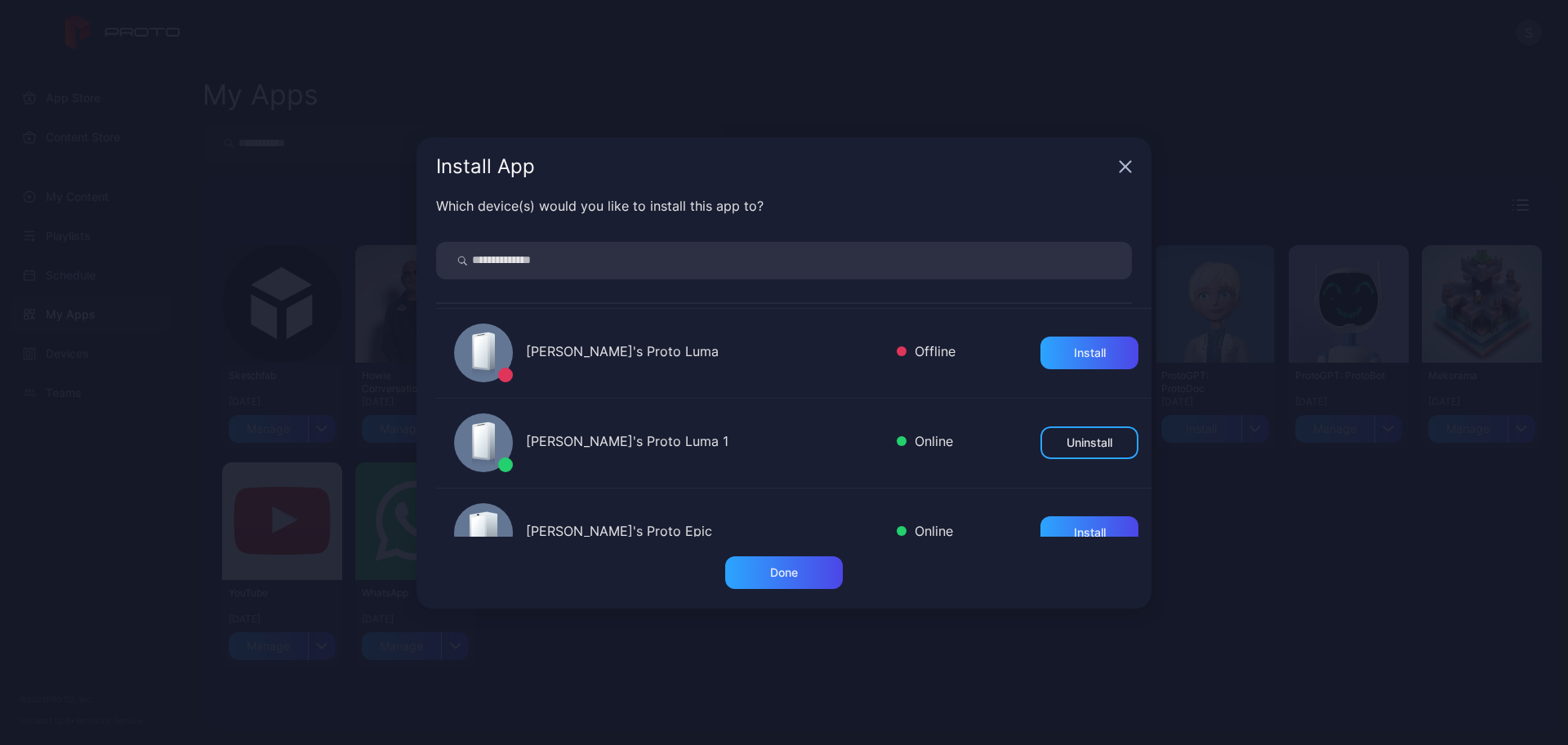 scroll, scrollTop: 935, scrollLeft: 0, axis: vertical 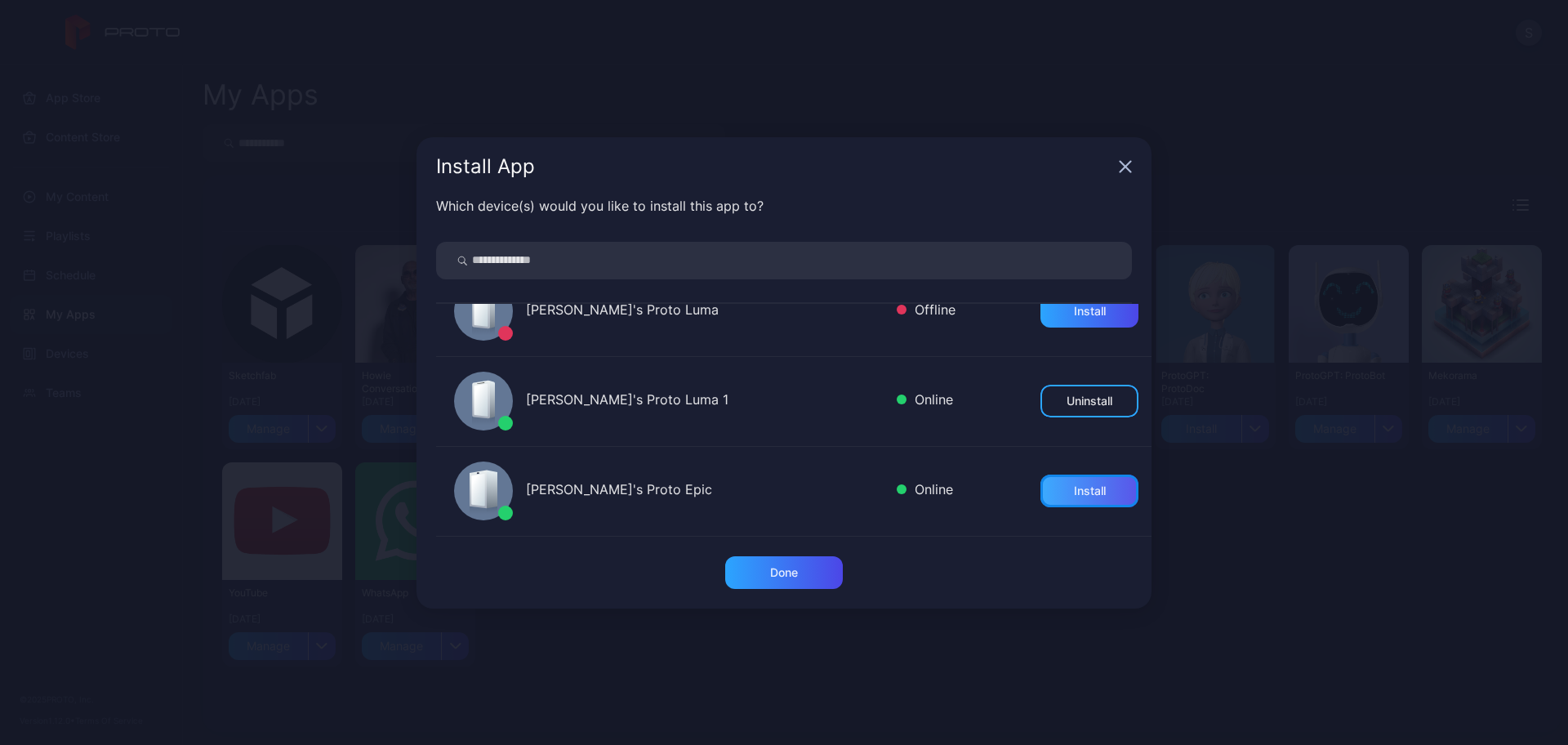 click on "Install" at bounding box center [1089, 491] 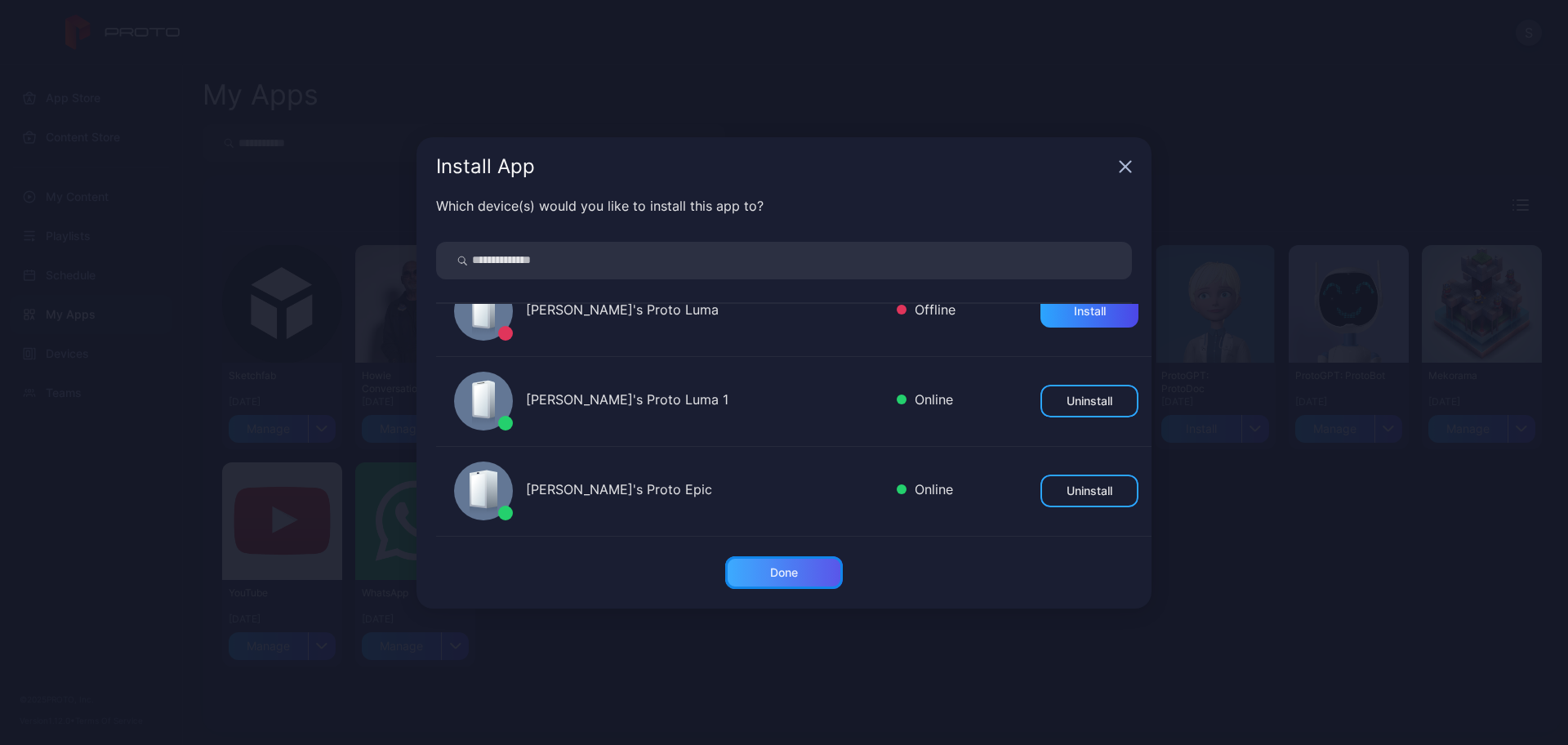 click on "Done" at bounding box center [784, 573] 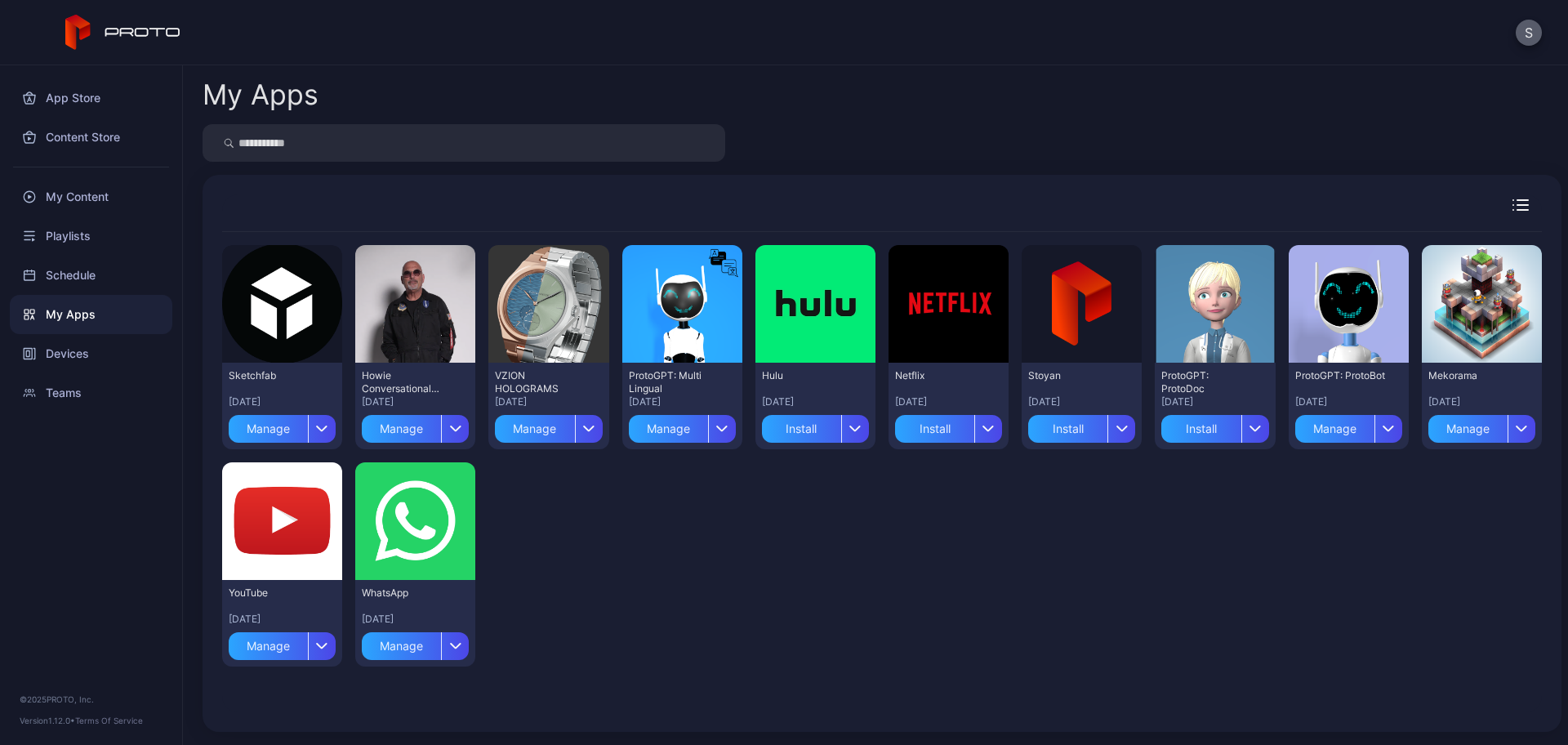 click on "S" at bounding box center [1529, 33] 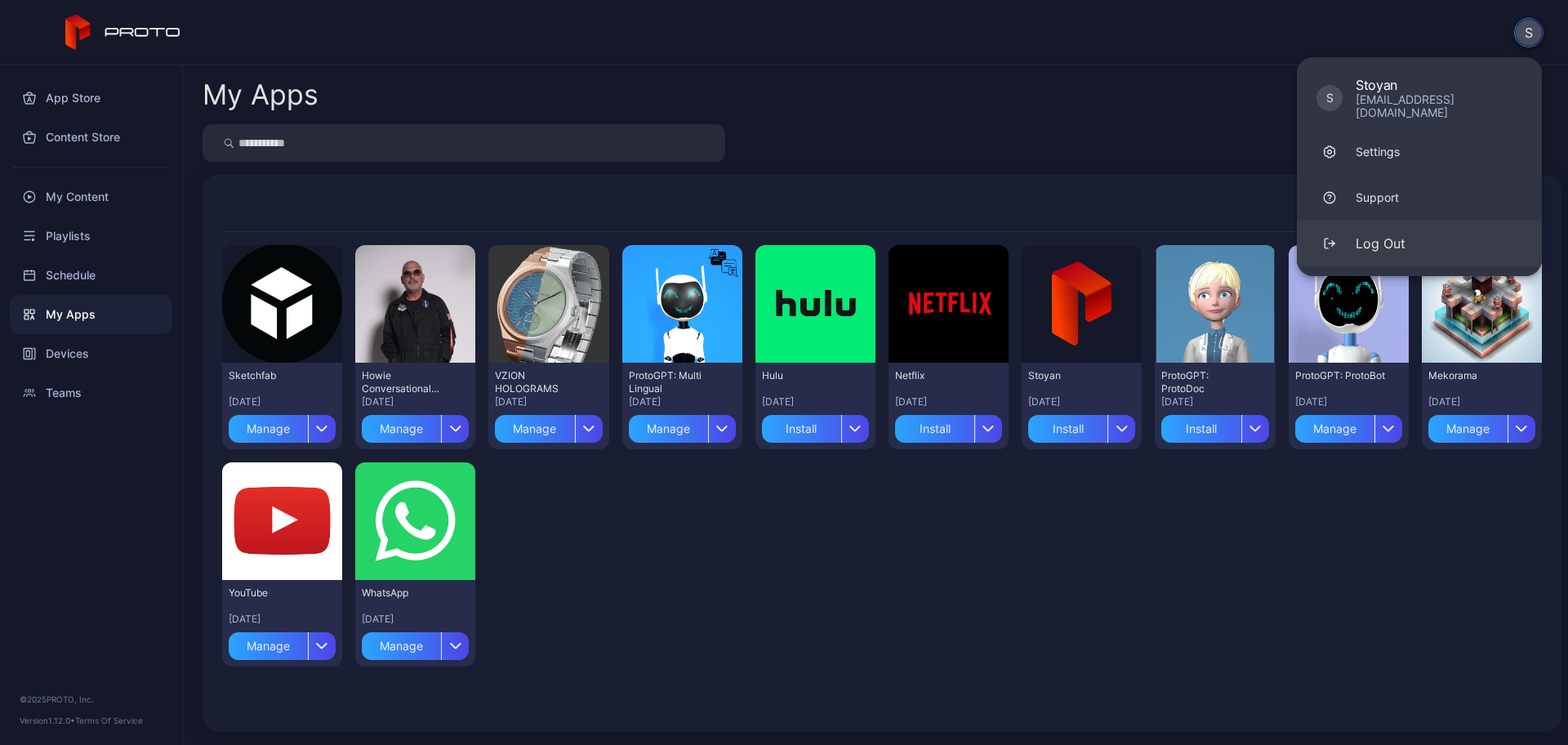 click on "Log Out" at bounding box center [1380, 243] 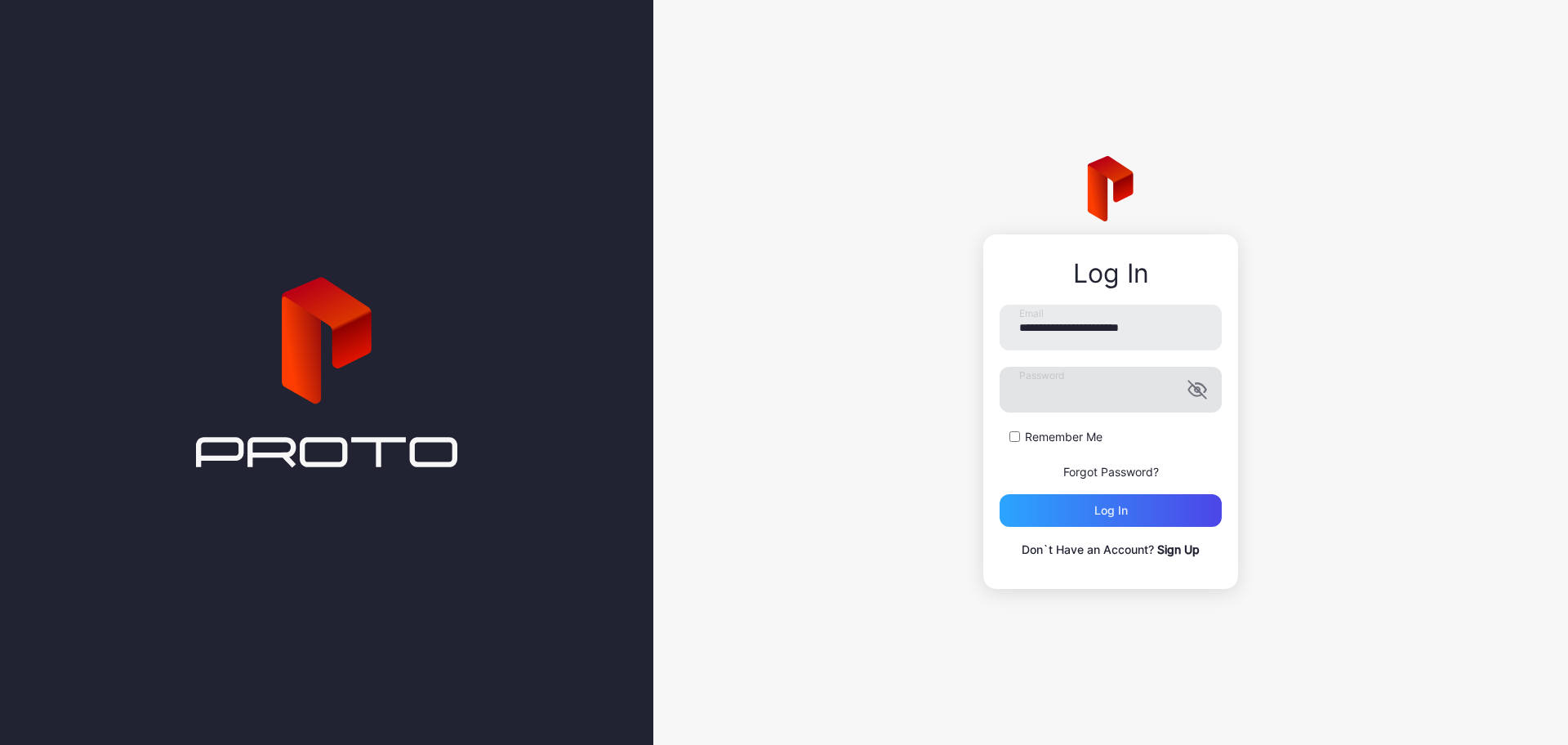 click 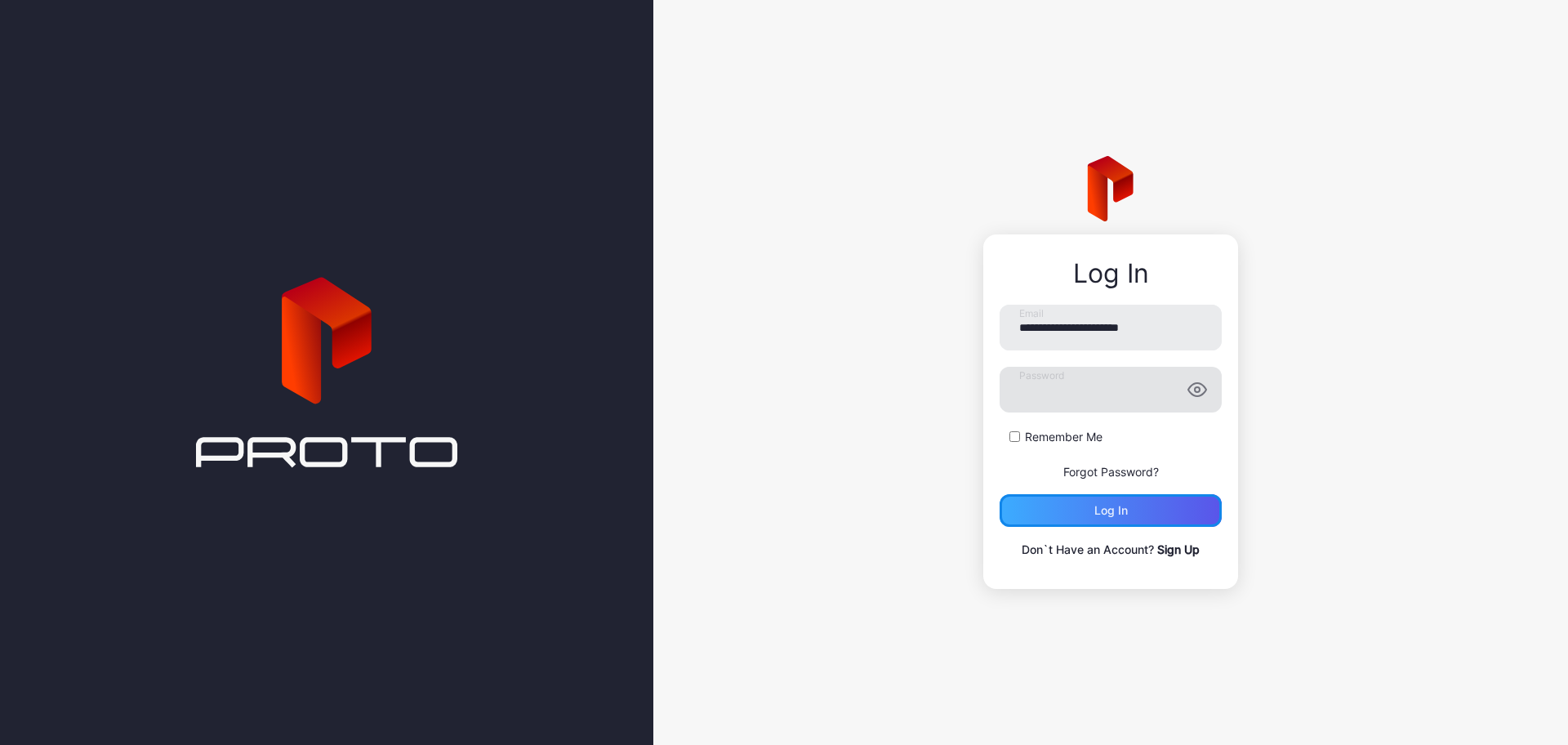 click on "Log in" at bounding box center [1111, 511] 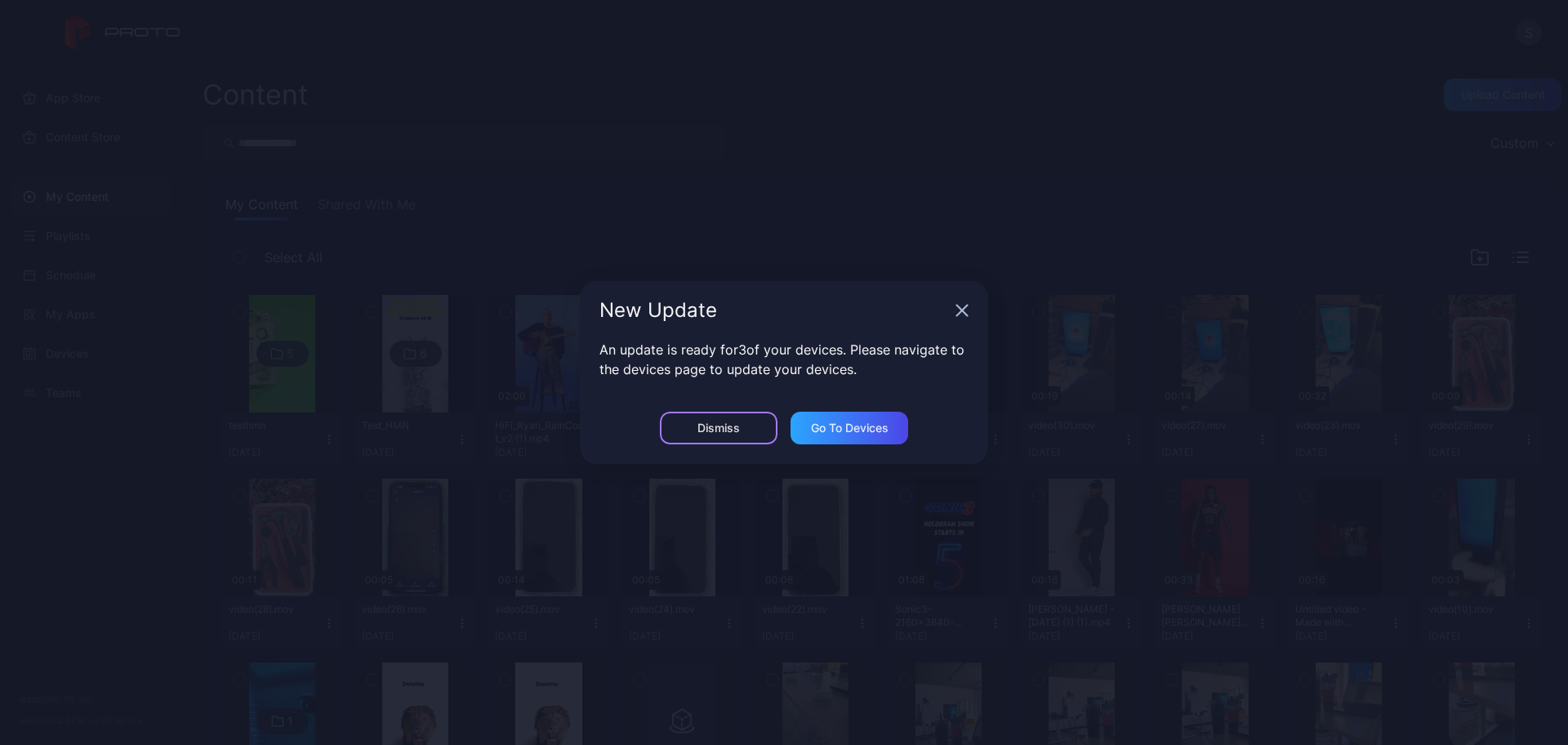 click on "Dismiss" at bounding box center [719, 428] 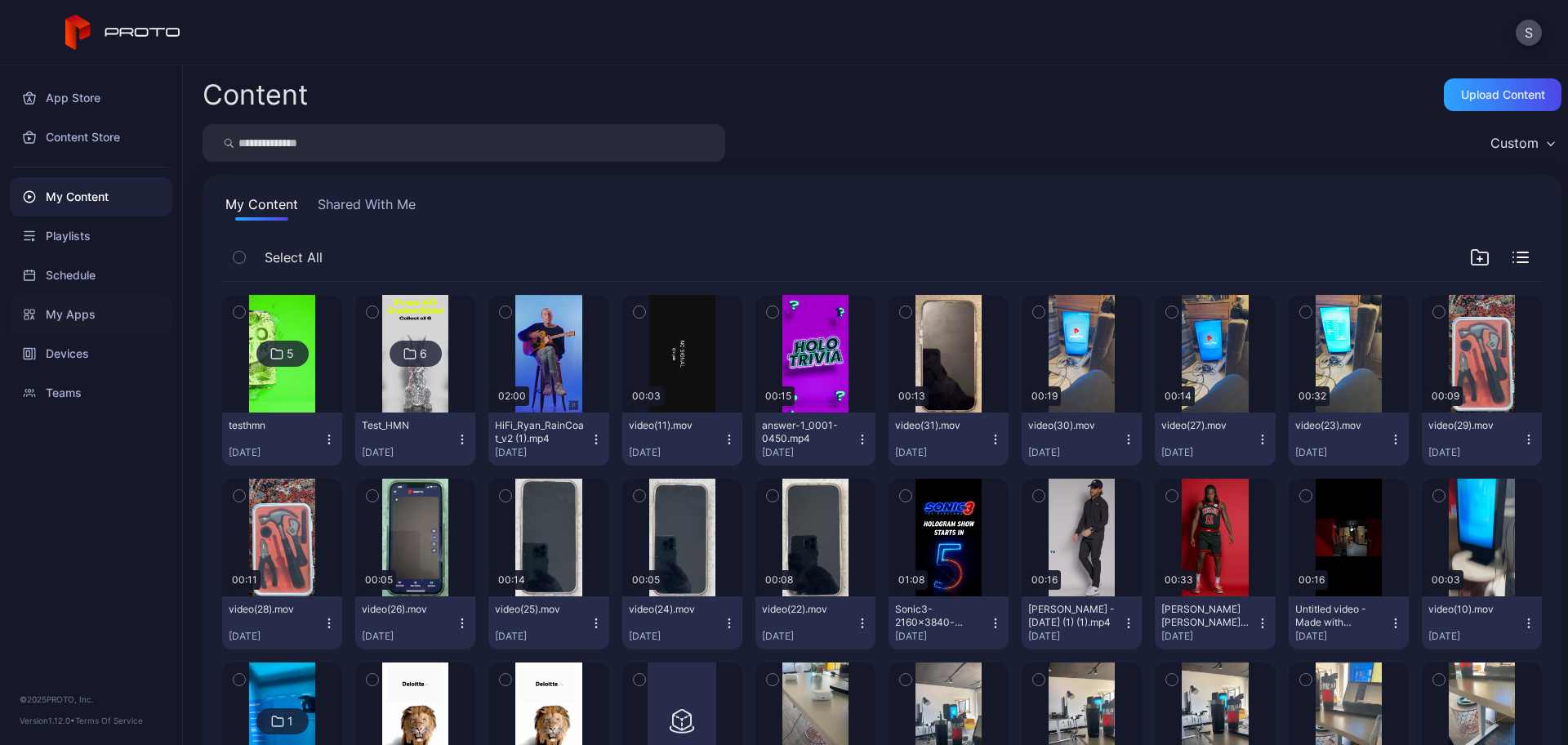 click on "My Apps" at bounding box center (91, 315) 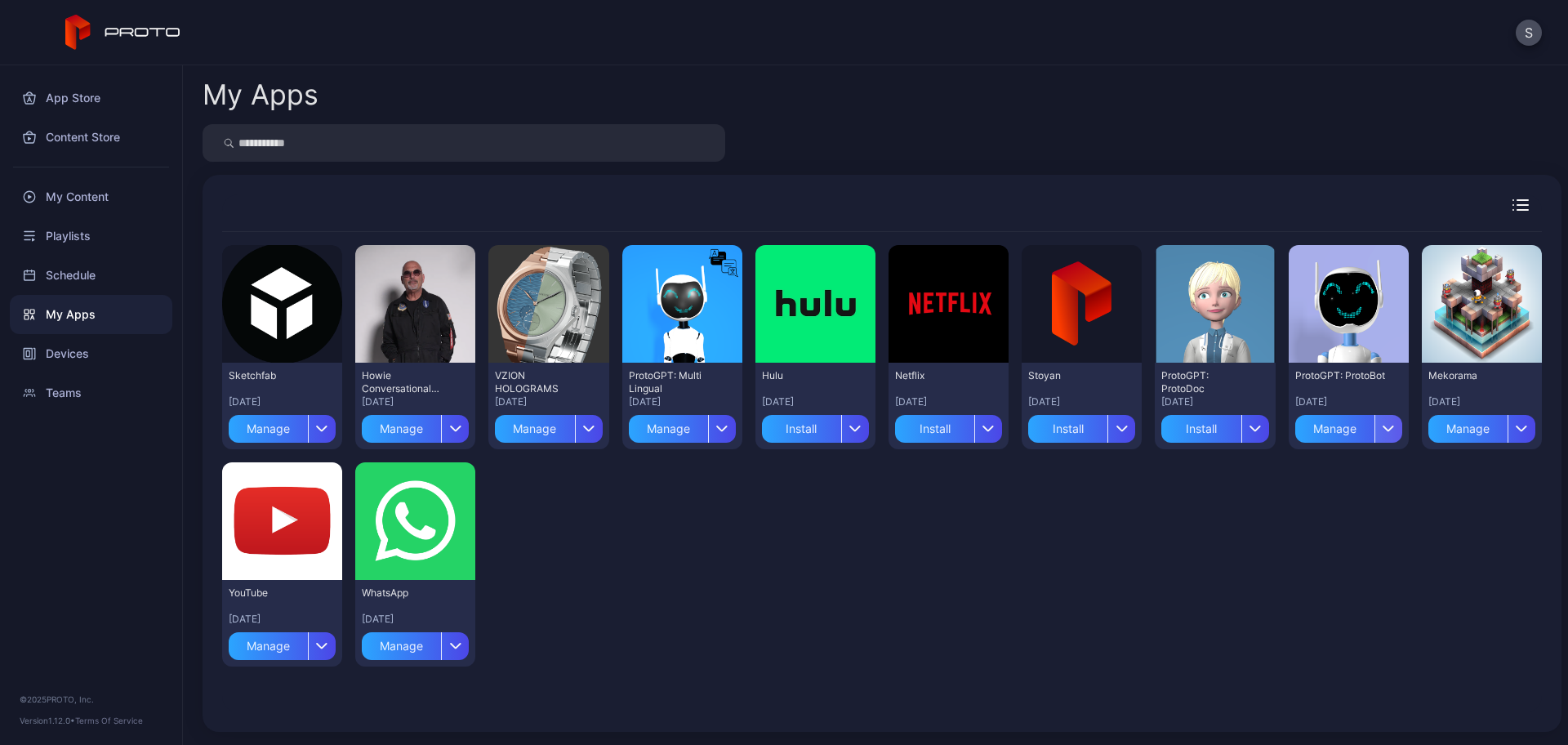 click 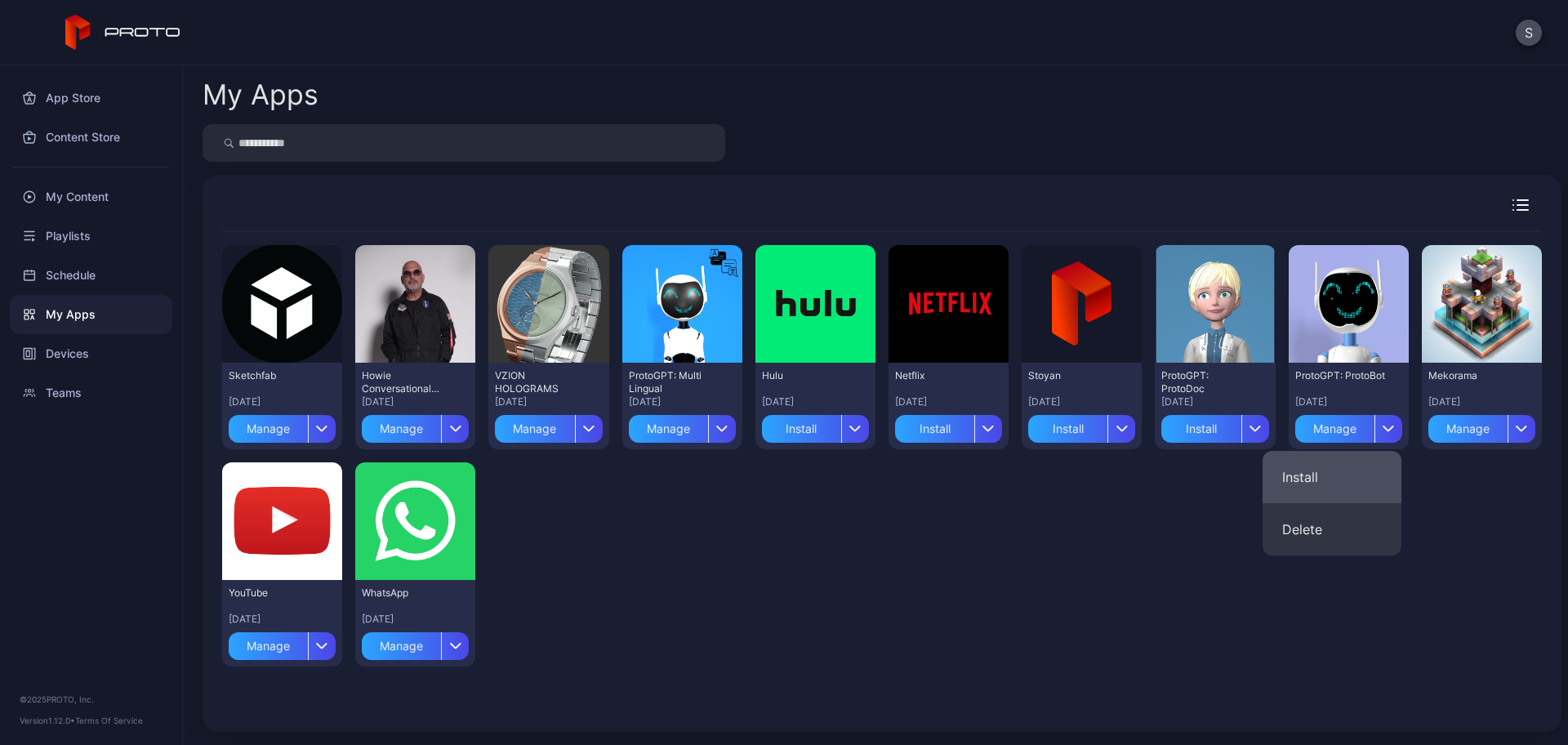 click on "Install" at bounding box center (1332, 477) 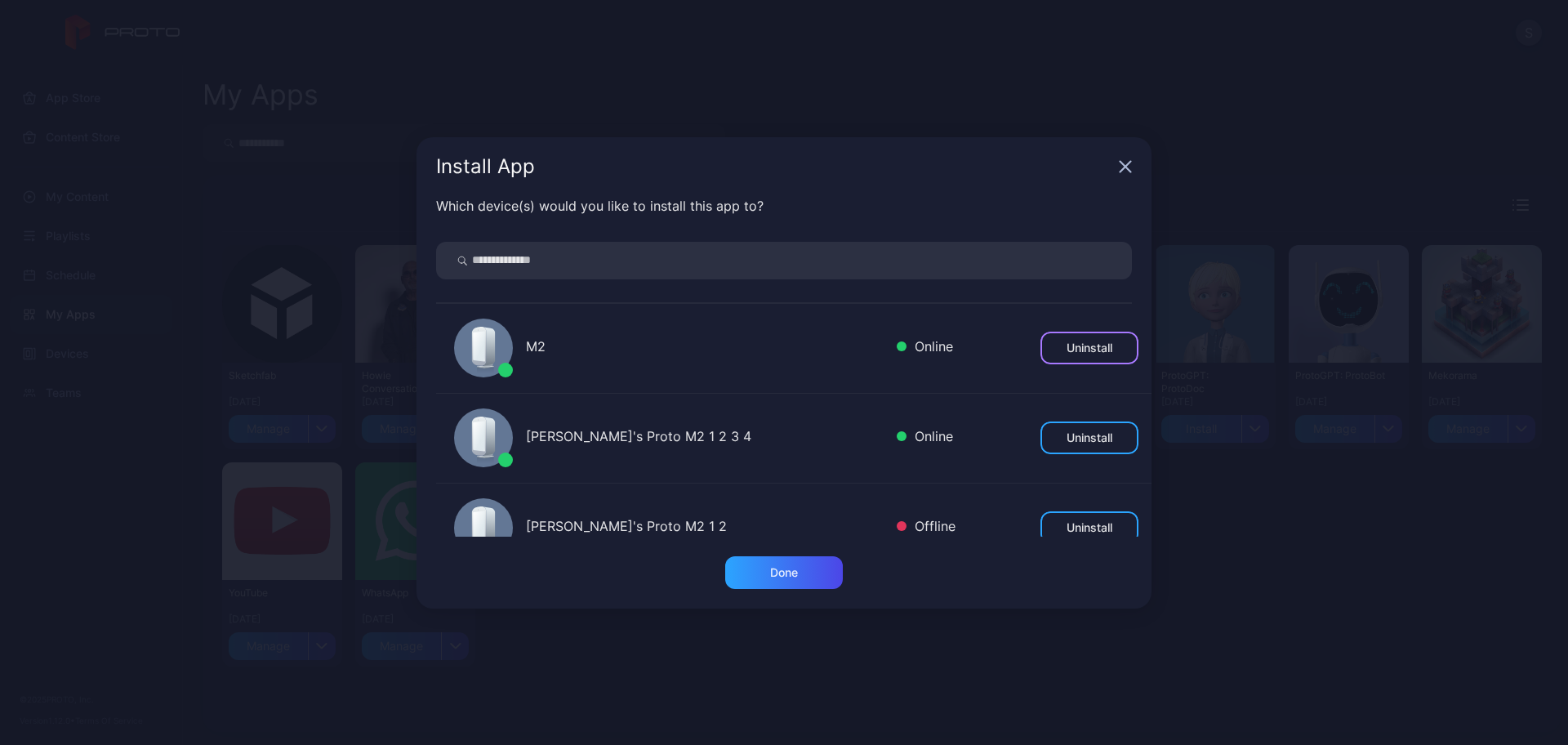 drag, startPoint x: 1036, startPoint y: 346, endPoint x: 958, endPoint y: 372, distance: 82.21922 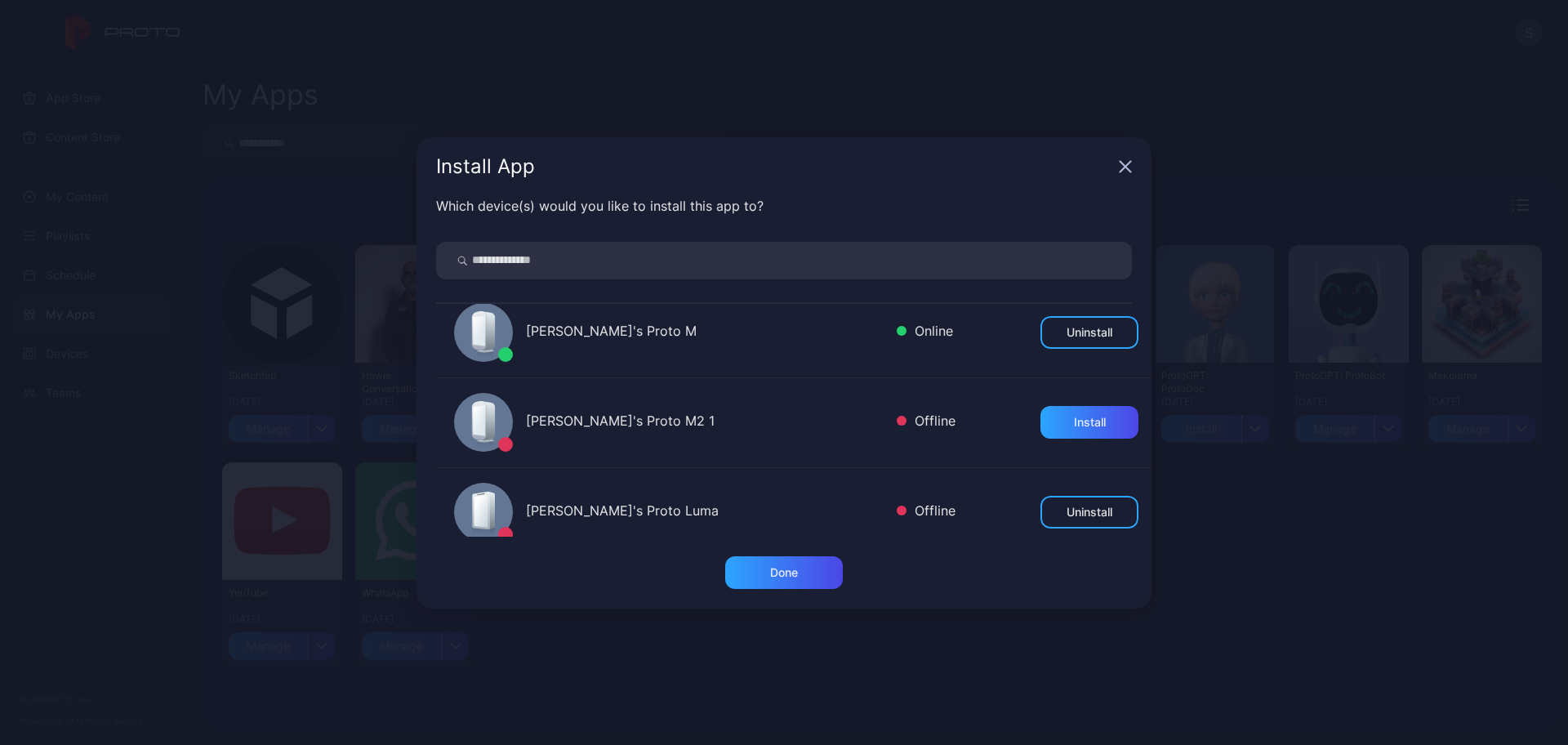 scroll, scrollTop: 743, scrollLeft: 0, axis: vertical 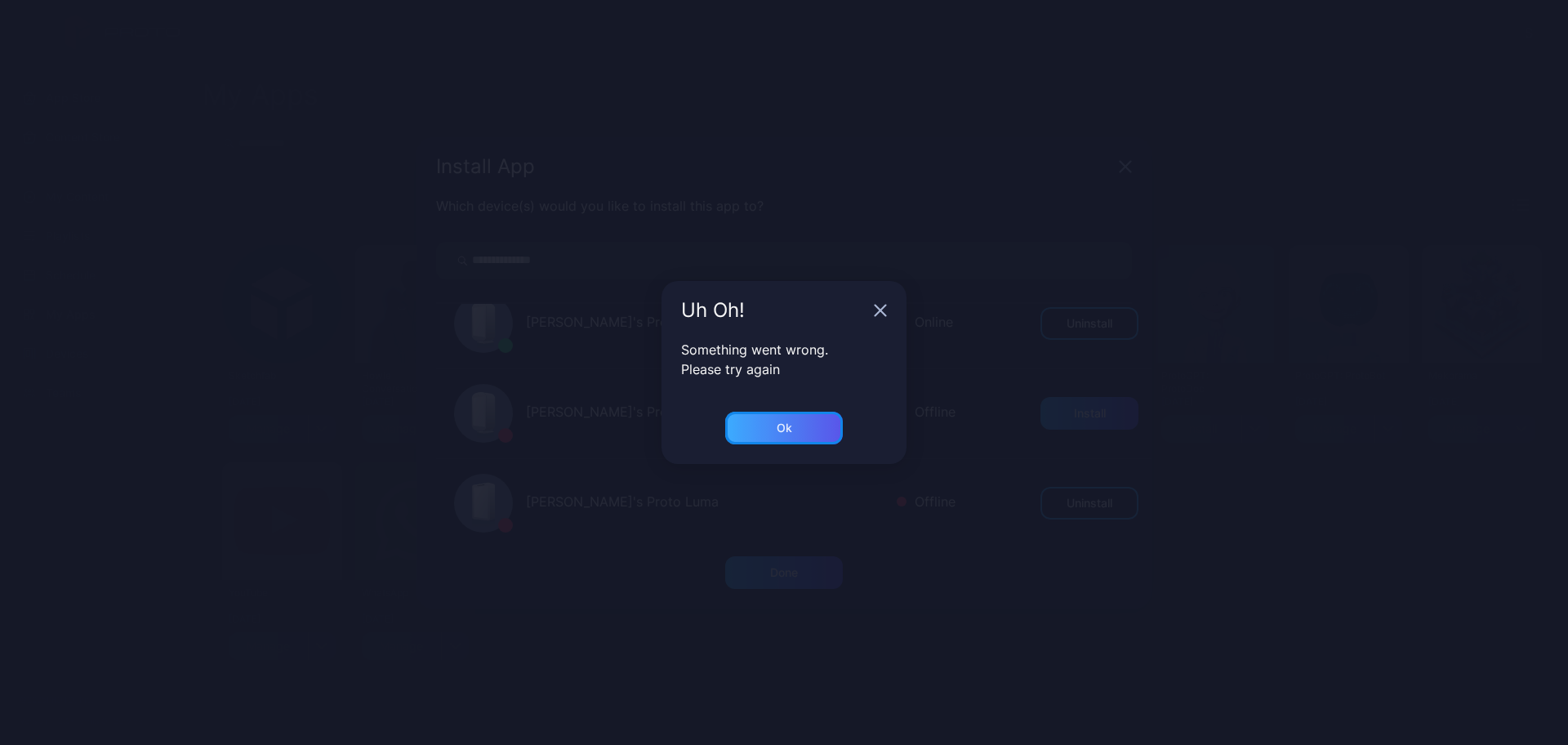 click on "Ok" at bounding box center [784, 428] 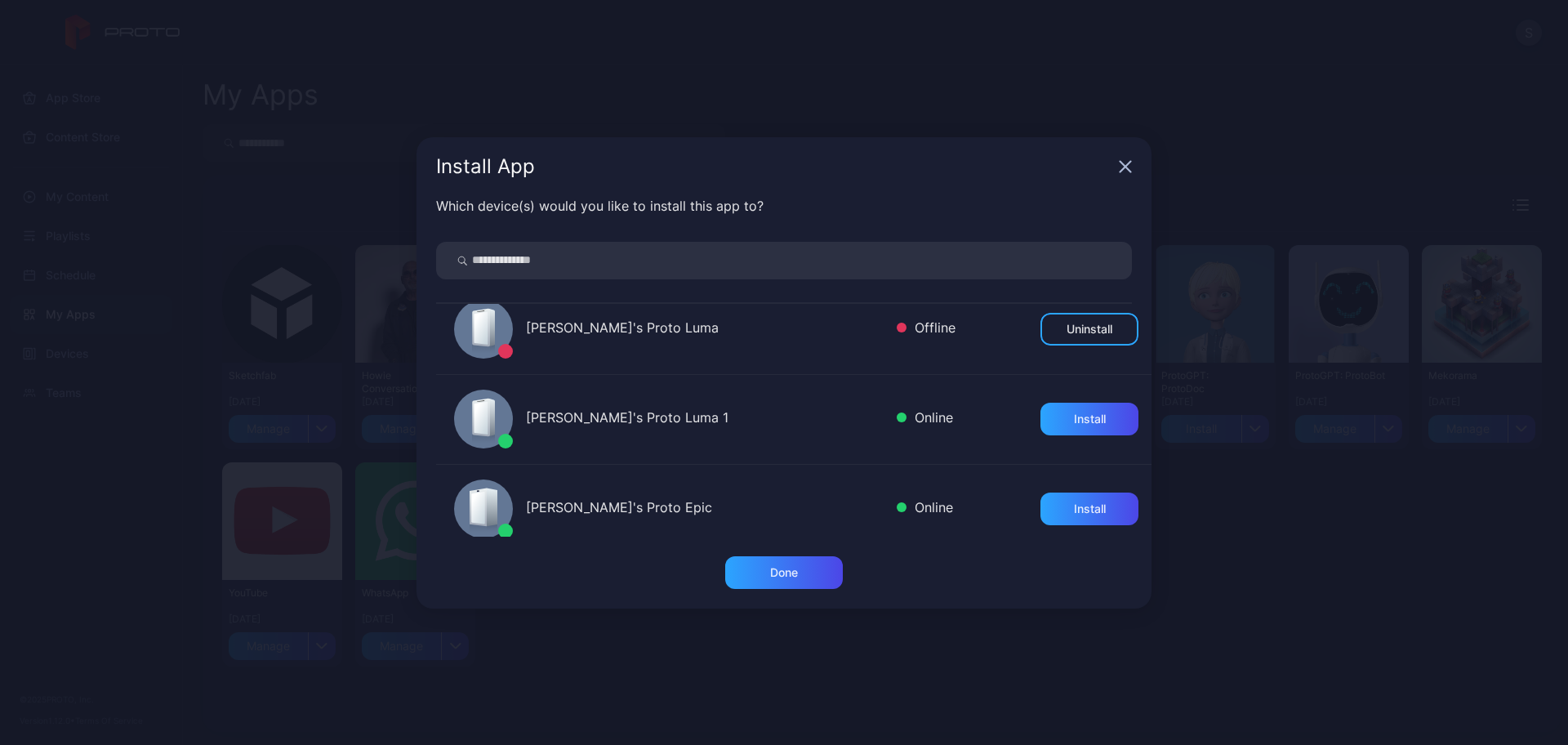 scroll, scrollTop: 926, scrollLeft: 0, axis: vertical 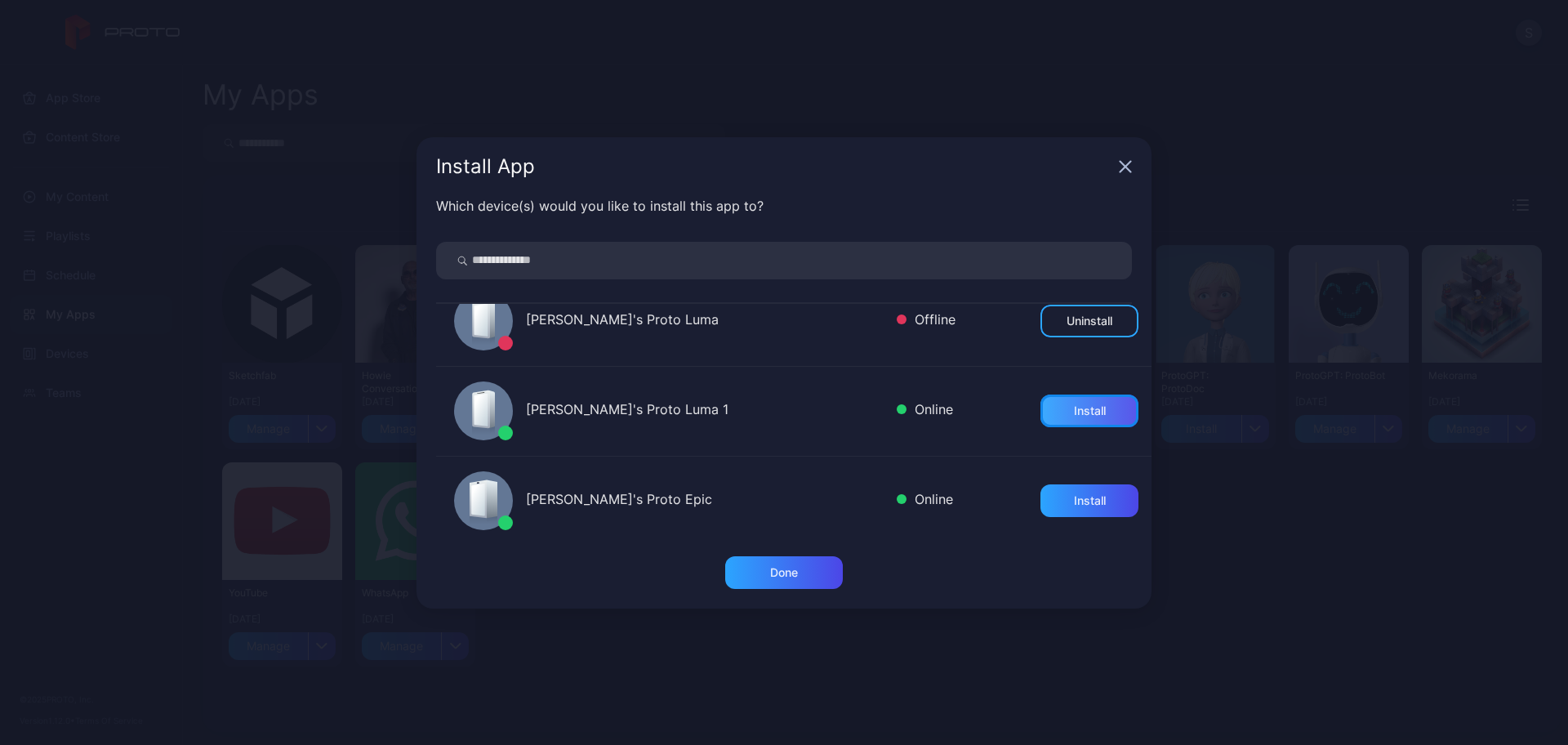 click on "Install" at bounding box center (1089, 411) 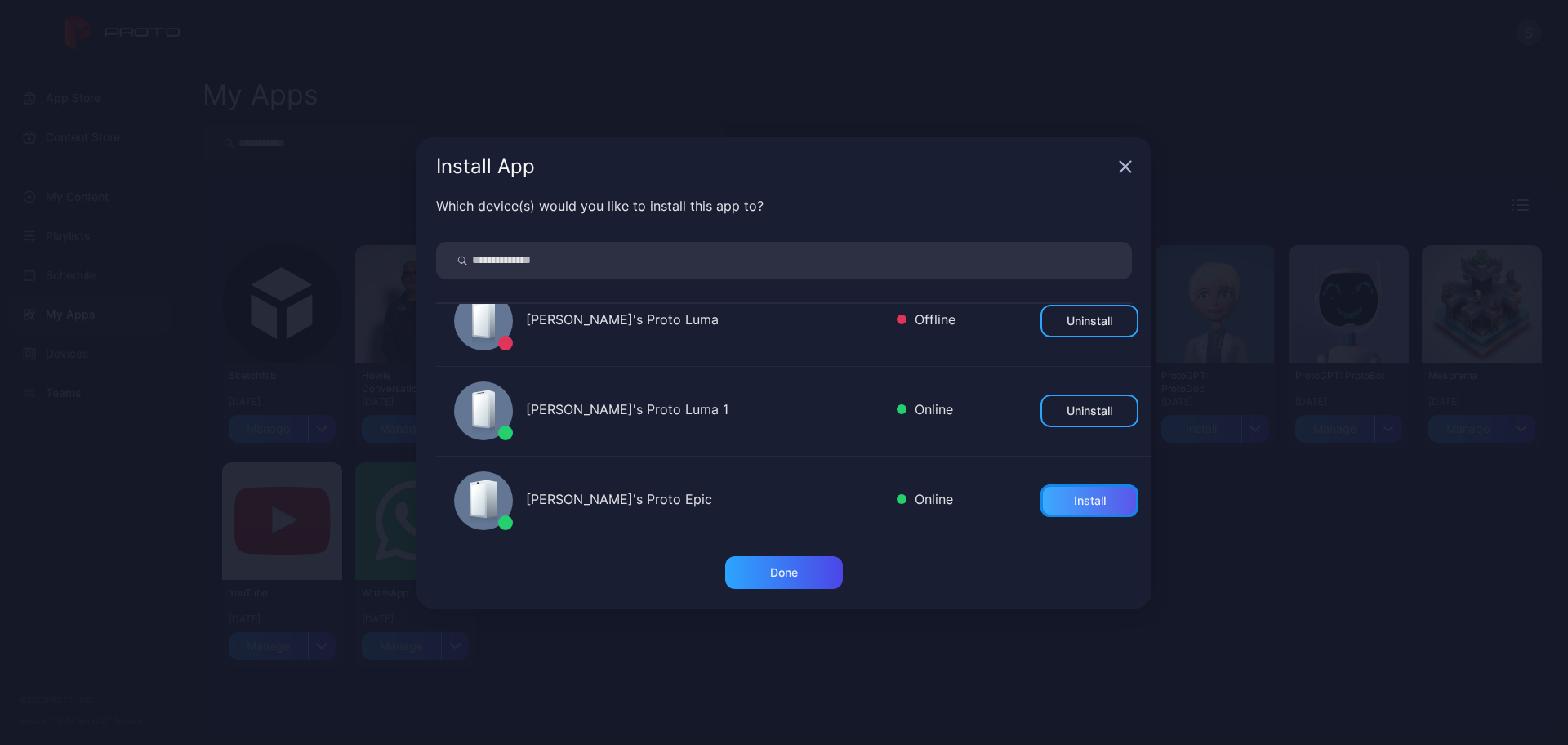 click on "Install" at bounding box center [1089, 501] 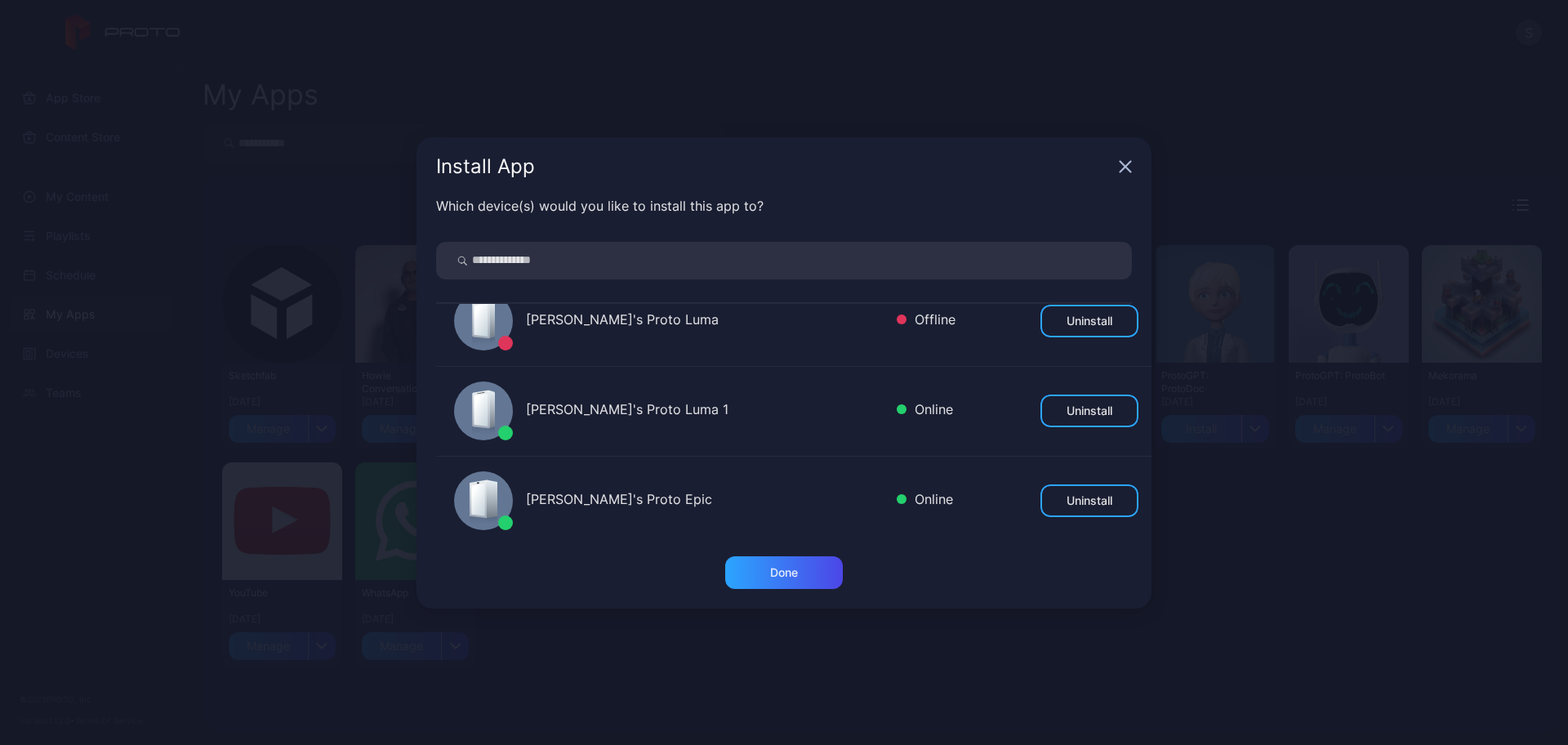 scroll, scrollTop: 935, scrollLeft: 0, axis: vertical 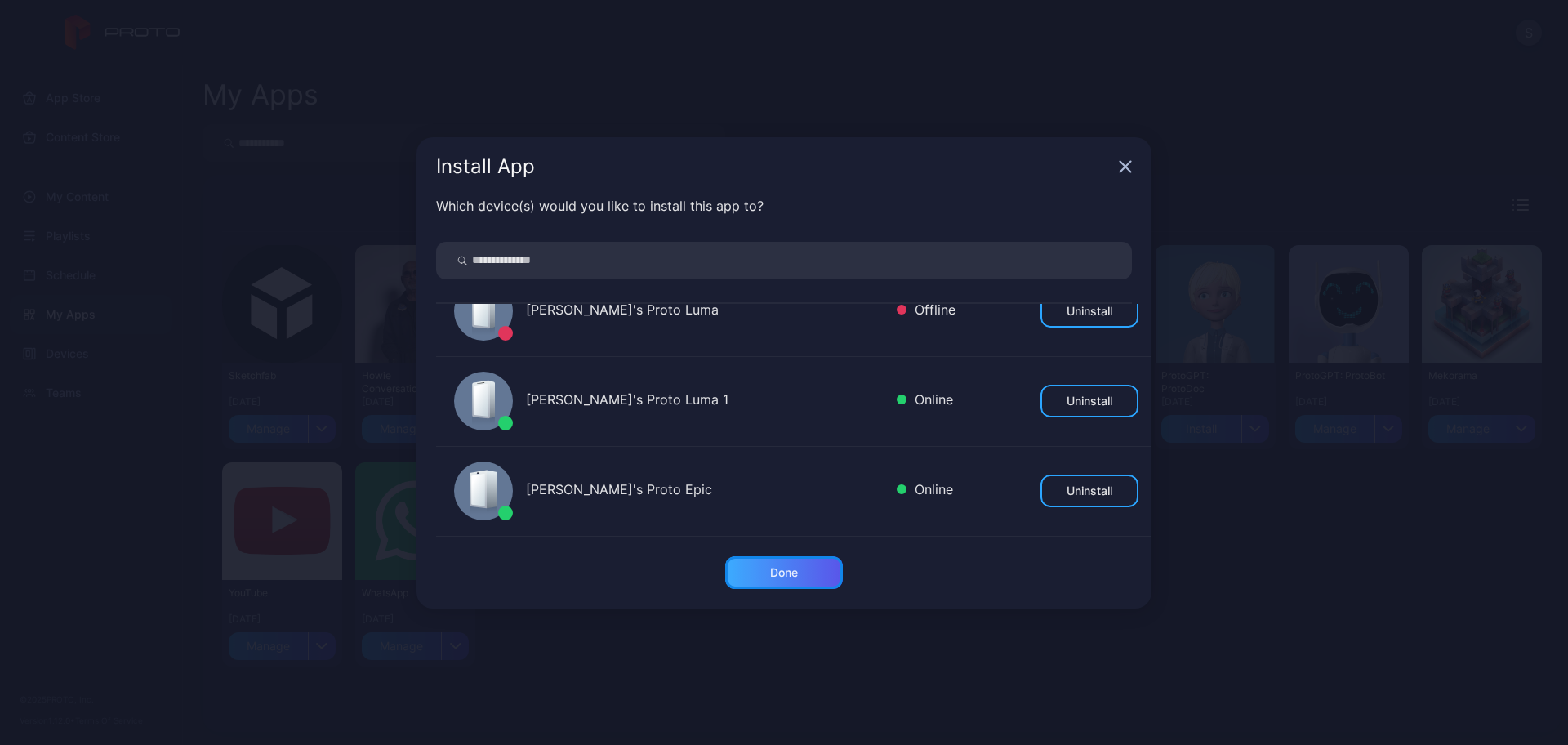 click on "Done" at bounding box center (784, 573) 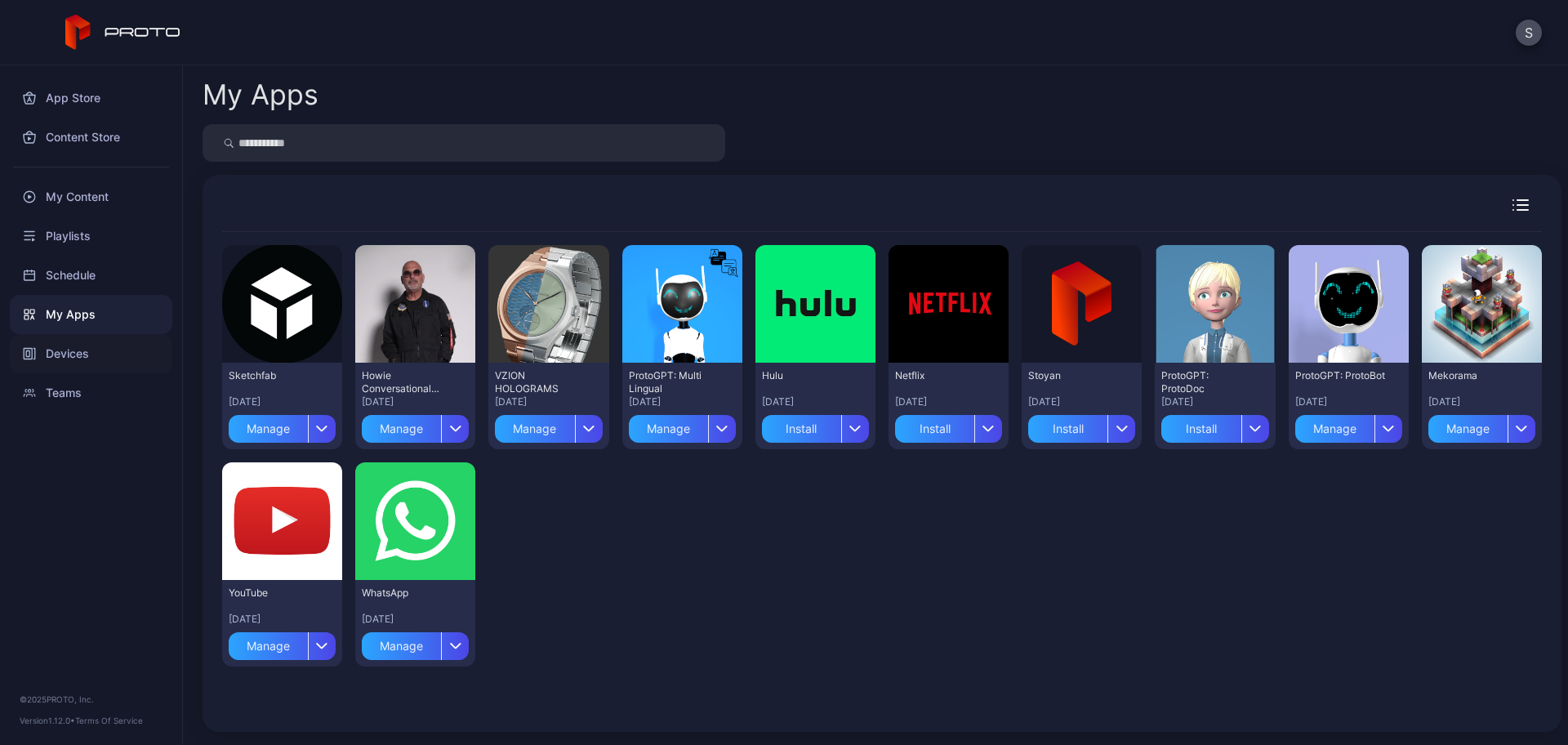 click on "Devices" at bounding box center [91, 354] 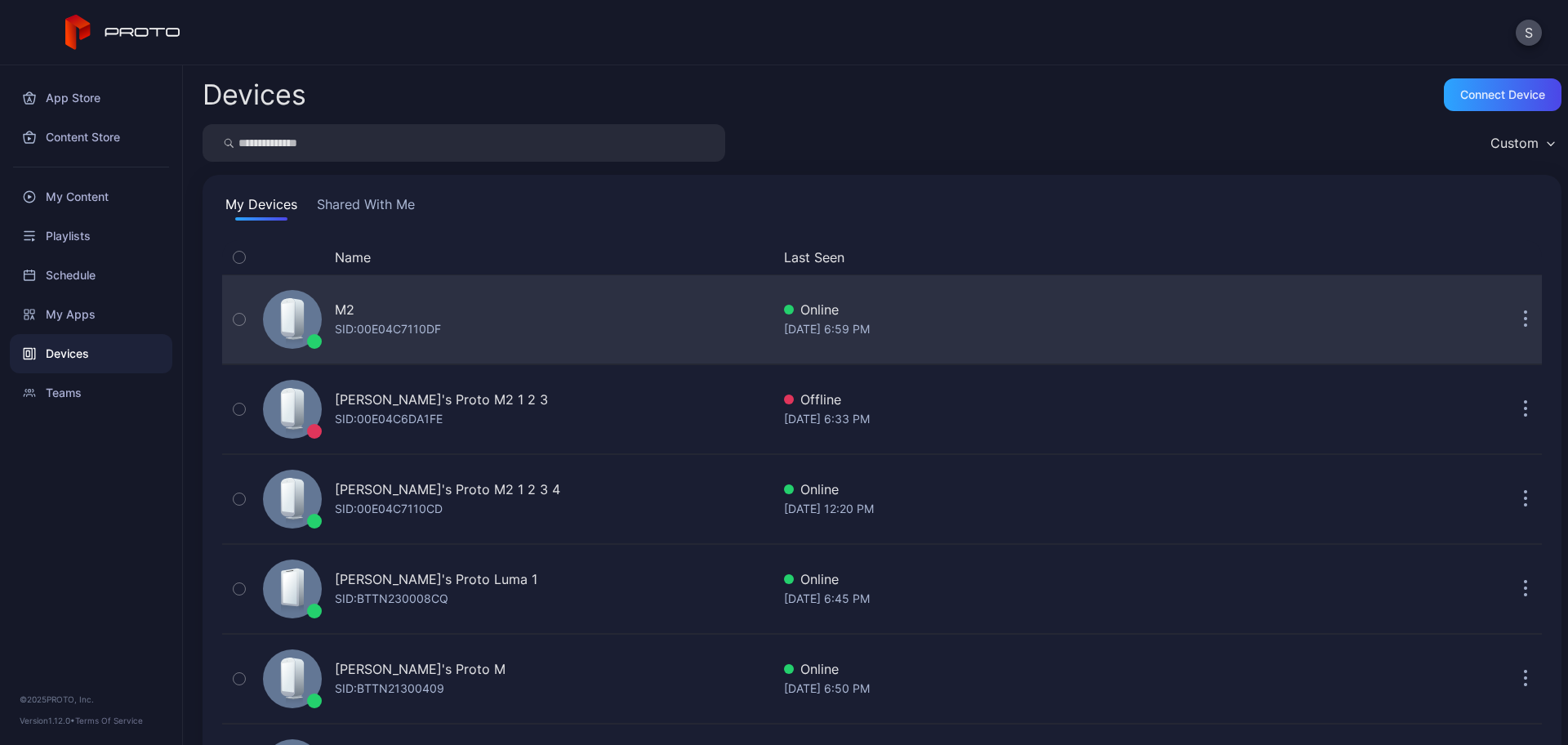 click on "M2 SID:  00E04C7110DF" at bounding box center (514, 319) 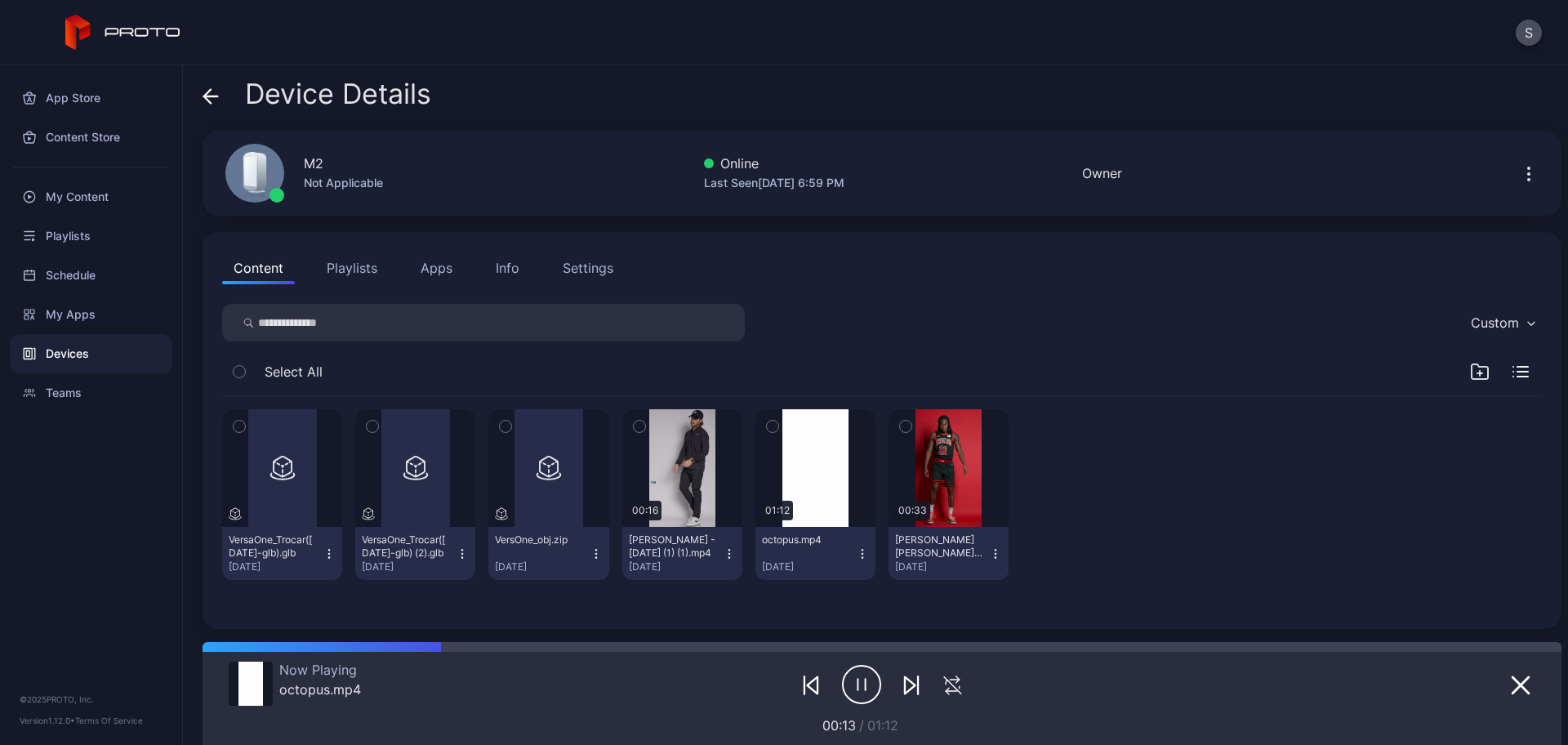 click on "Info" at bounding box center (507, 268) 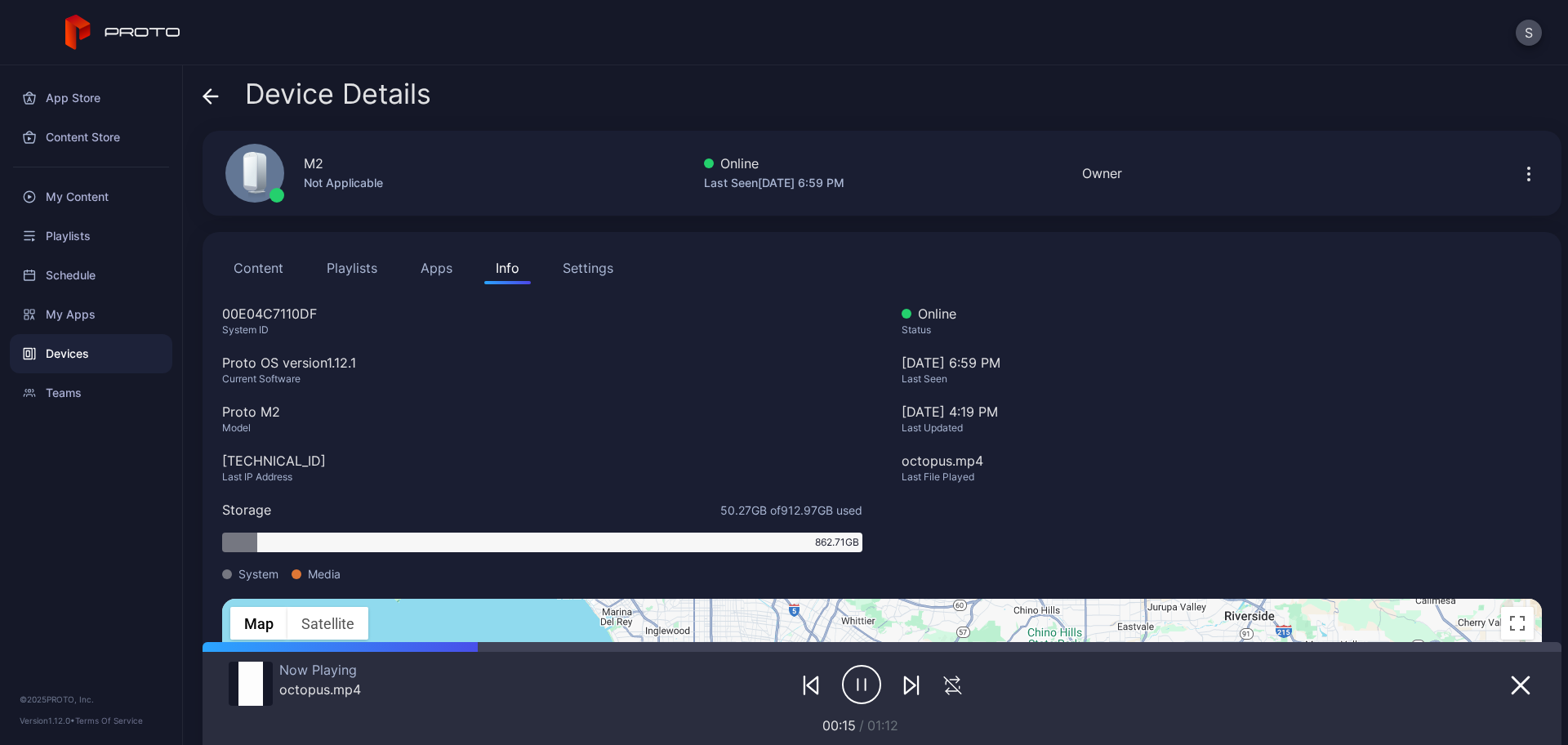 click on "Apps" at bounding box center [436, 268] 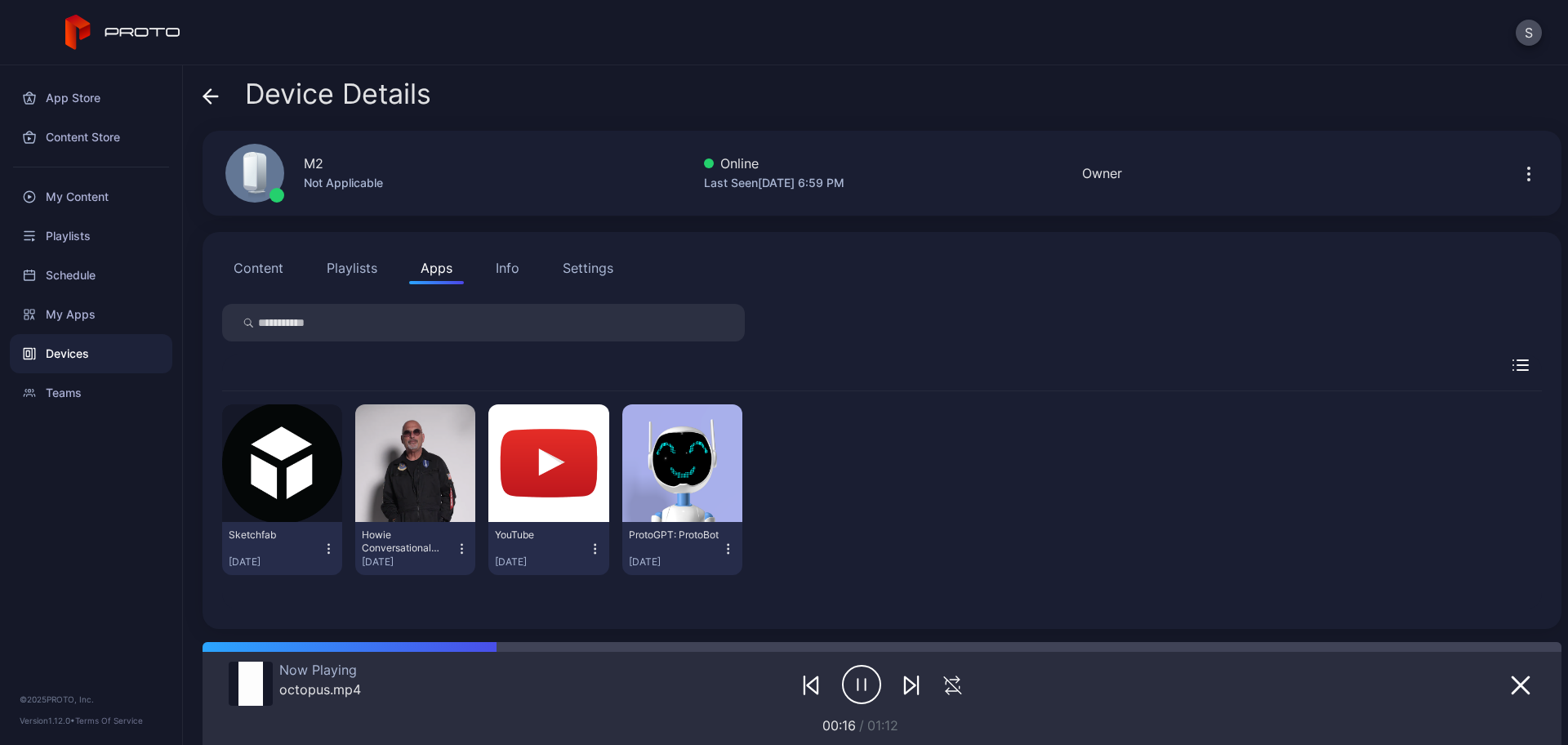 click on "Settings" at bounding box center (588, 268) 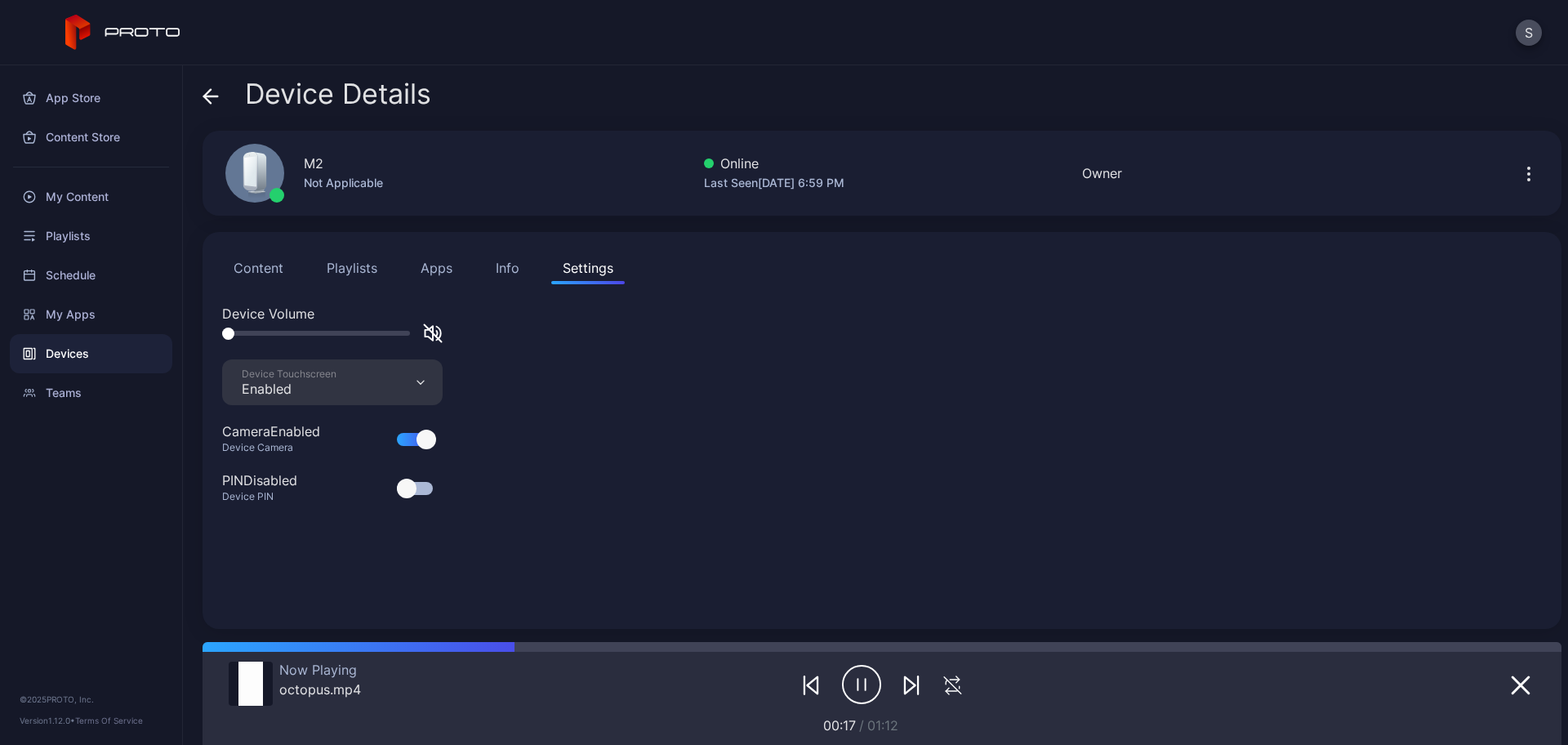 click at bounding box center [316, 333] 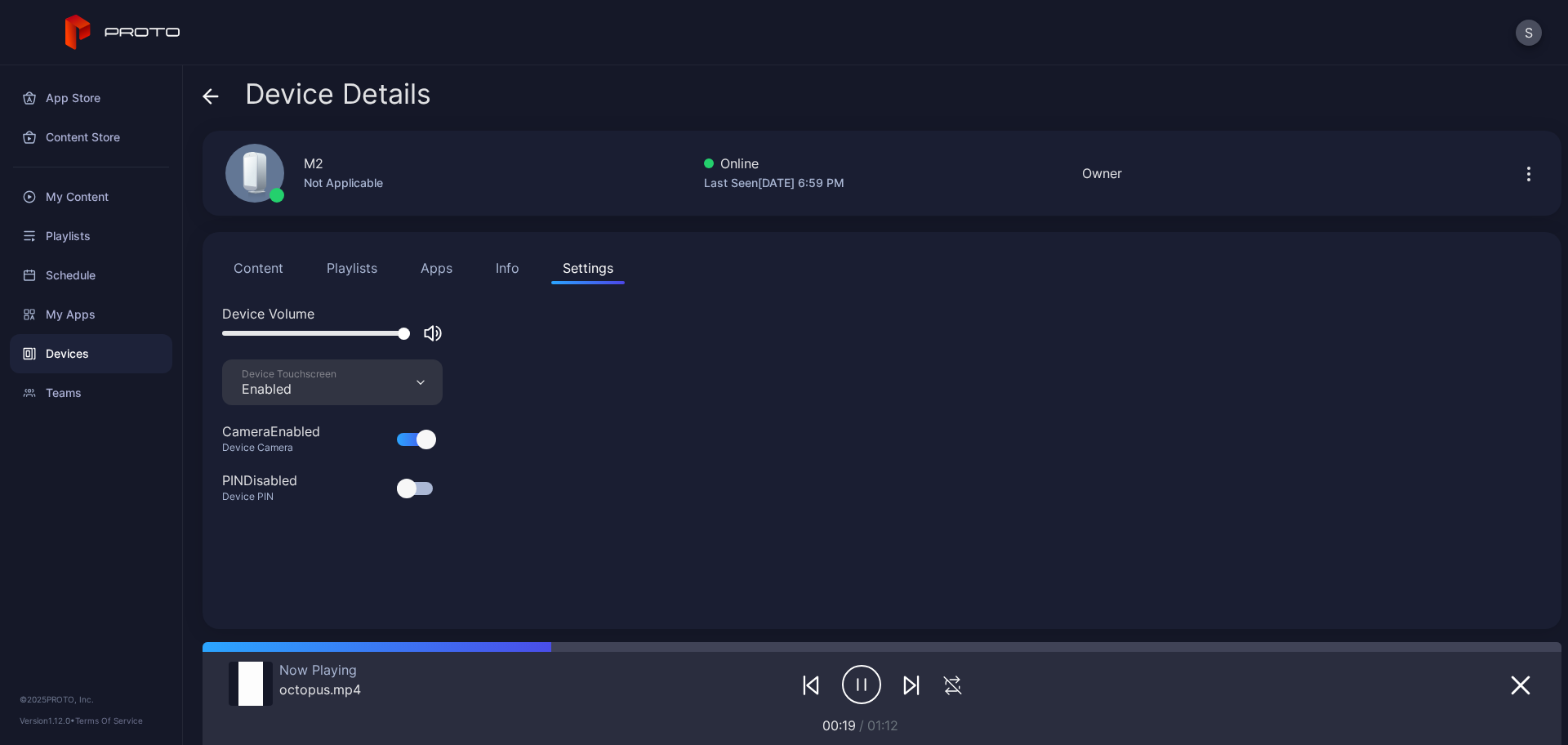drag, startPoint x: 278, startPoint y: 333, endPoint x: 450, endPoint y: 369, distance: 175.72706 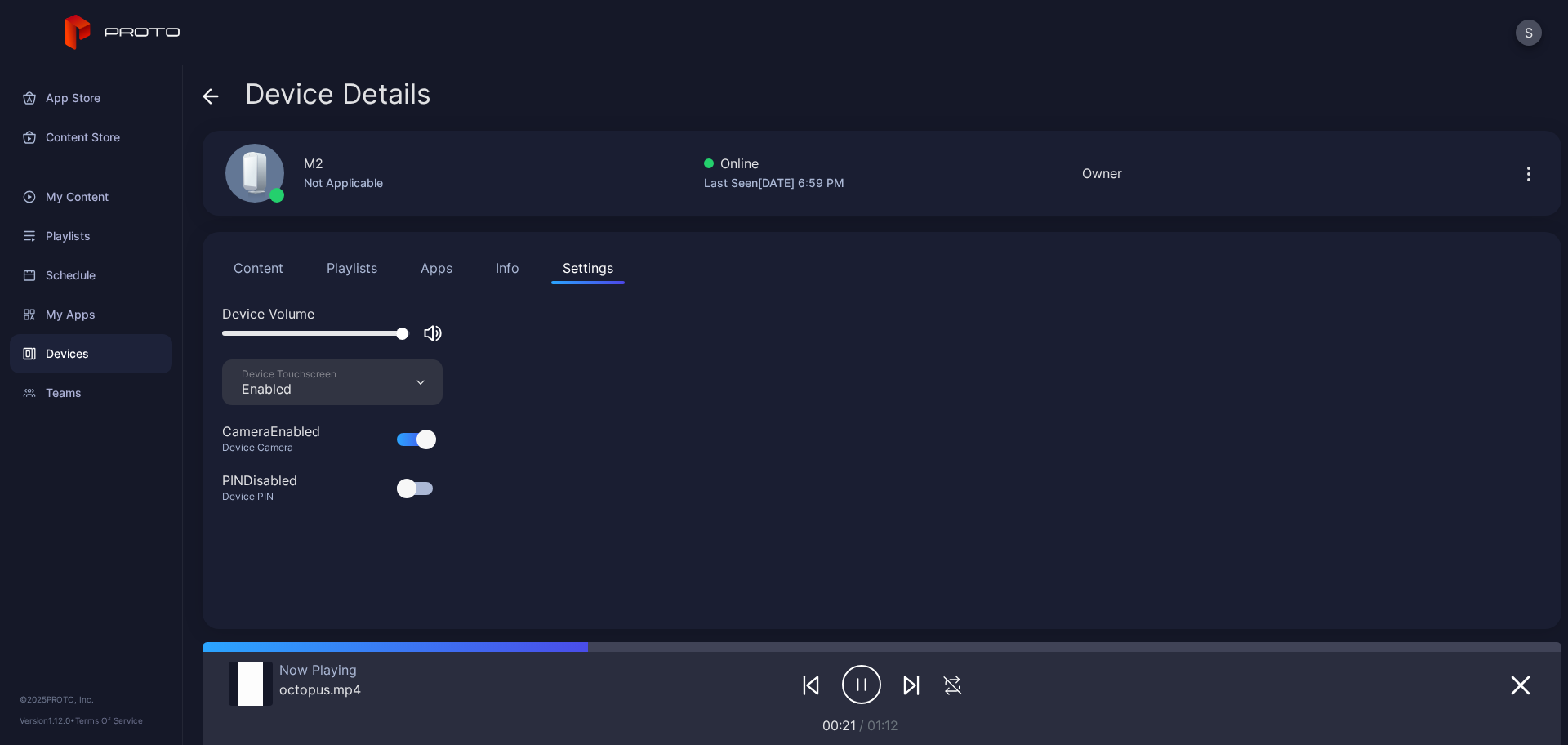 click at bounding box center [316, 333] 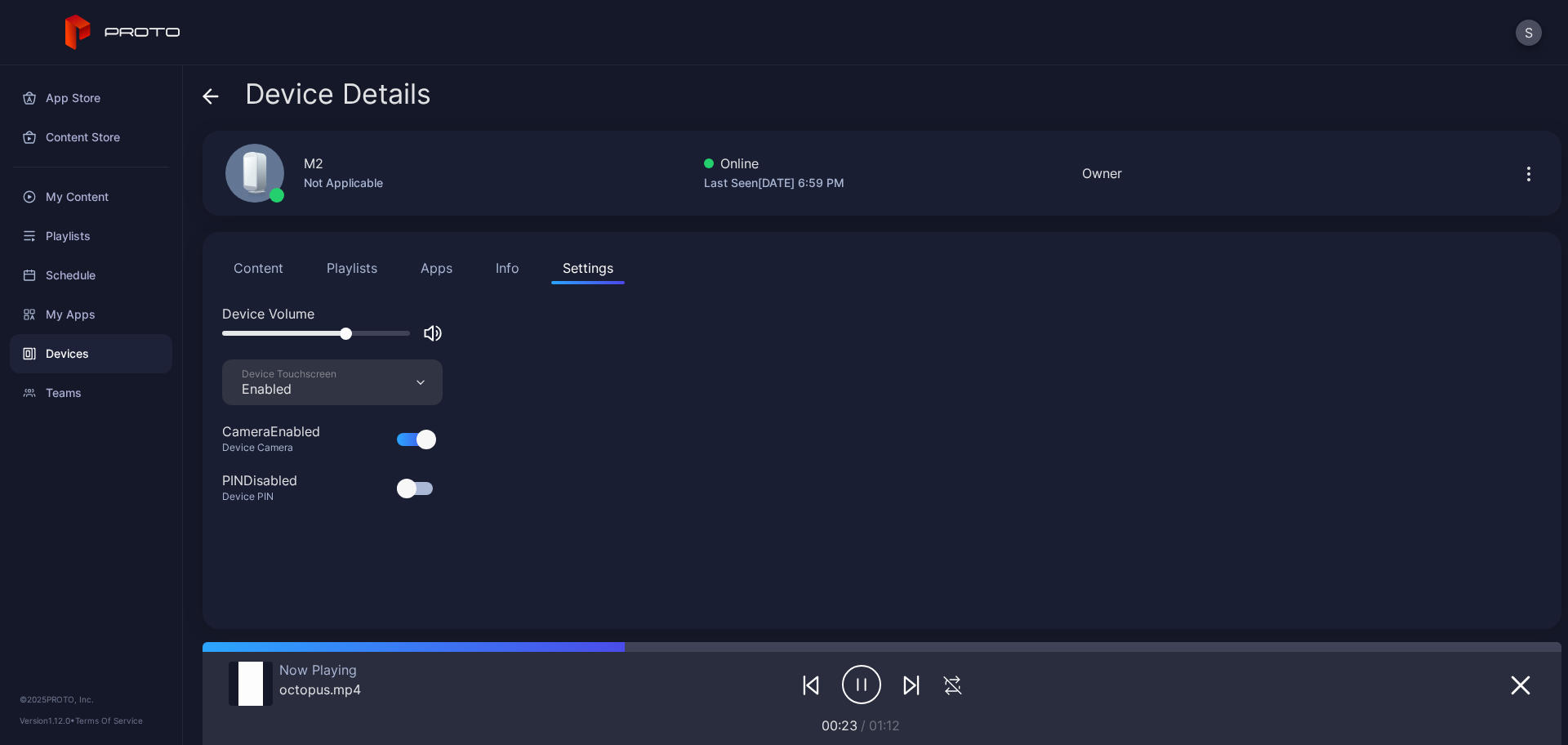 click at bounding box center [316, 333] 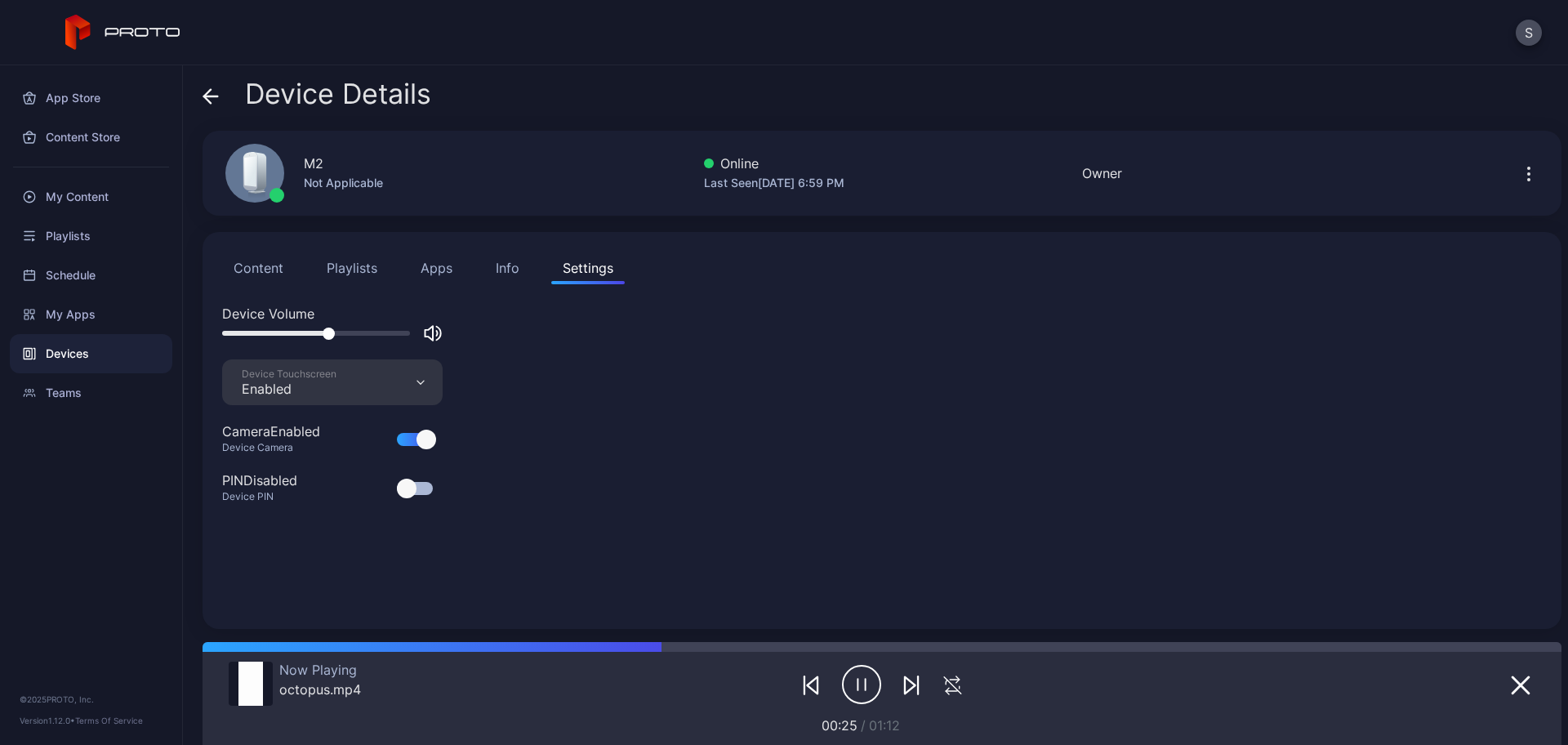 click at bounding box center (332, 333) 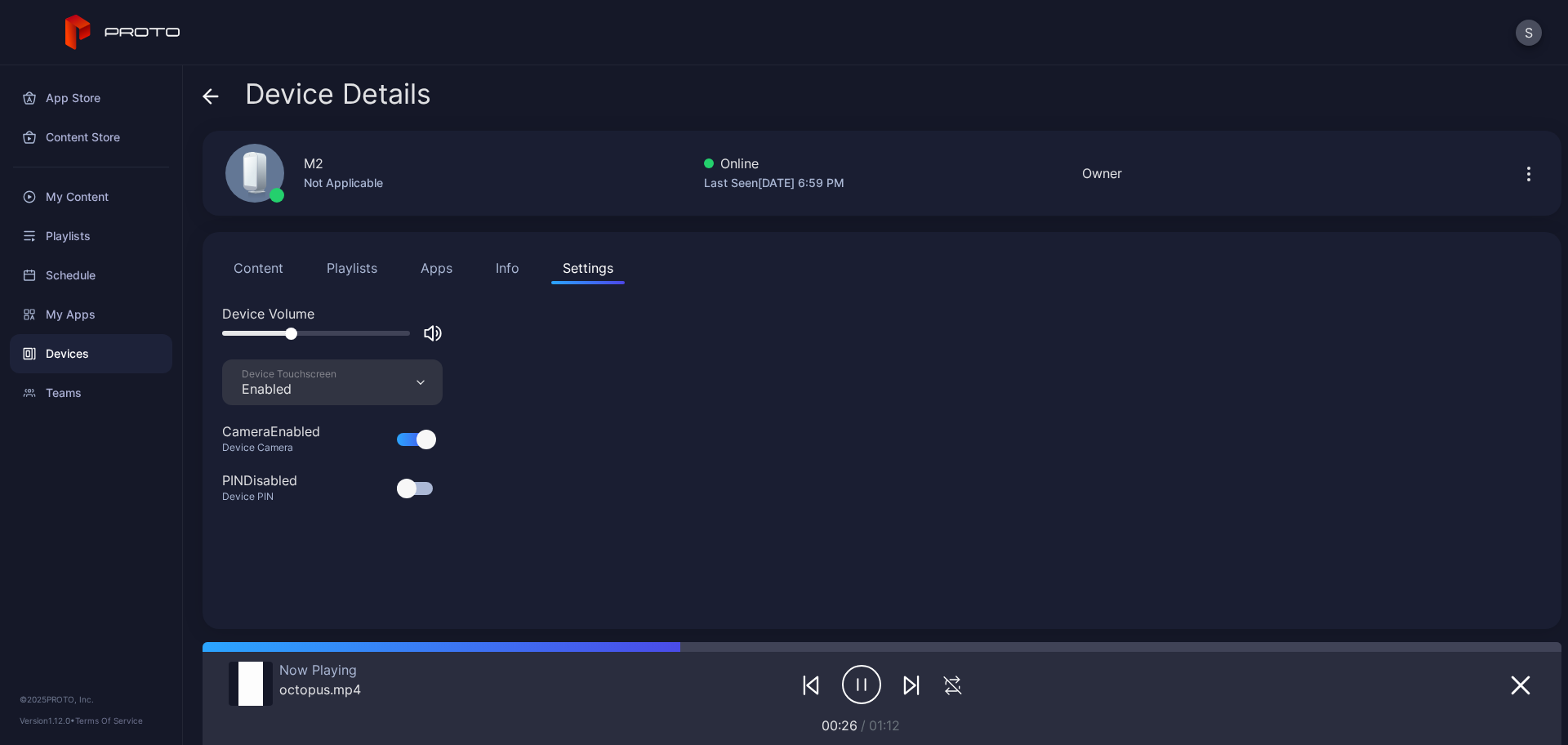 click at bounding box center [316, 333] 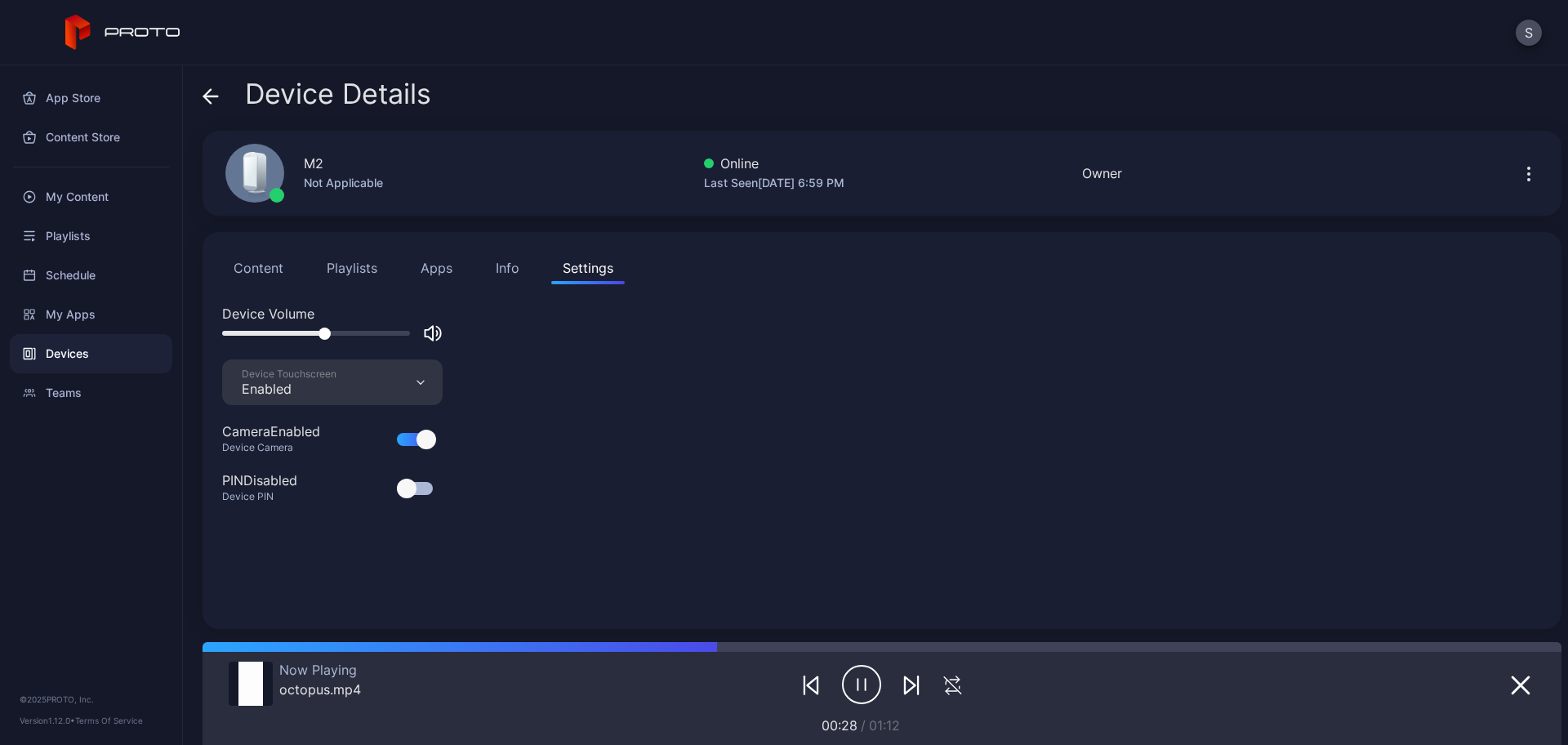 click at bounding box center [316, 333] 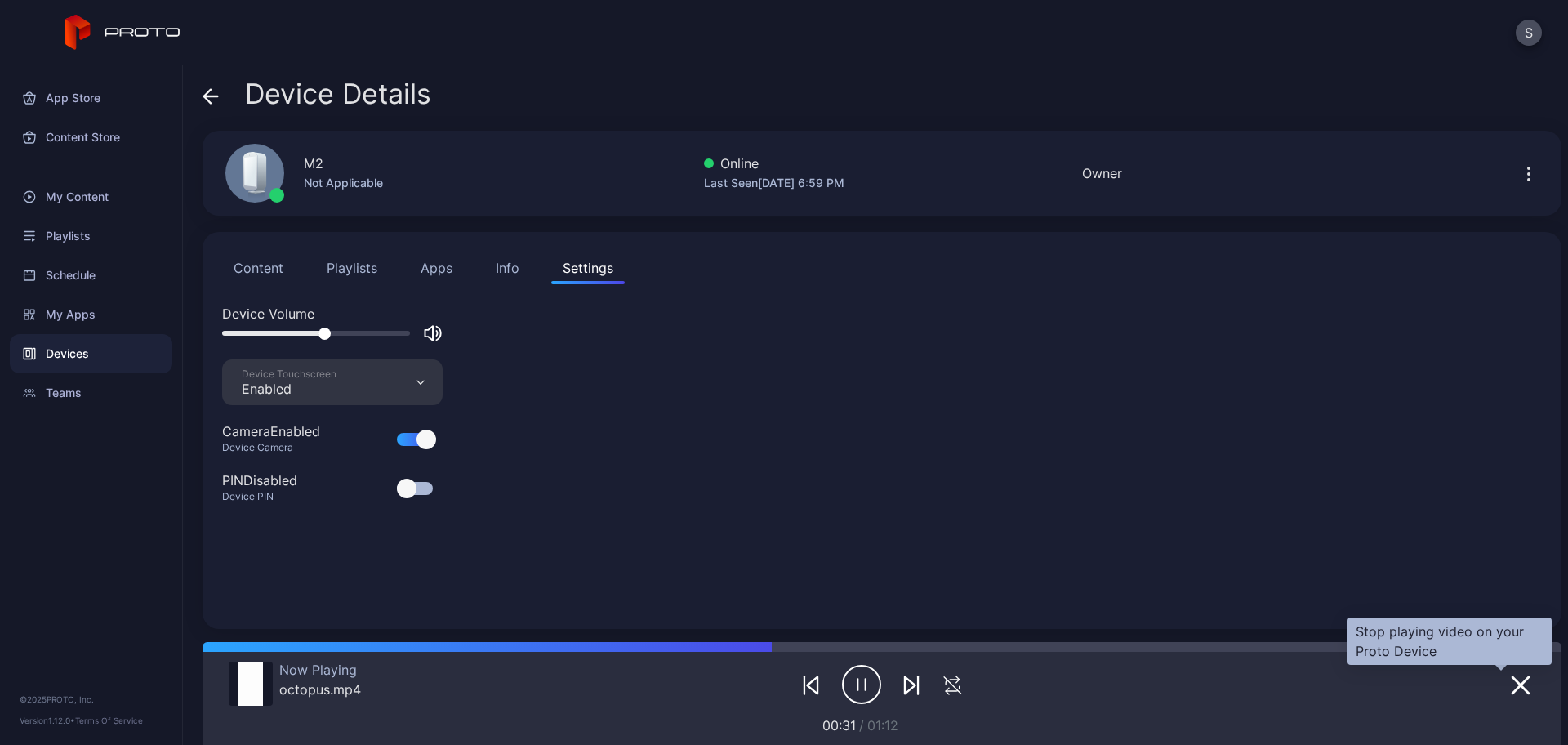click 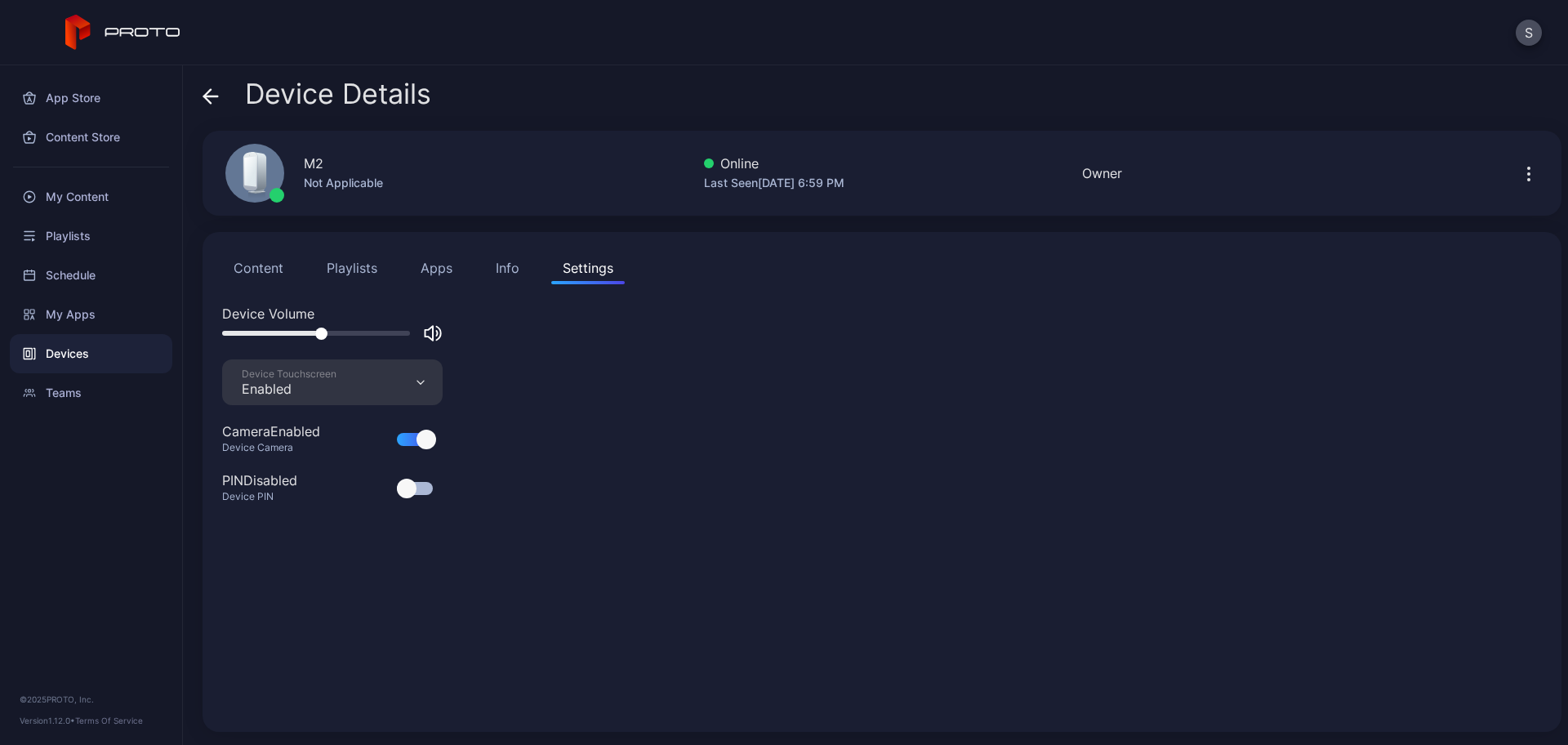 click on "Device Details" at bounding box center (317, 98) 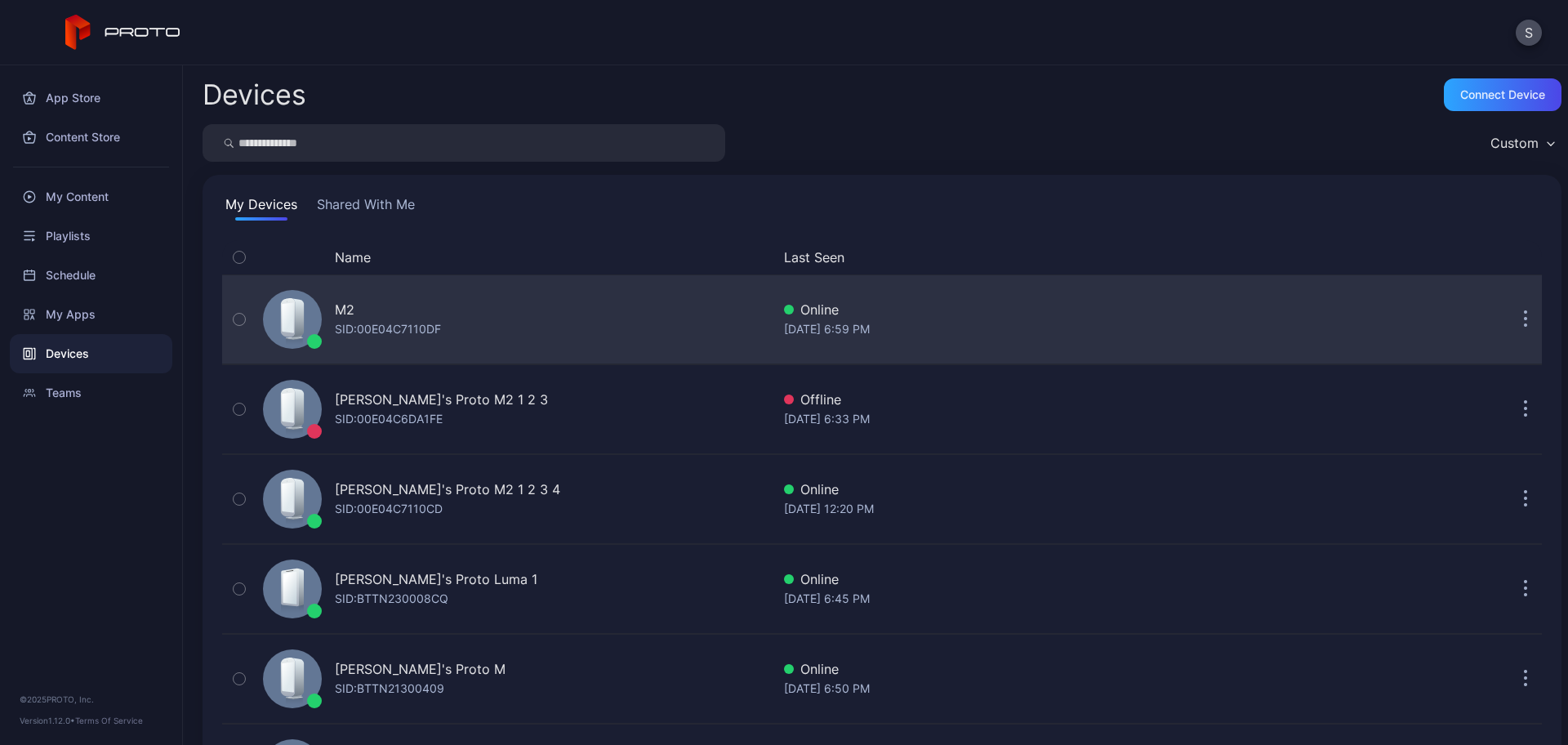 click on "SID:  00E04C7110DF" at bounding box center [388, 329] 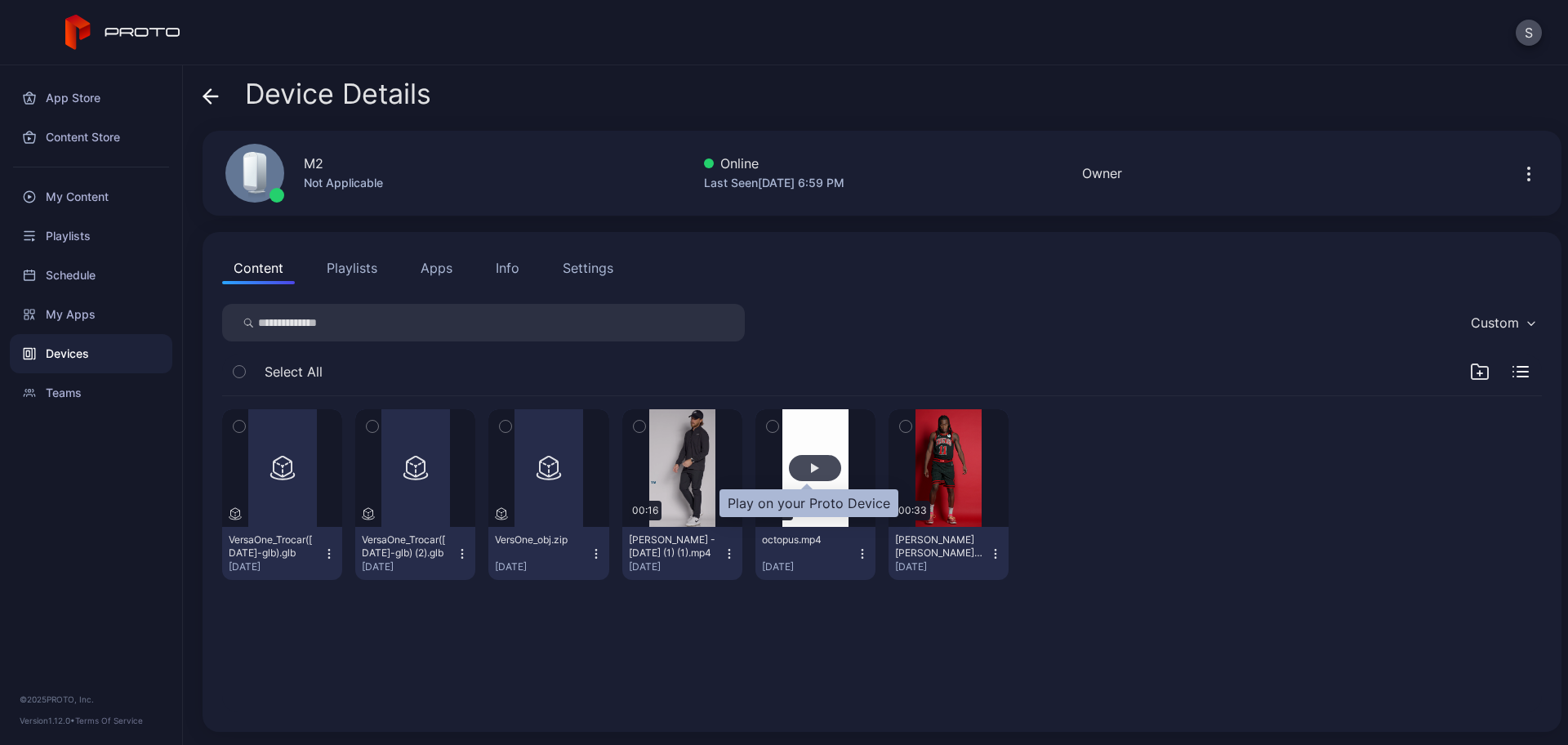 click at bounding box center [815, 468] 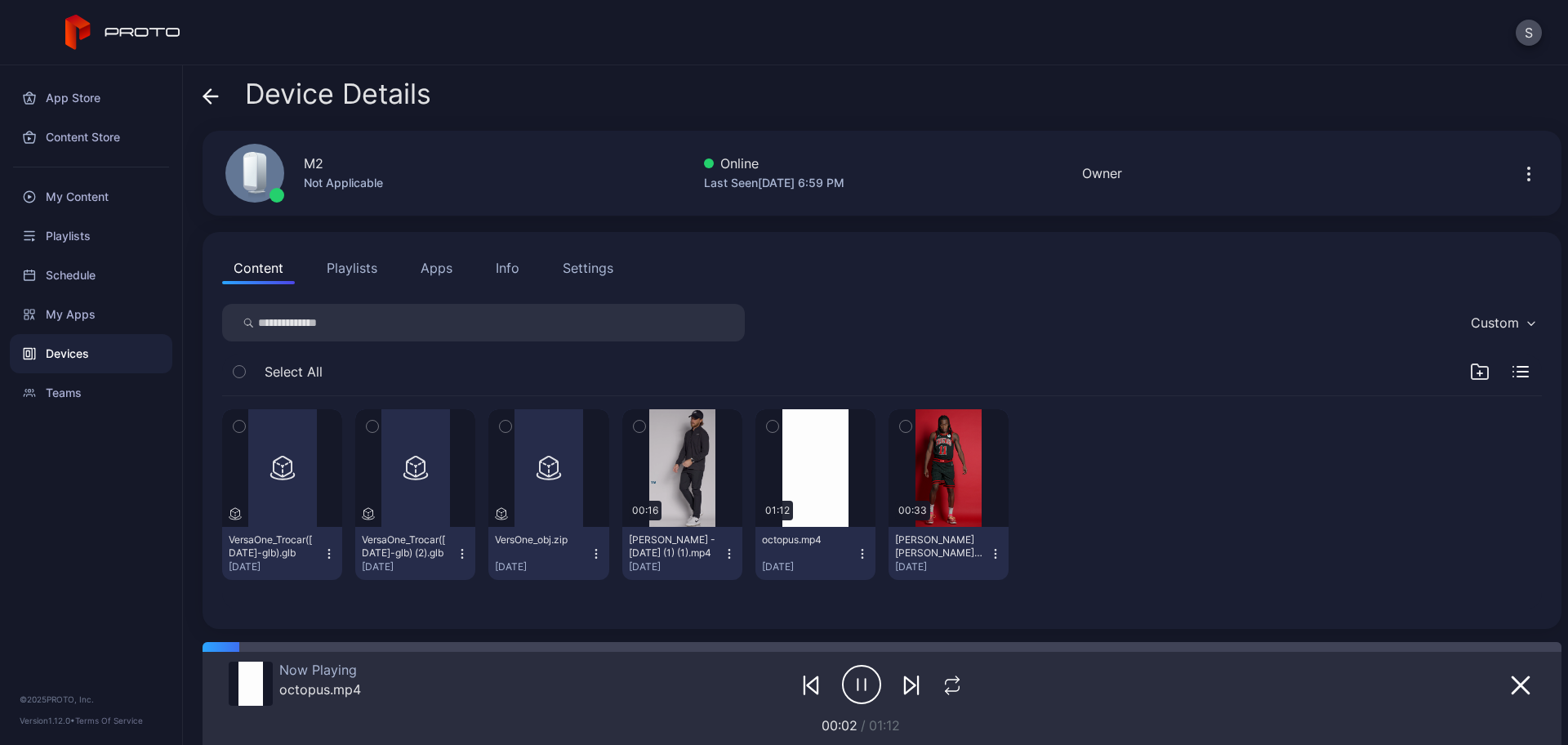 click on "Info" at bounding box center (507, 268) 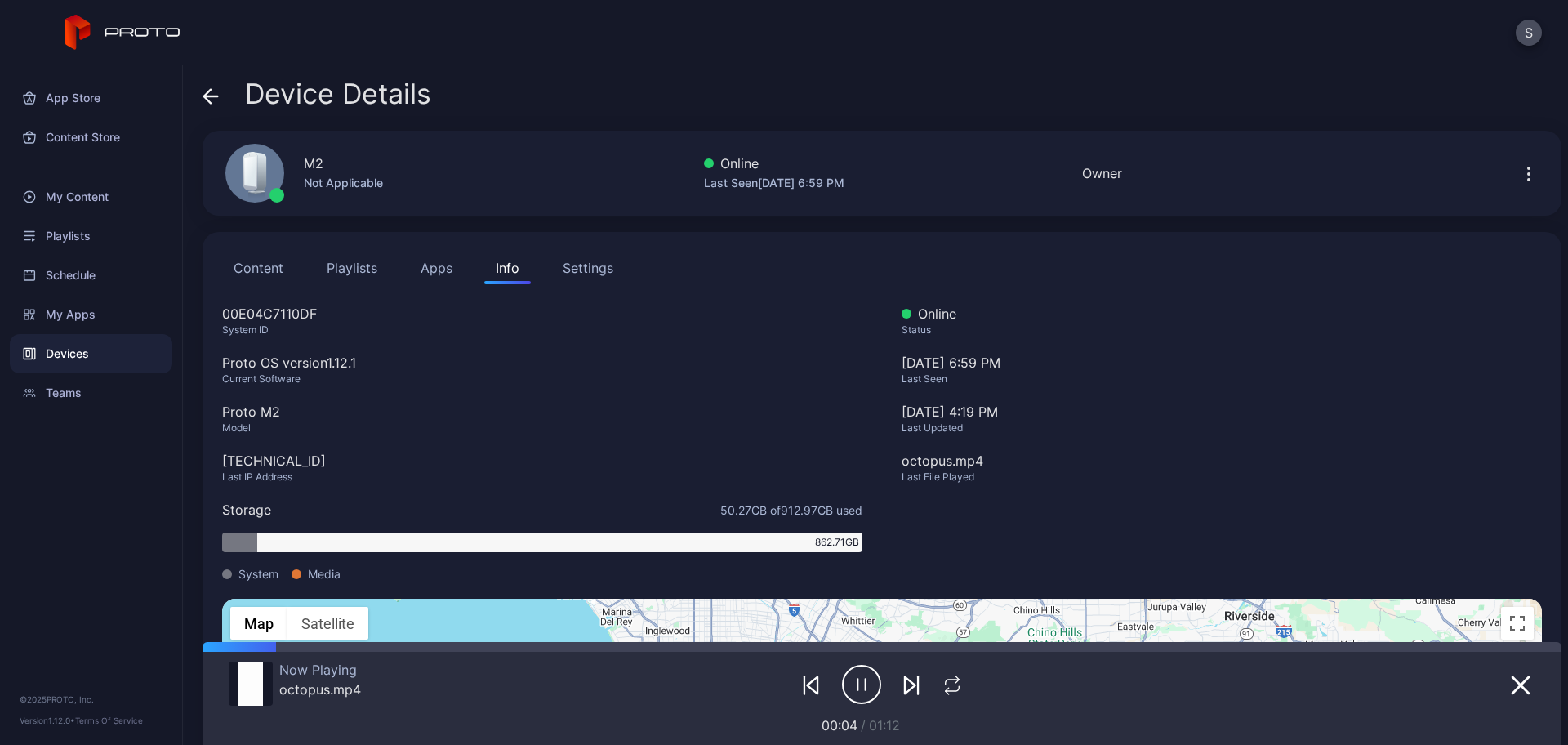 click on "Apps" at bounding box center (436, 268) 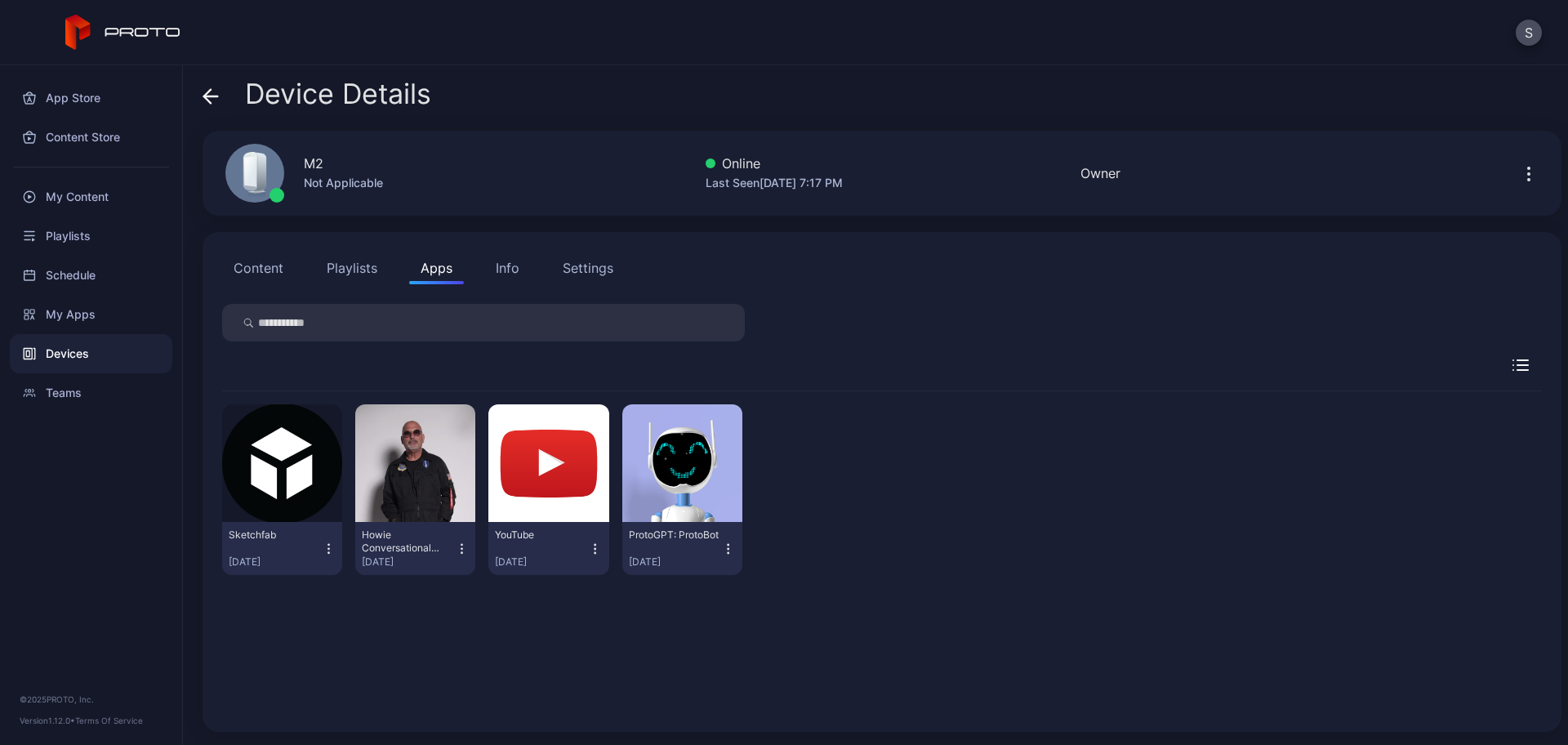 click 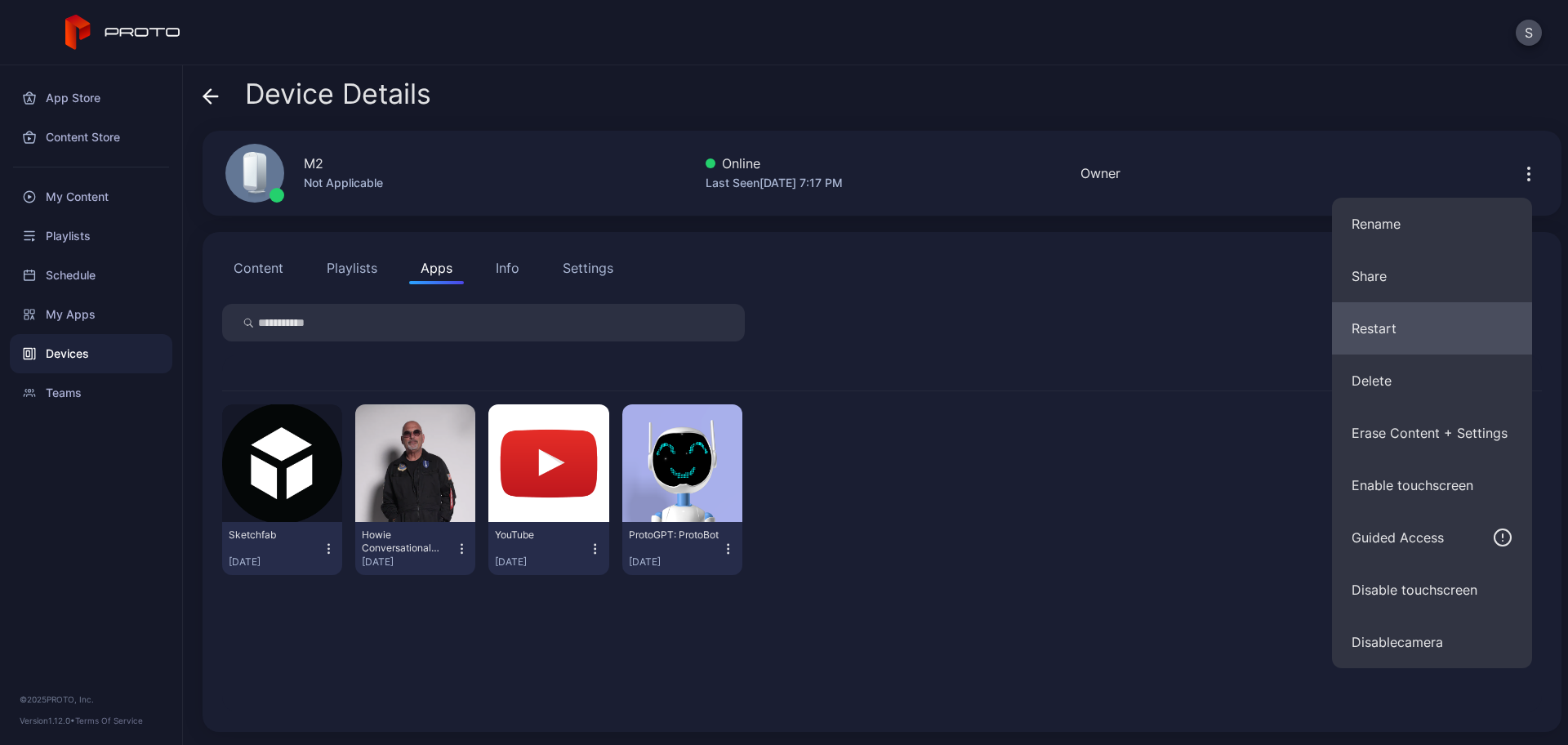 click on "Restart" at bounding box center (1432, 328) 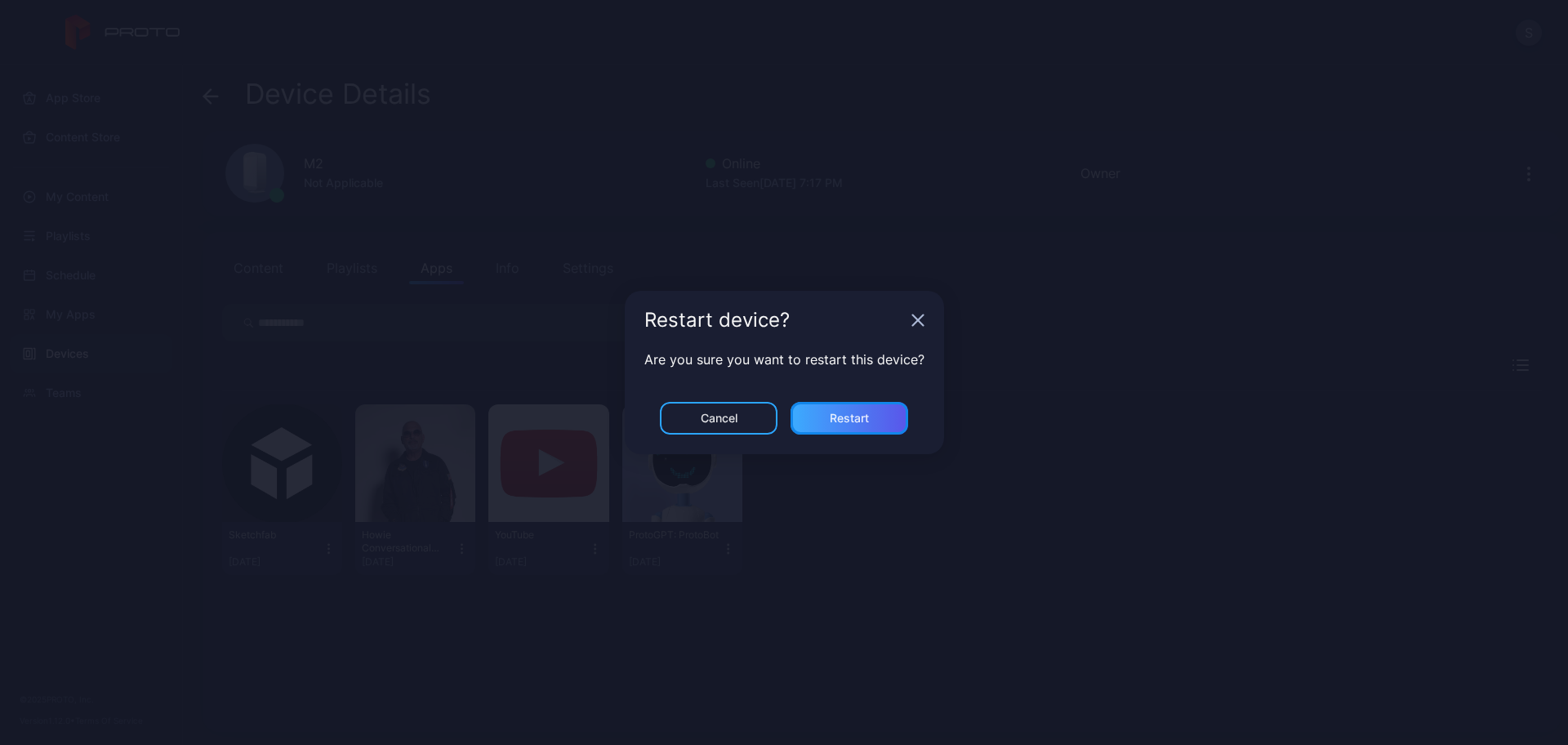 click on "Restart" at bounding box center [849, 418] 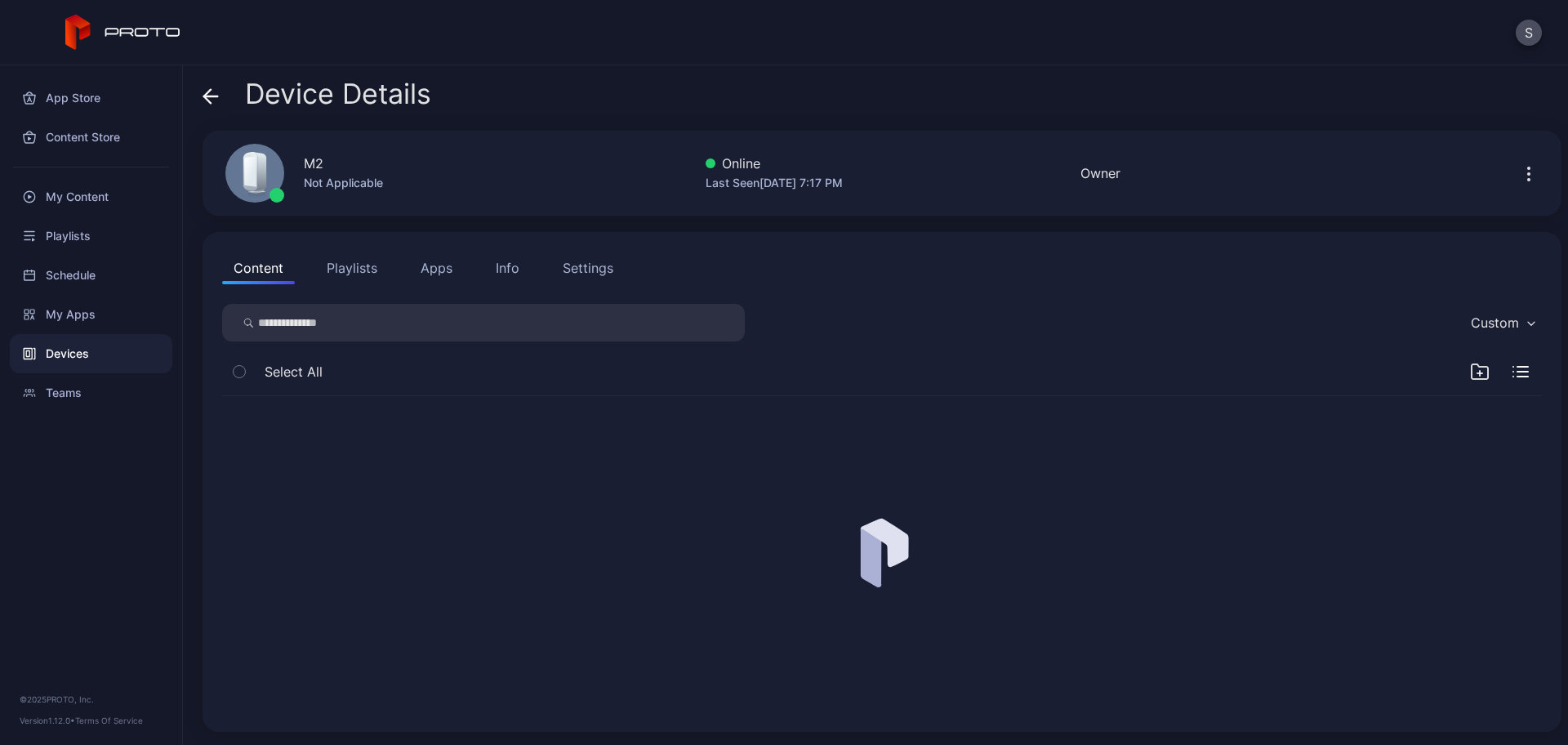 scroll, scrollTop: 0, scrollLeft: 0, axis: both 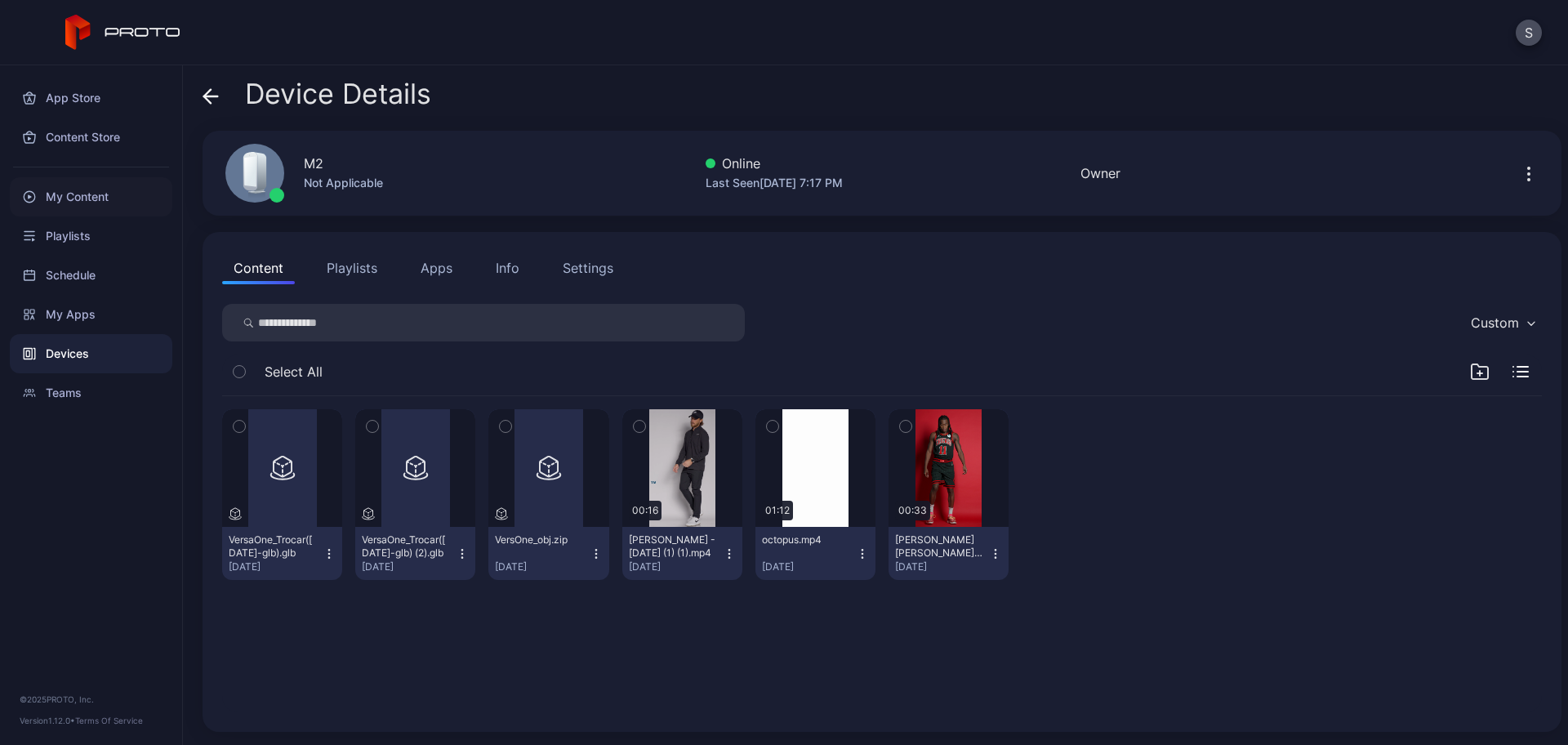 click on "My Content" at bounding box center (91, 197) 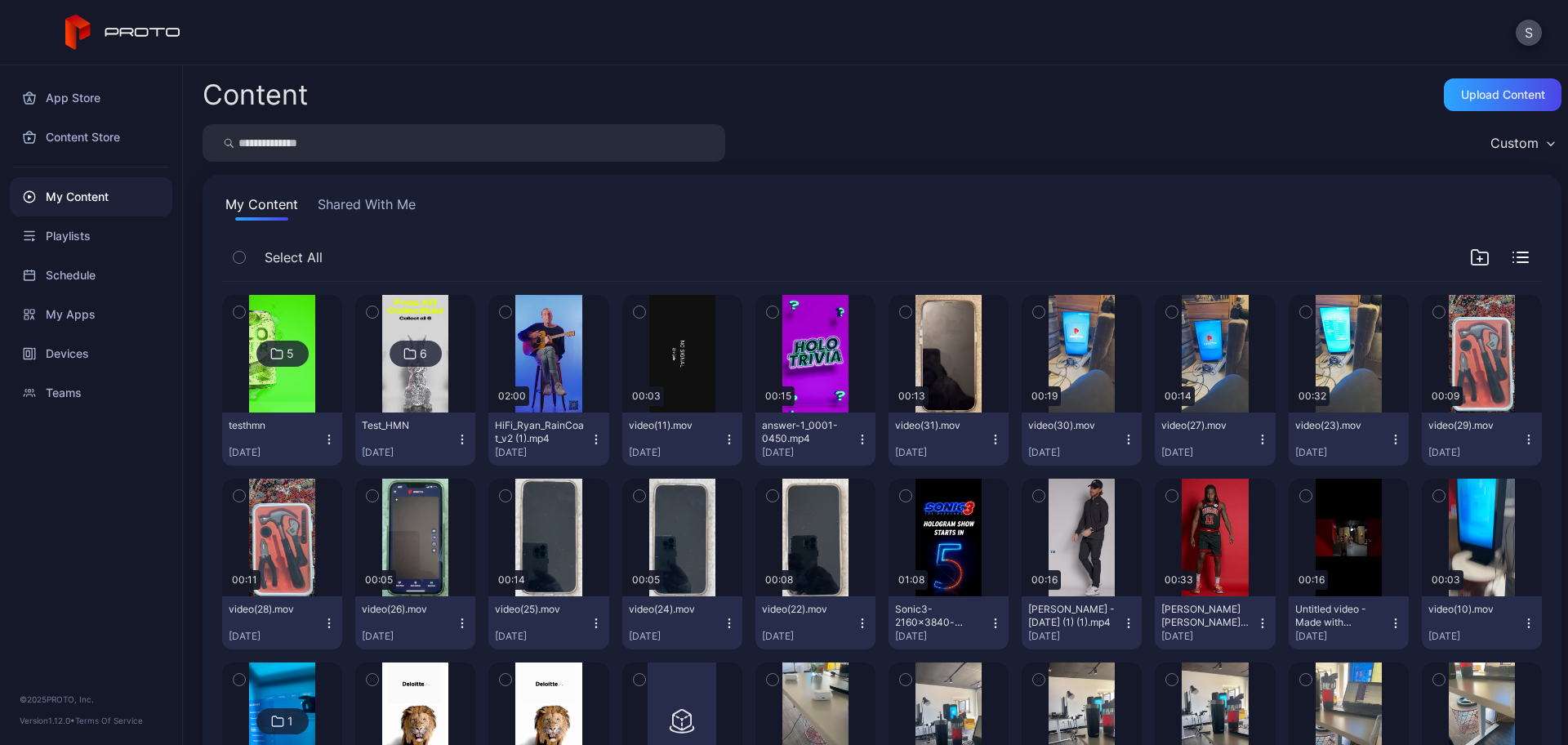 click 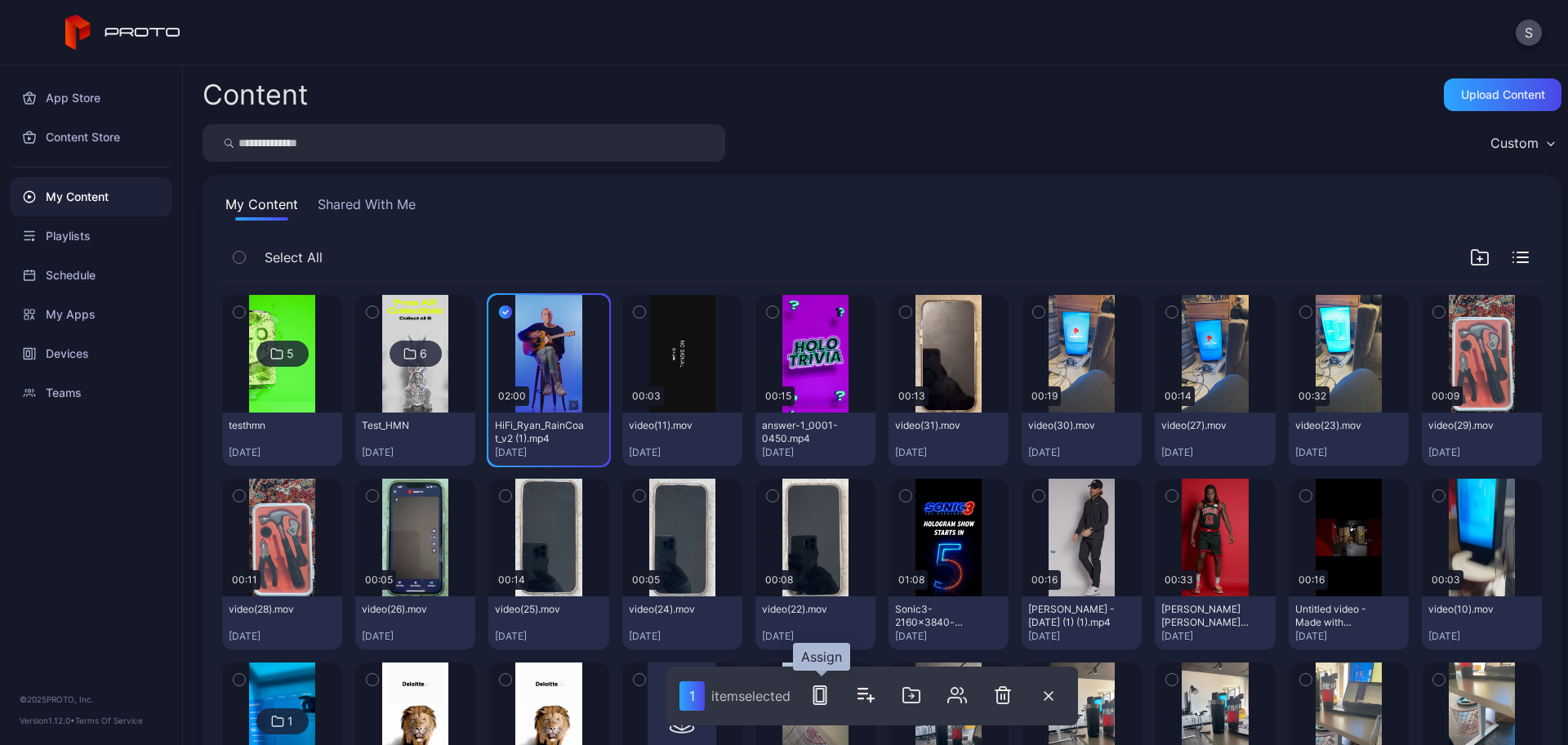 click 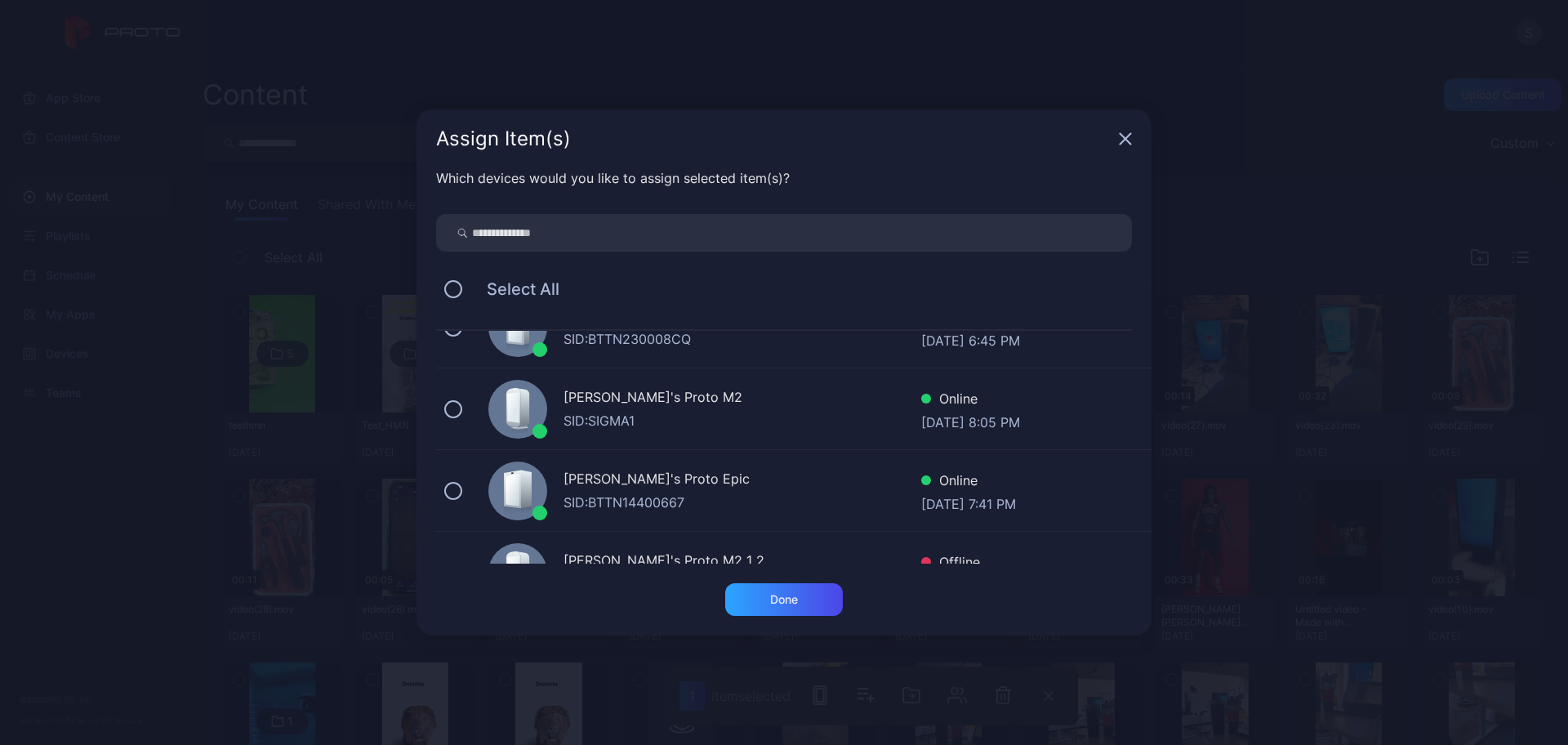 scroll, scrollTop: 384, scrollLeft: 0, axis: vertical 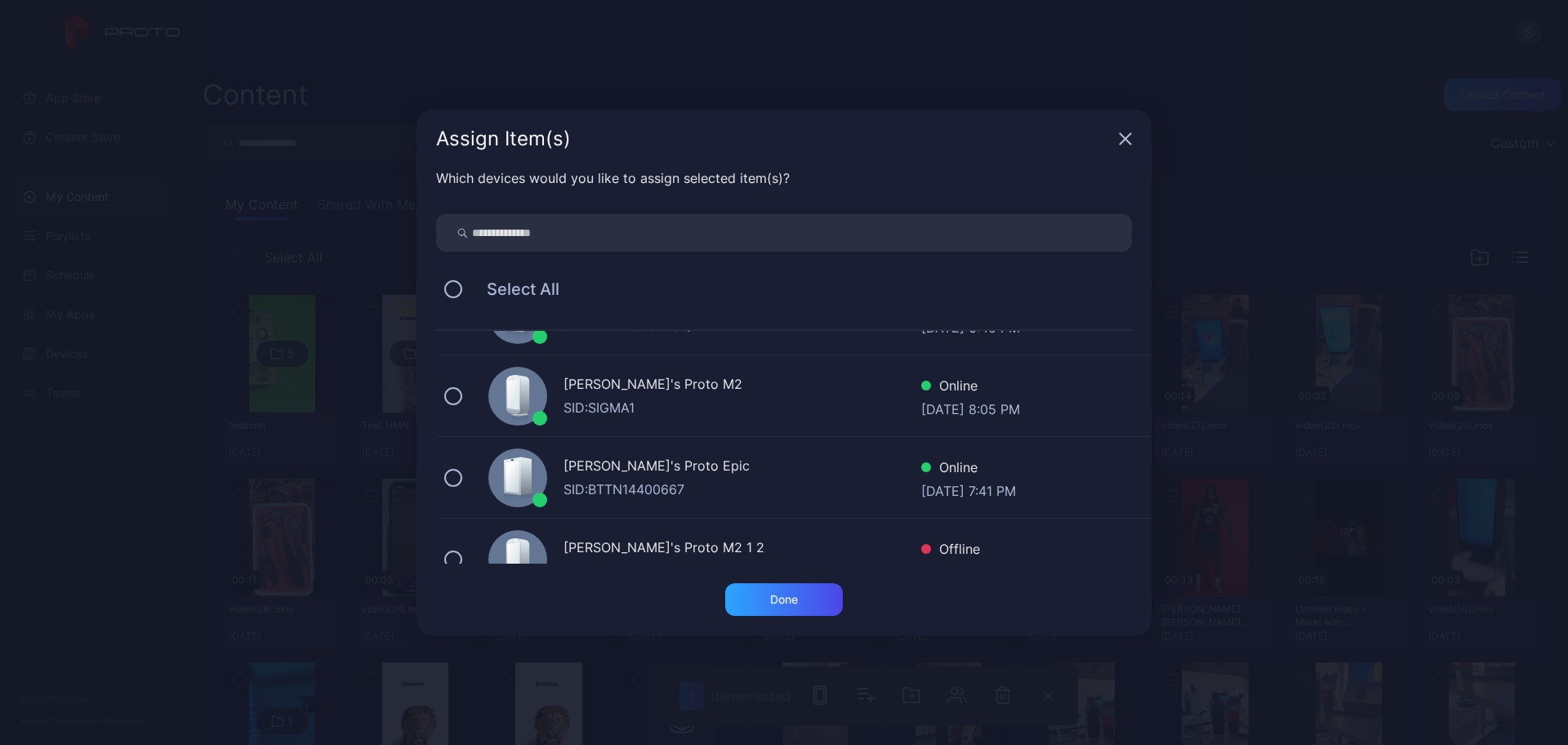 click on "[PERSON_NAME]'s Proto Epic" at bounding box center (742, 467) 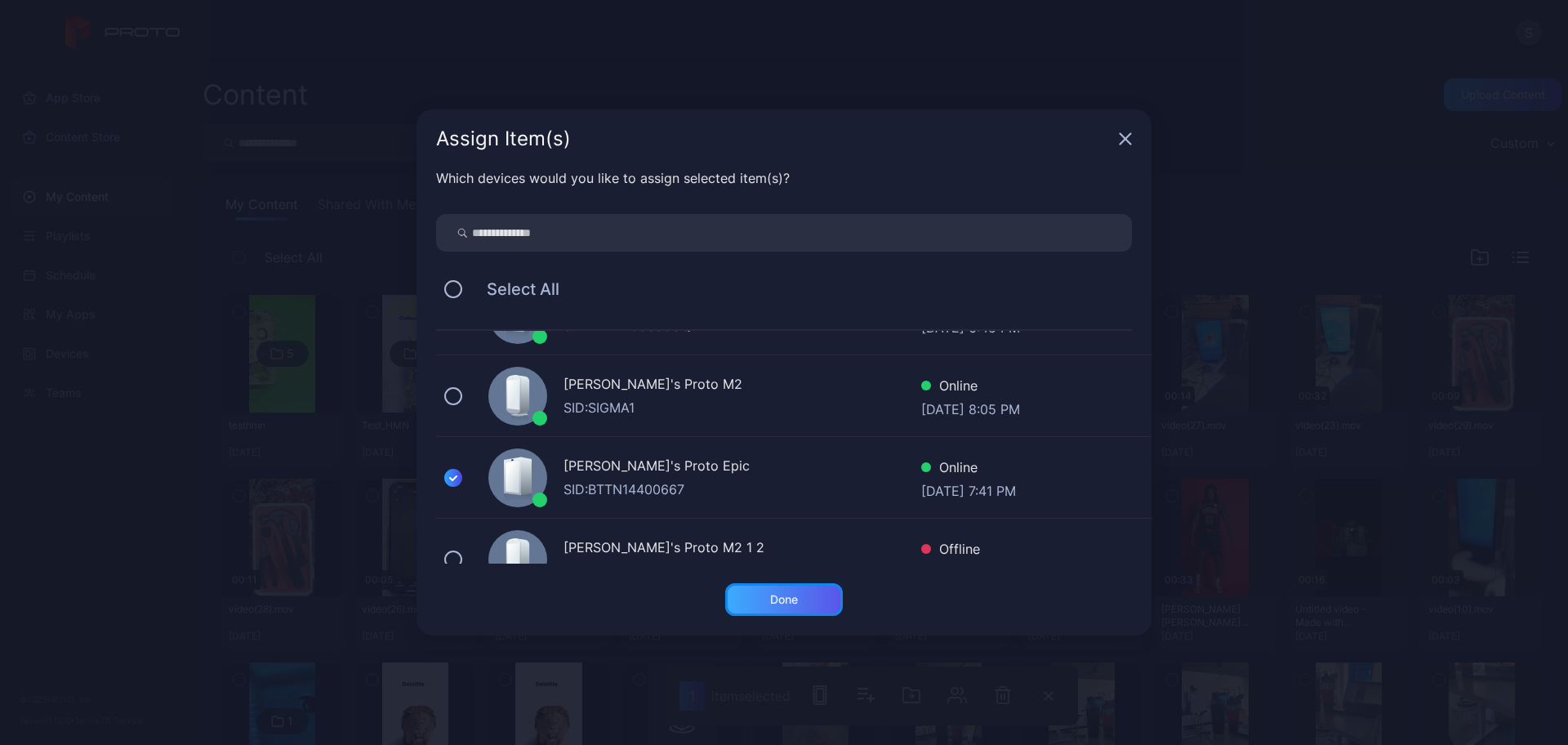 click on "Done" at bounding box center [784, 600] 